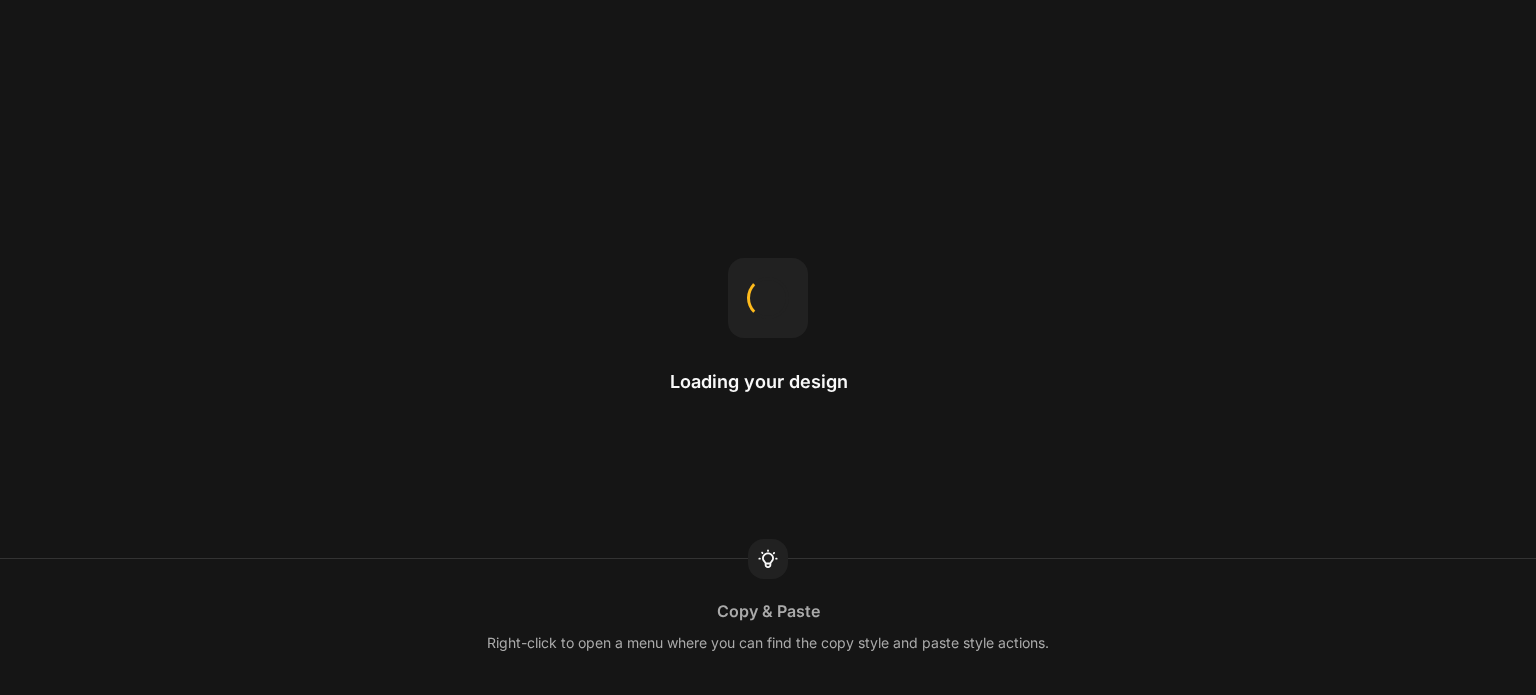scroll, scrollTop: 0, scrollLeft: 0, axis: both 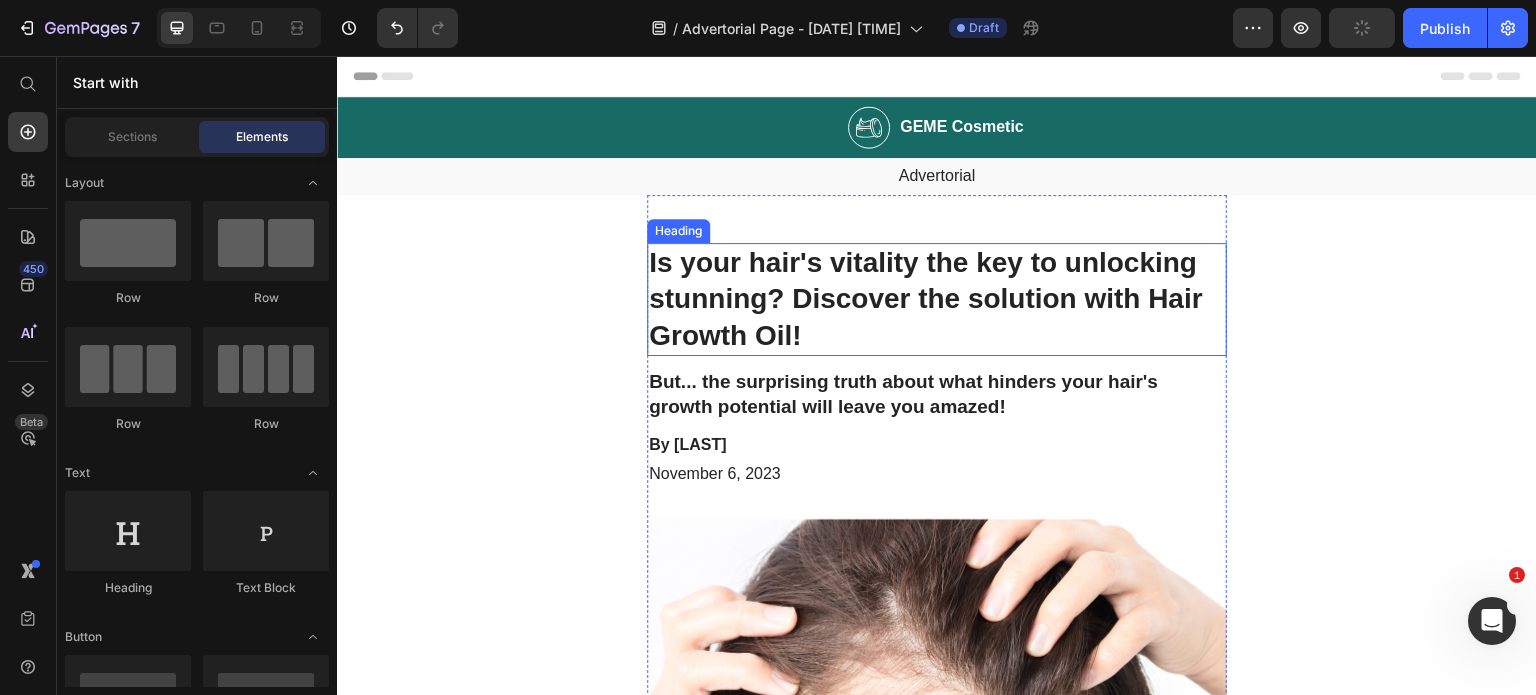 click on "Is your hair's vitality the key to unlocking stunning? Discover the solution with Hair Growth Oil!" at bounding box center [937, 299] 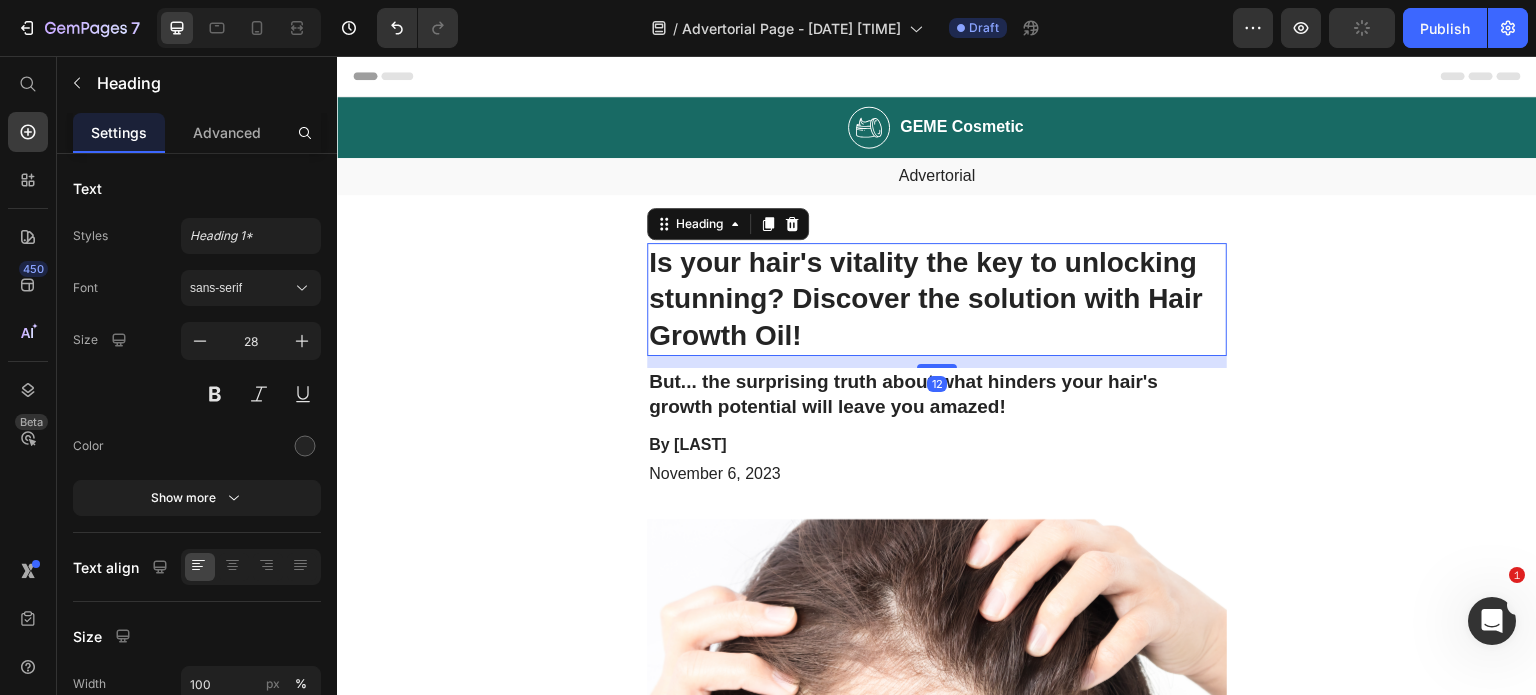 click on "Is your hair's vitality the key to unlocking stunning? Discover the solution with Hair Growth Oil!" at bounding box center (937, 299) 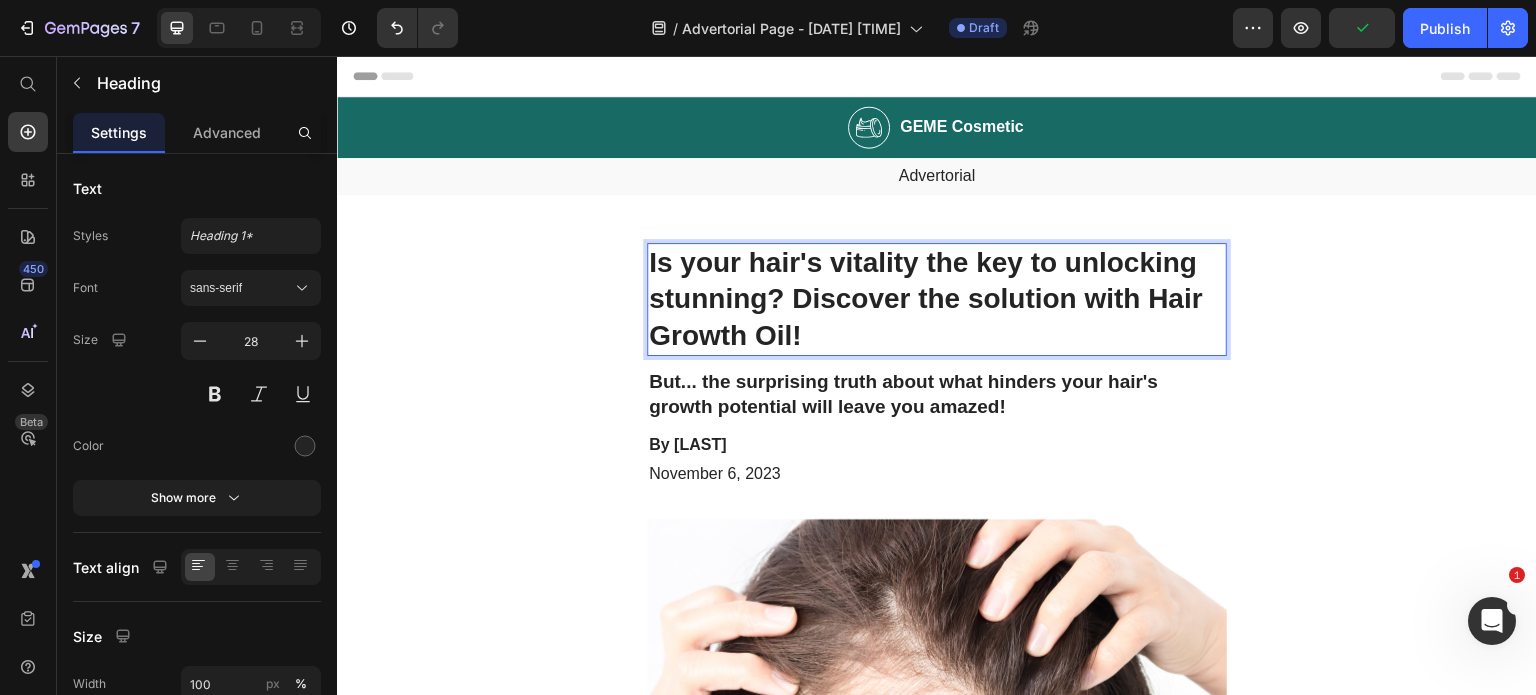click on "Is your hair's vitality the key to unlocking stunning? Discover the solution with Hair Growth Oil!" at bounding box center [937, 299] 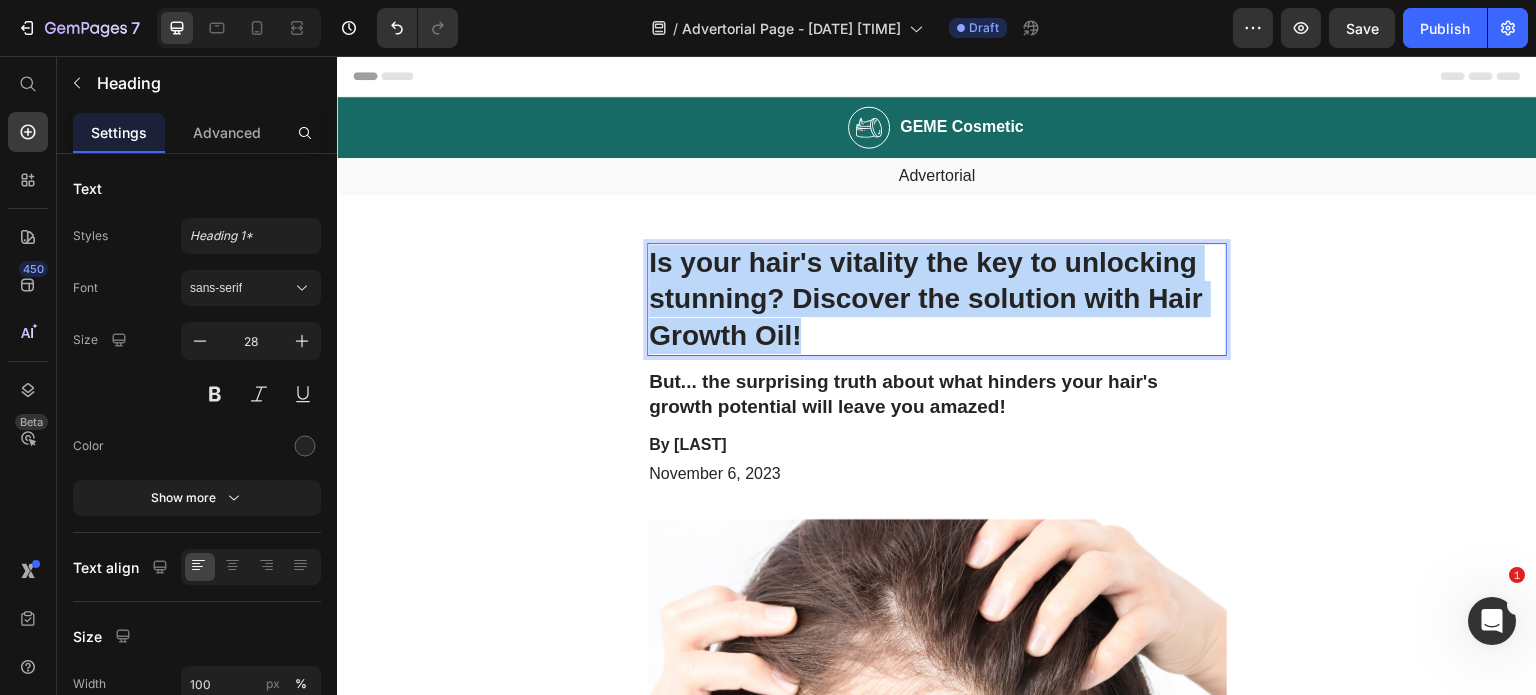click on "Is your hair's vitality the key to unlocking stunning? Discover the solution with Hair Growth Oil!" at bounding box center [937, 299] 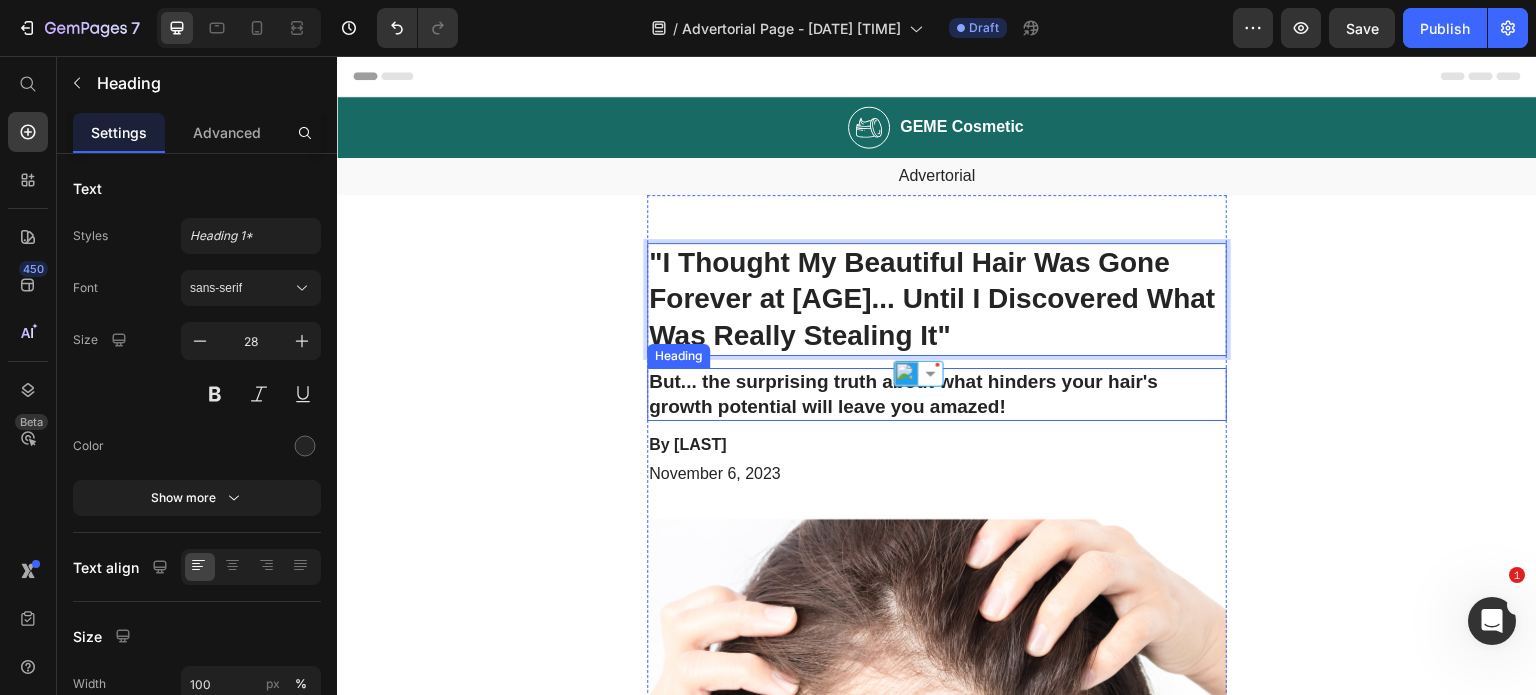 click on "But... the surprising truth about what hinders your hair's growth potential will leave you amazed!" at bounding box center [937, 394] 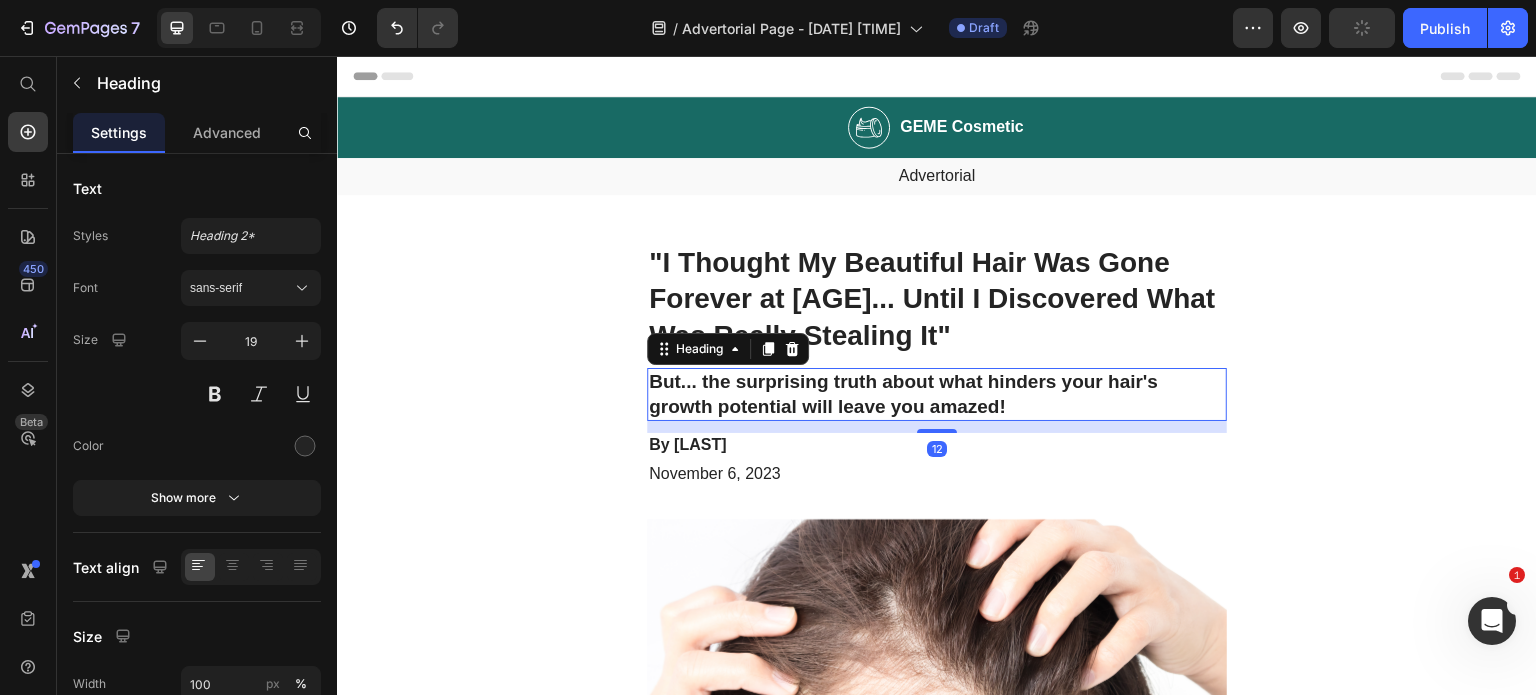 click on "But... the surprising truth about what hinders your hair's growth potential will leave you amazed!" at bounding box center [937, 394] 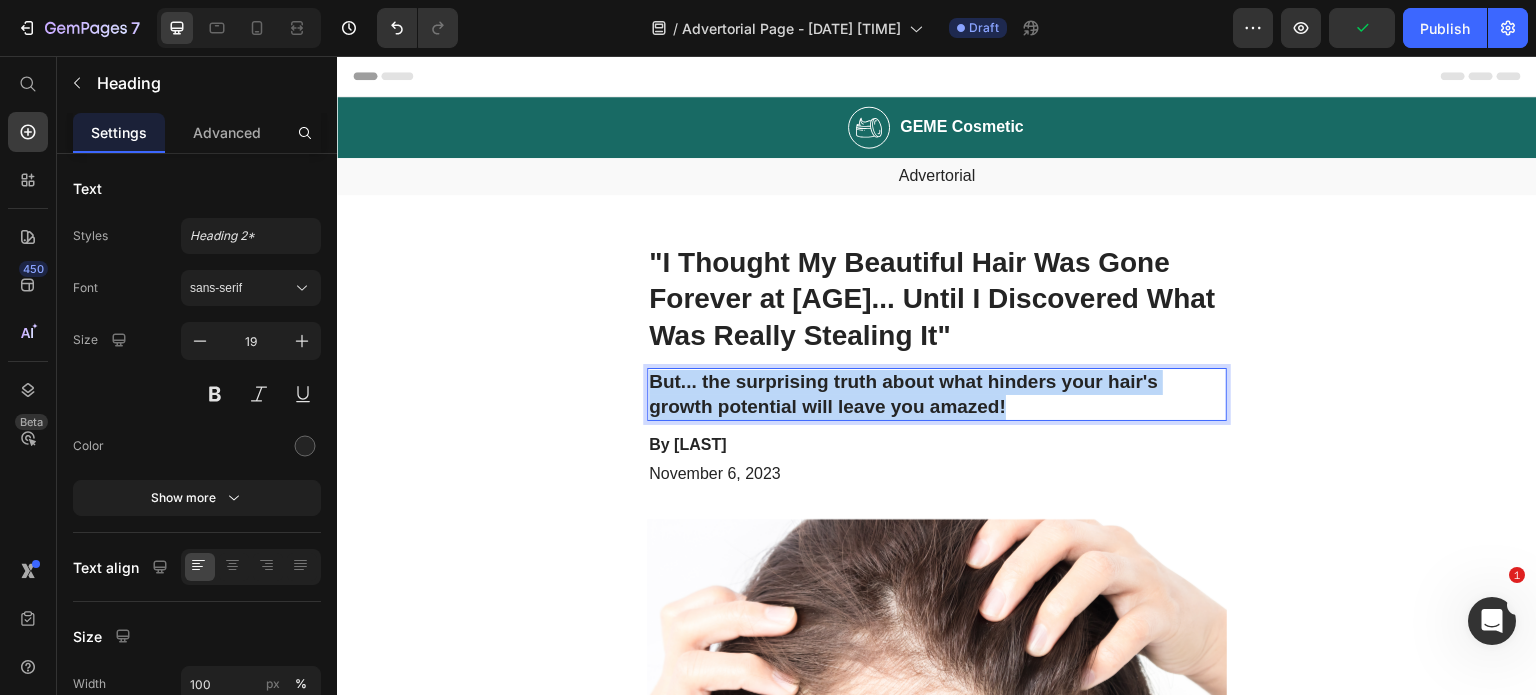 click on "But... the surprising truth about what hinders your hair's growth potential will leave you amazed!" at bounding box center (937, 394) 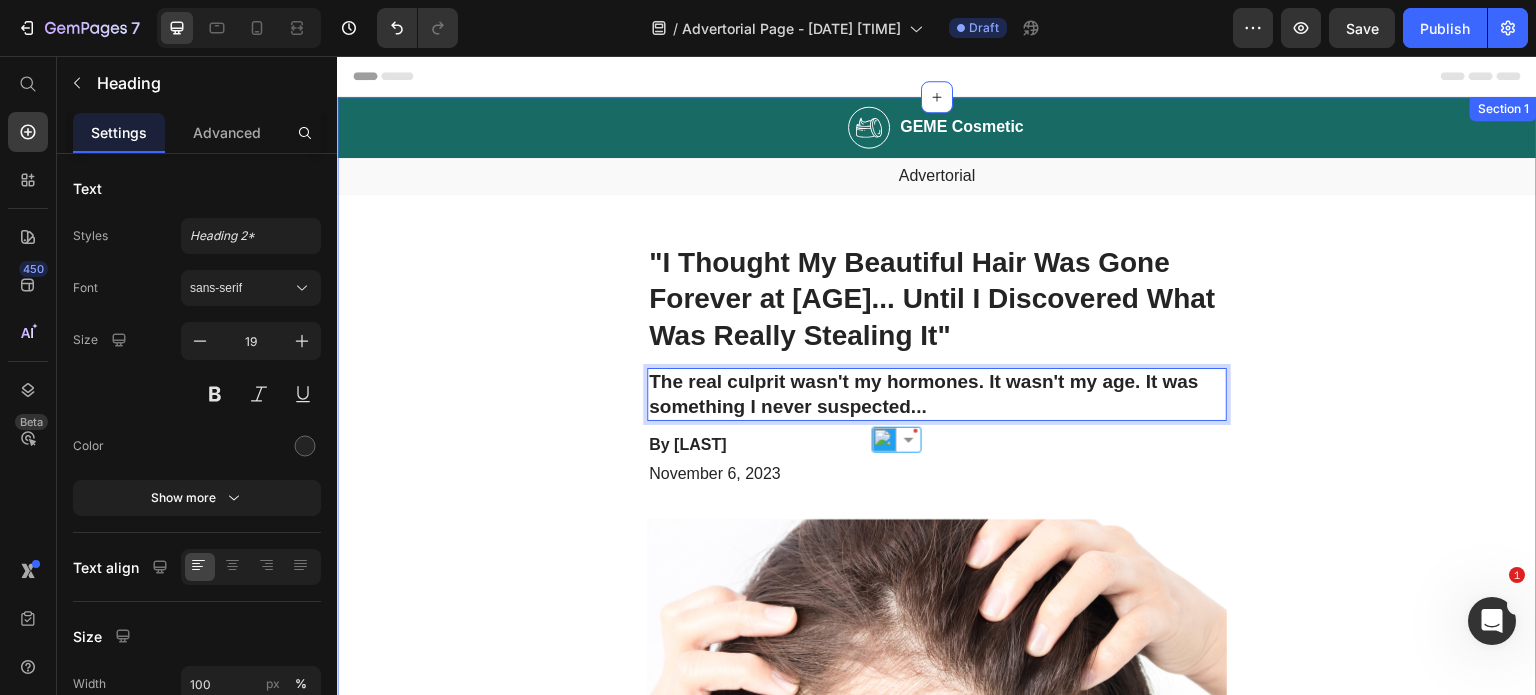 click on "Image GEME Cosmetic Heading Row Advertorial Text Block "I Thought My Beautiful Hair Was Gone Forever at 48... Until I Discovered What Was Really Stealing It" Heading The real culprit wasn't my hormones. It wasn't my age. It was something I never suspected... Heading   12 By Victoria [LAST] Text Block November 6, 2023 Text Block Image Unless you address the health of your hair, you'll continue to miss out on the full potential of your hair care routine. I learned this the hard way, experiencing frustration and wasting money on numerous ineffective treatments.
No matter what I tried, my hair remained weak and lifeless. It wasn't until I recognized the importance of nourishing and strengthening my hair from within that I witnessed a remarkable change.
So, before you invest any more in shampoos, conditioners, and styling products that may further damage your hair, take a moment to reassess your strategy. Text Block I'm here to spill the secrets and rescue you Text Block When I noticed
Text Block" at bounding box center (937, 1515) 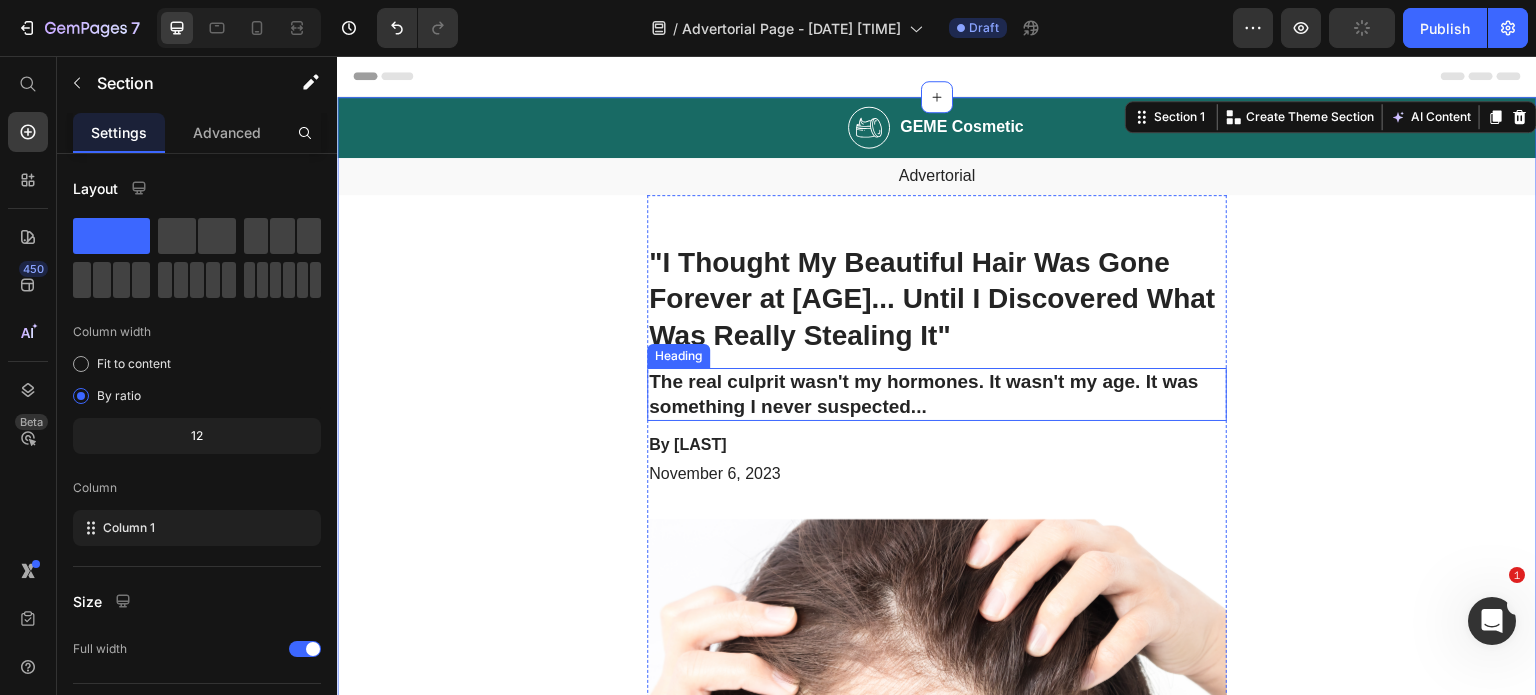 click on "The real culprit wasn't my hormones. It wasn't my age. It was something I never suspected..." at bounding box center (937, 394) 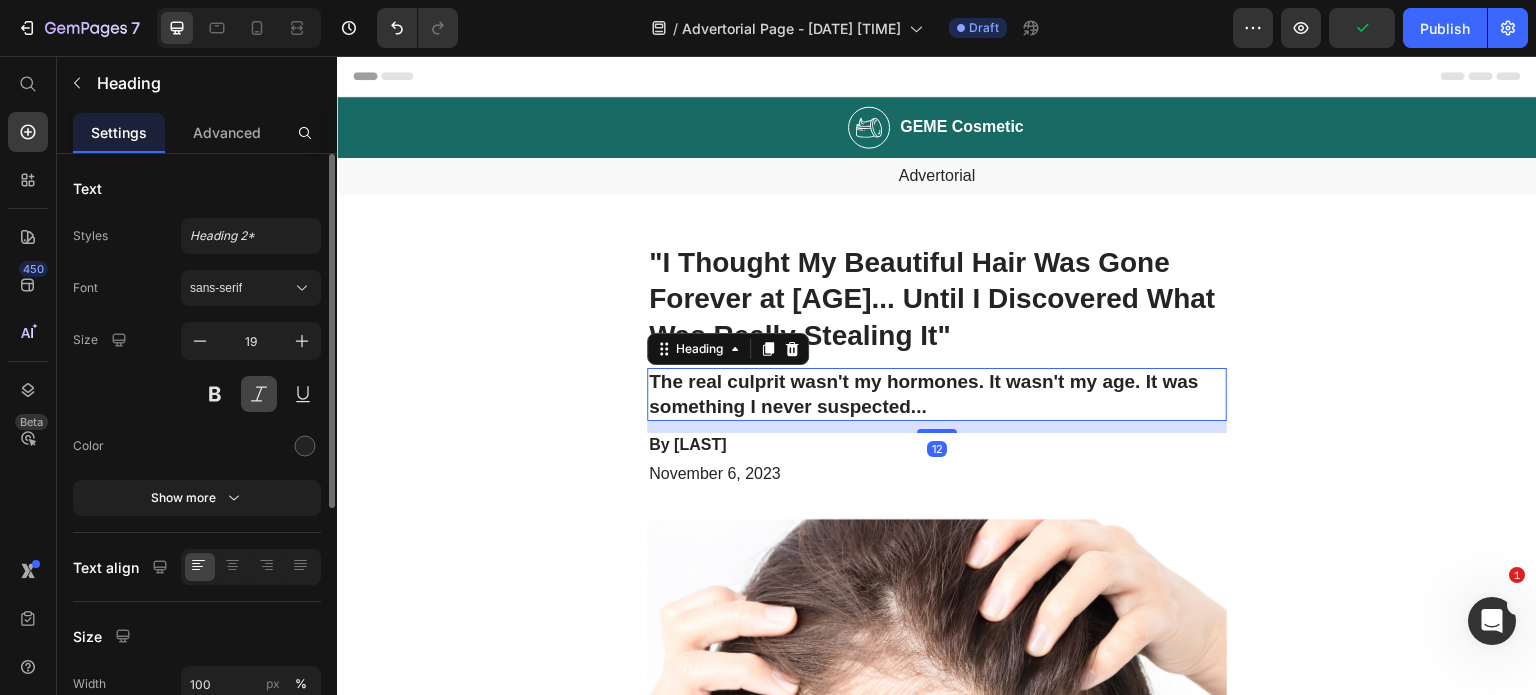 click at bounding box center (259, 394) 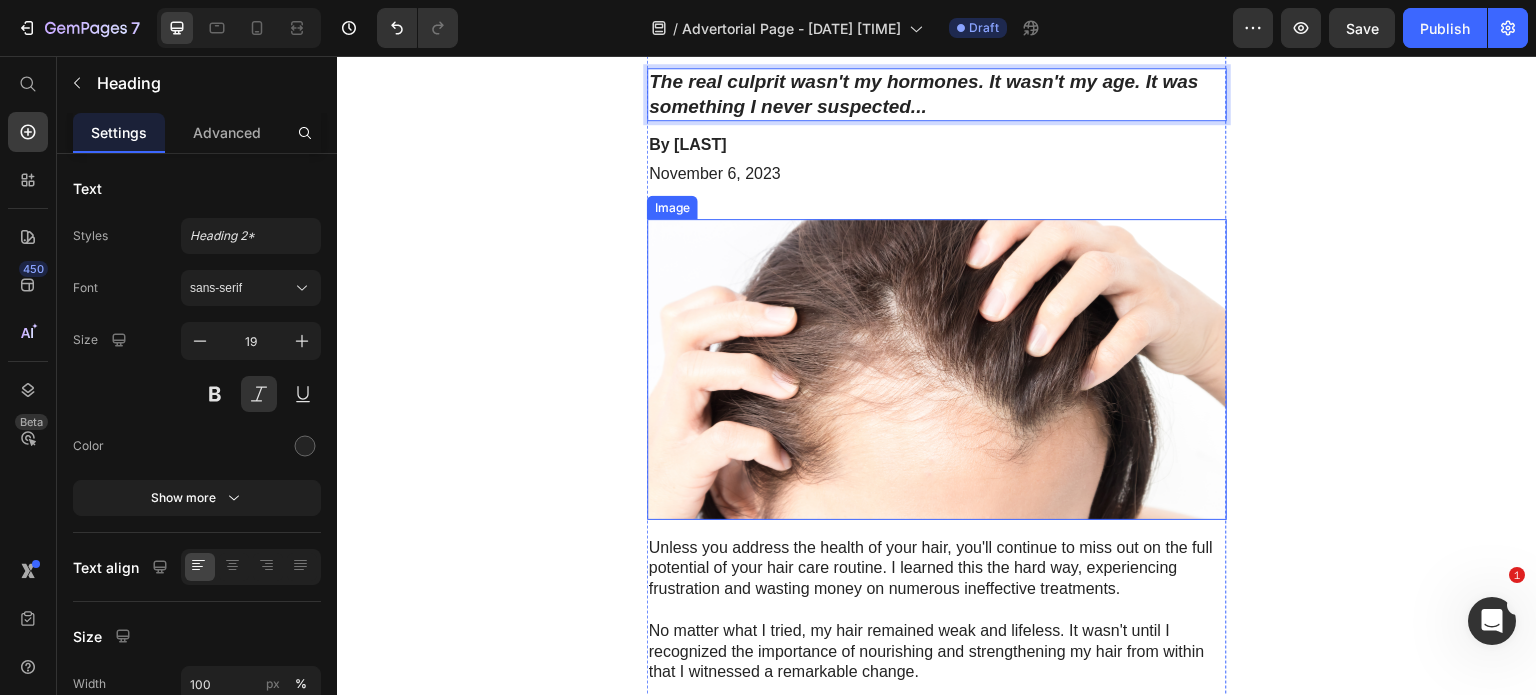 scroll, scrollTop: 500, scrollLeft: 0, axis: vertical 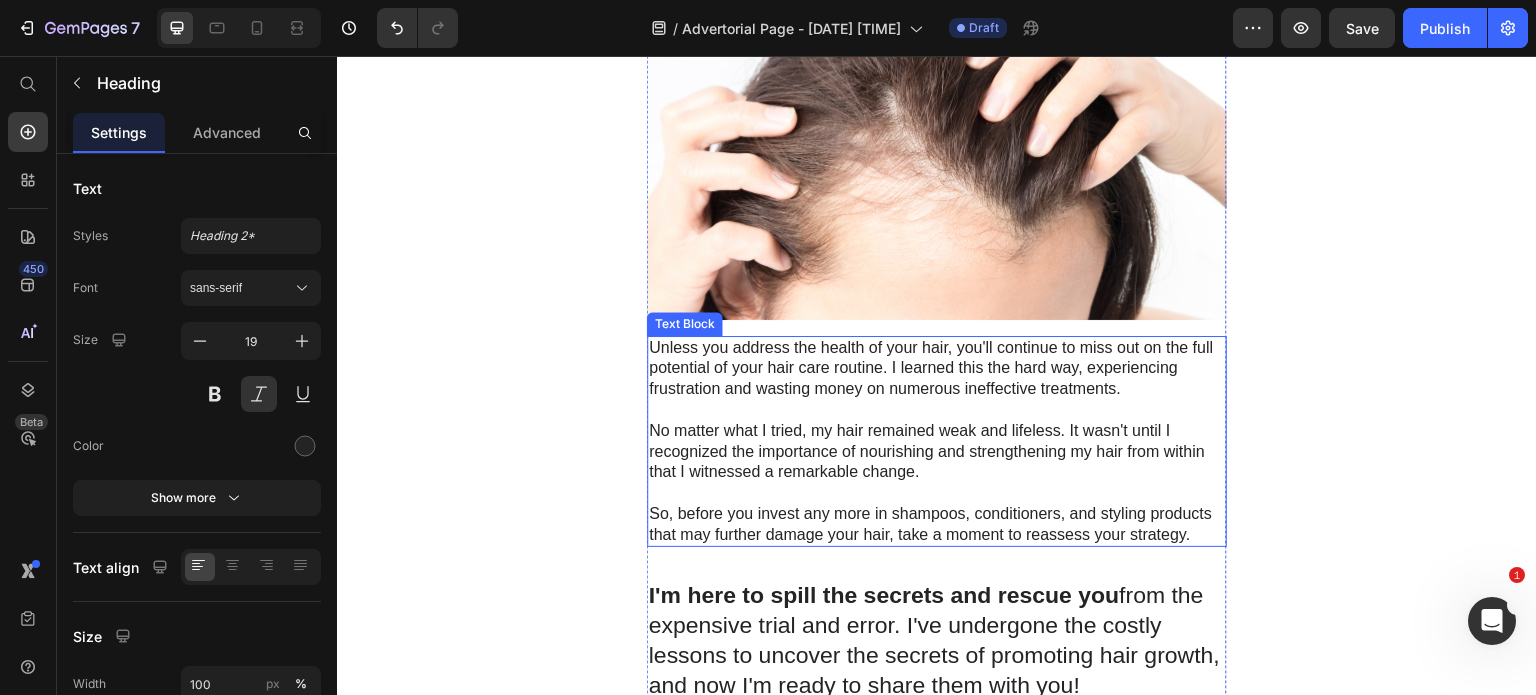 click on "Unless you address the health of your hair, you'll continue to miss out on the full potential of your hair care routine. I learned this the hard way, experiencing frustration and wasting money on numerous ineffective treatments." at bounding box center (937, 369) 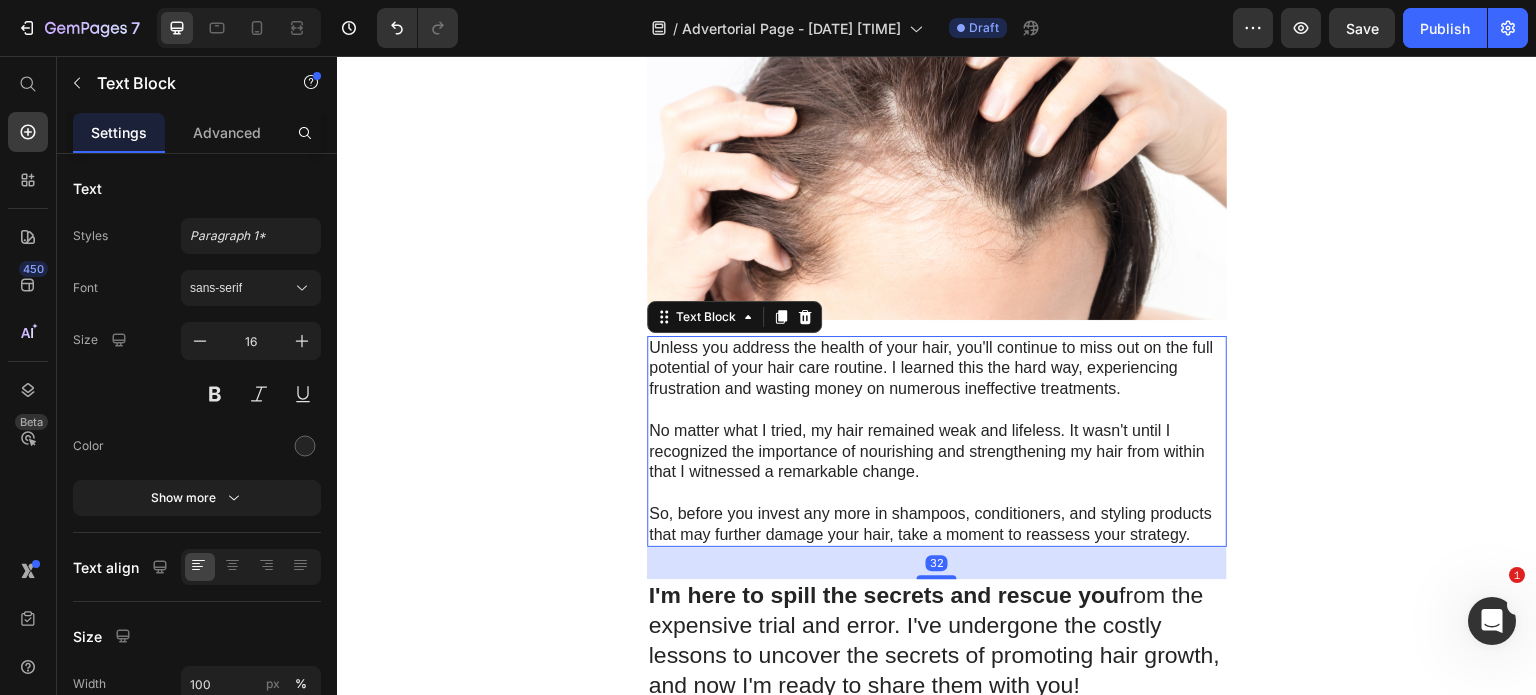 click on "Unless you address the health of your hair, you'll continue to miss out on the full potential of your hair care routine. I learned this the hard way, experiencing frustration and wasting money on numerous ineffective treatments." at bounding box center [937, 369] 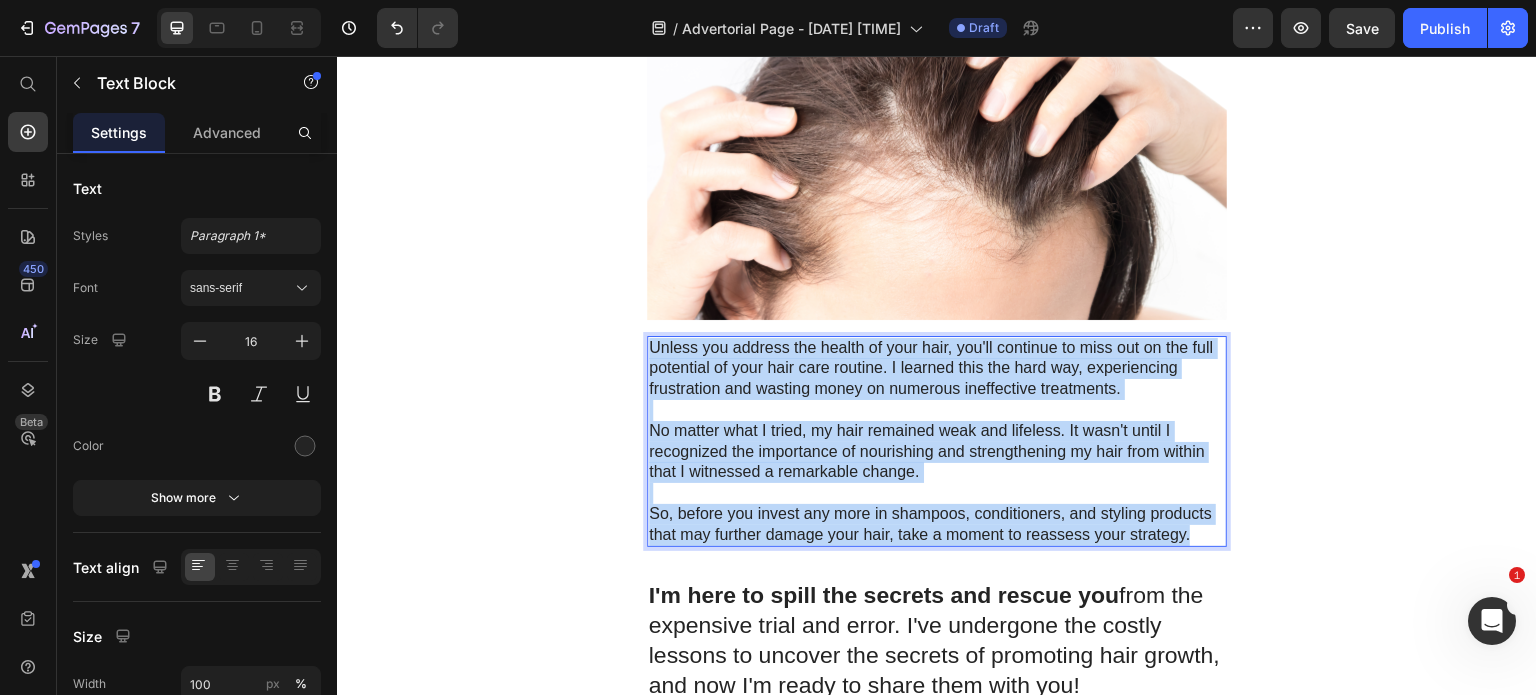 click on "So, before you invest any more in shampoos, conditioners, and styling products that may further damage your hair, take a moment to reassess your strategy." at bounding box center (937, 525) 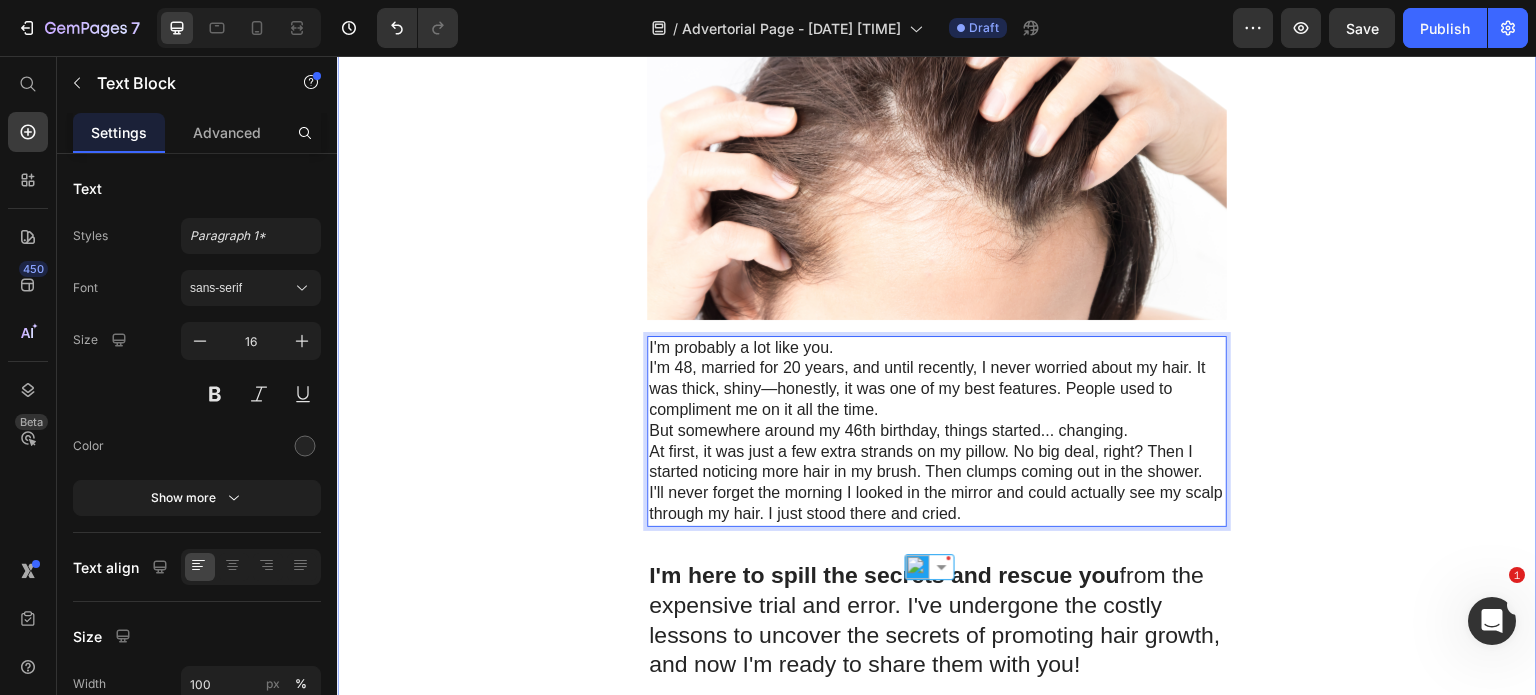 click on "By Victoria Miller" at bounding box center (937, 1005) 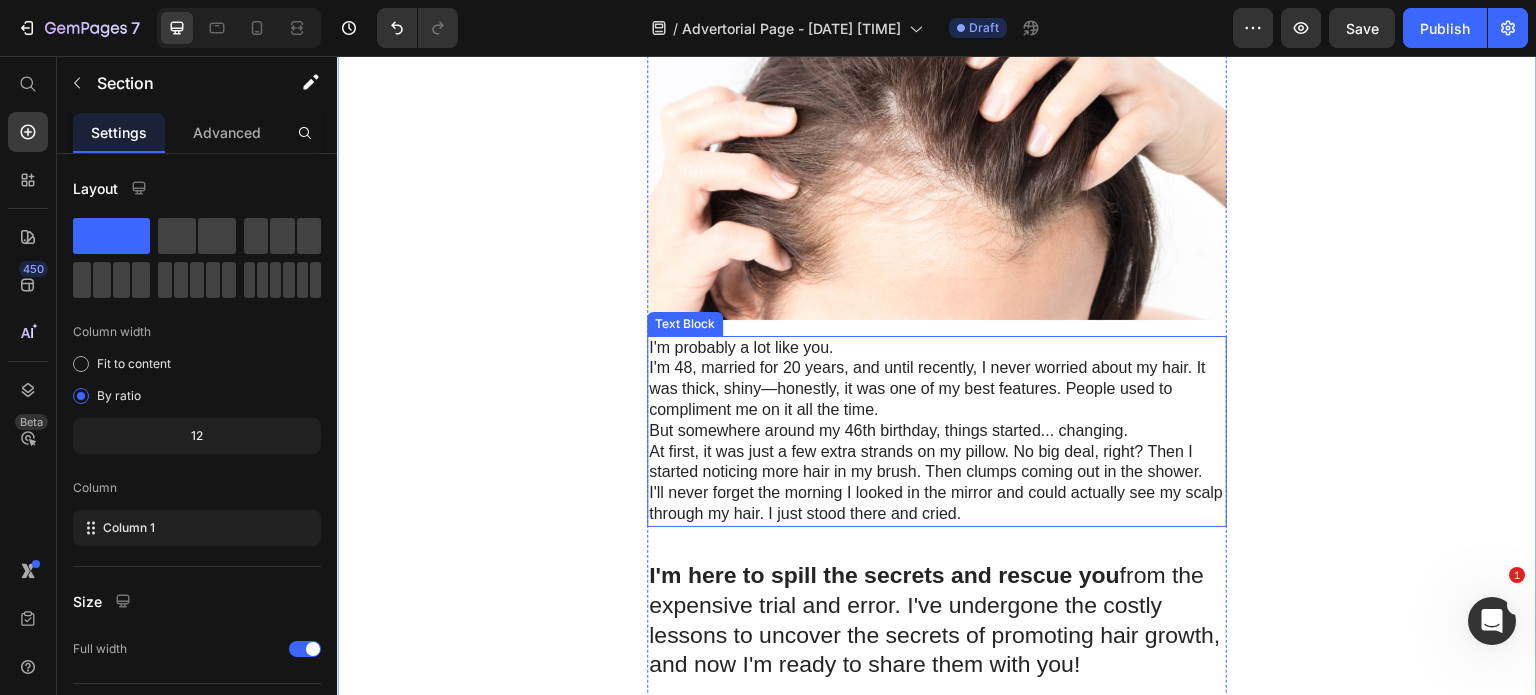 click on "But somewhere around my 46th birthday, things started... changing." at bounding box center [937, 431] 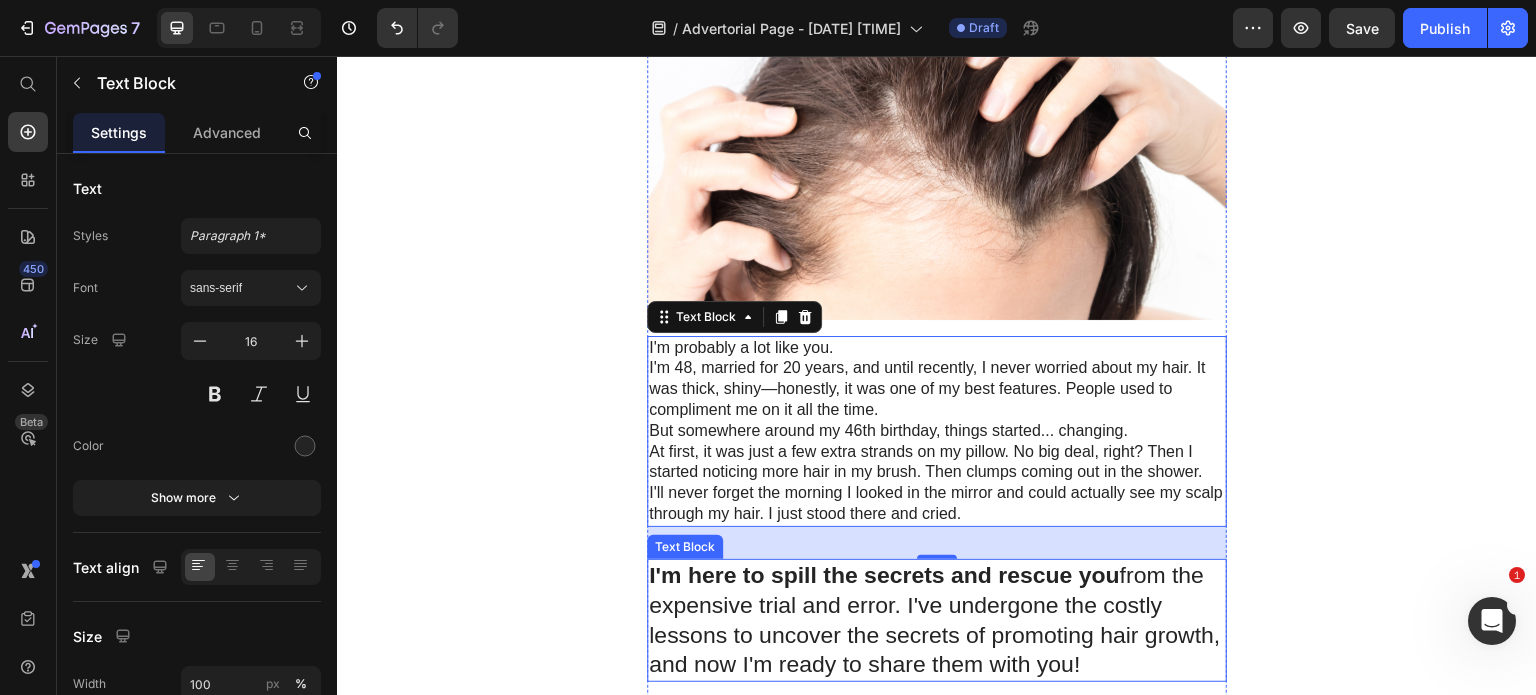click on "I'm here to spill the secrets and rescue you  from the expensive trial and error. I've undergone the costly lessons to uncover the secrets of promoting hair growth, and now I'm ready to share them with you!" at bounding box center [937, 621] 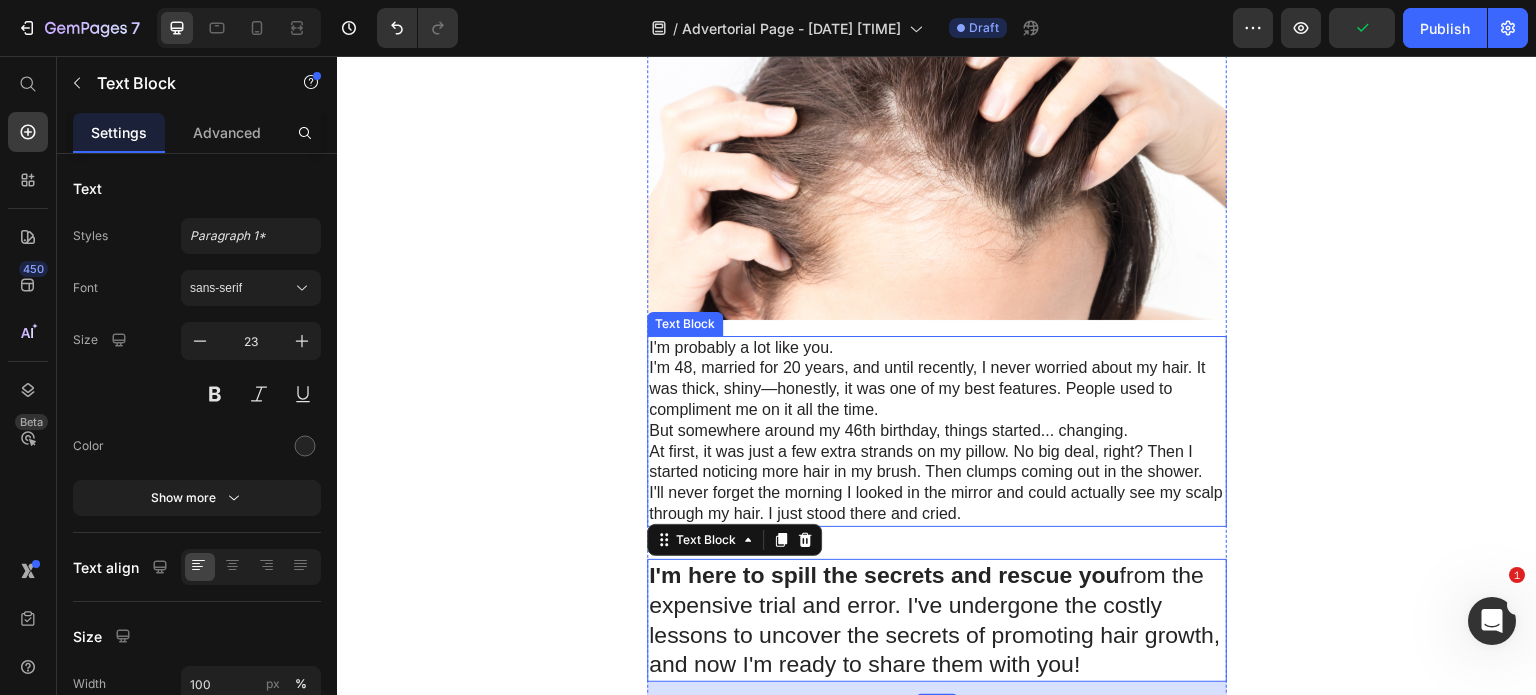 click on "At first, it was just a few extra strands on my pillow. No big deal, right? Then I started noticing more hair in my brush. Then clumps coming out in the shower." at bounding box center (937, 463) 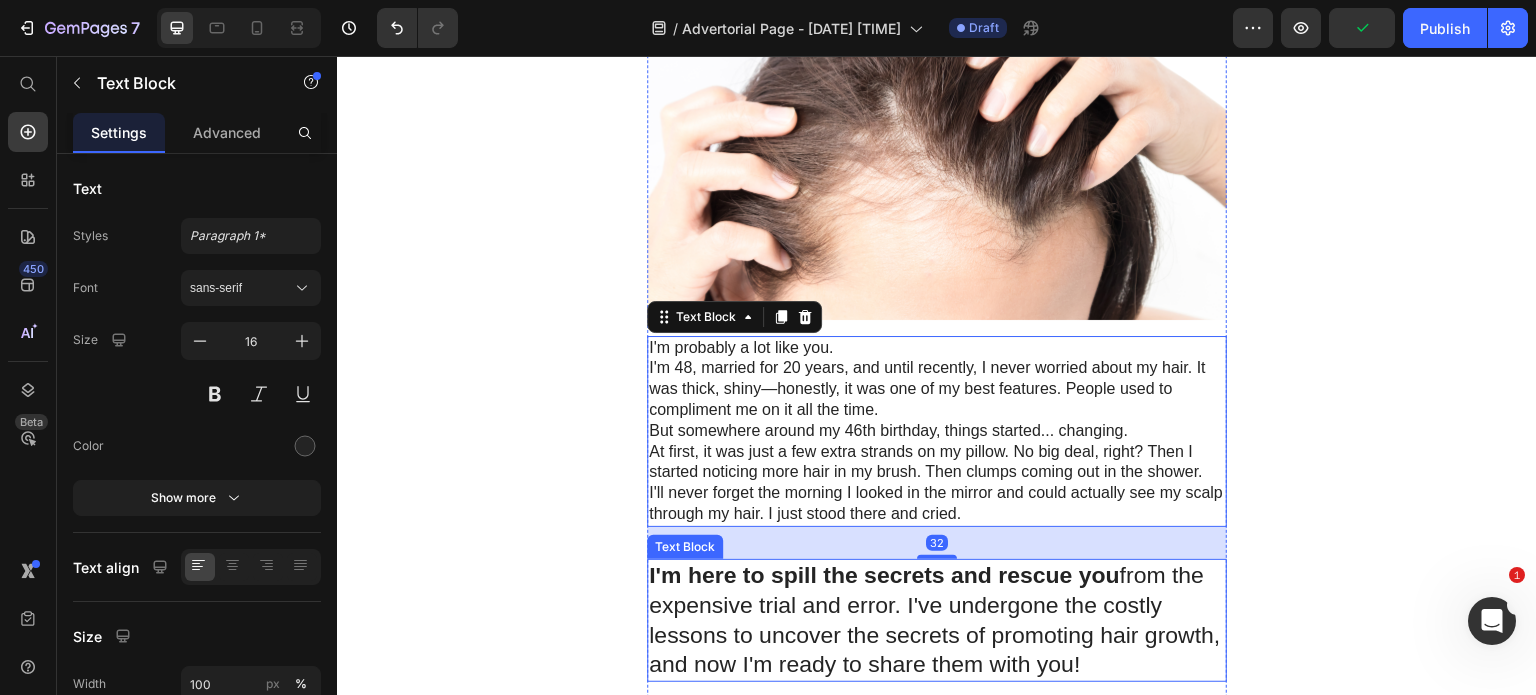 click on "I'm here to spill the secrets and rescue you  from the expensive trial and error. I've undergone the costly lessons to uncover the secrets of promoting hair growth, and now I'm ready to share them with you!" at bounding box center (937, 621) 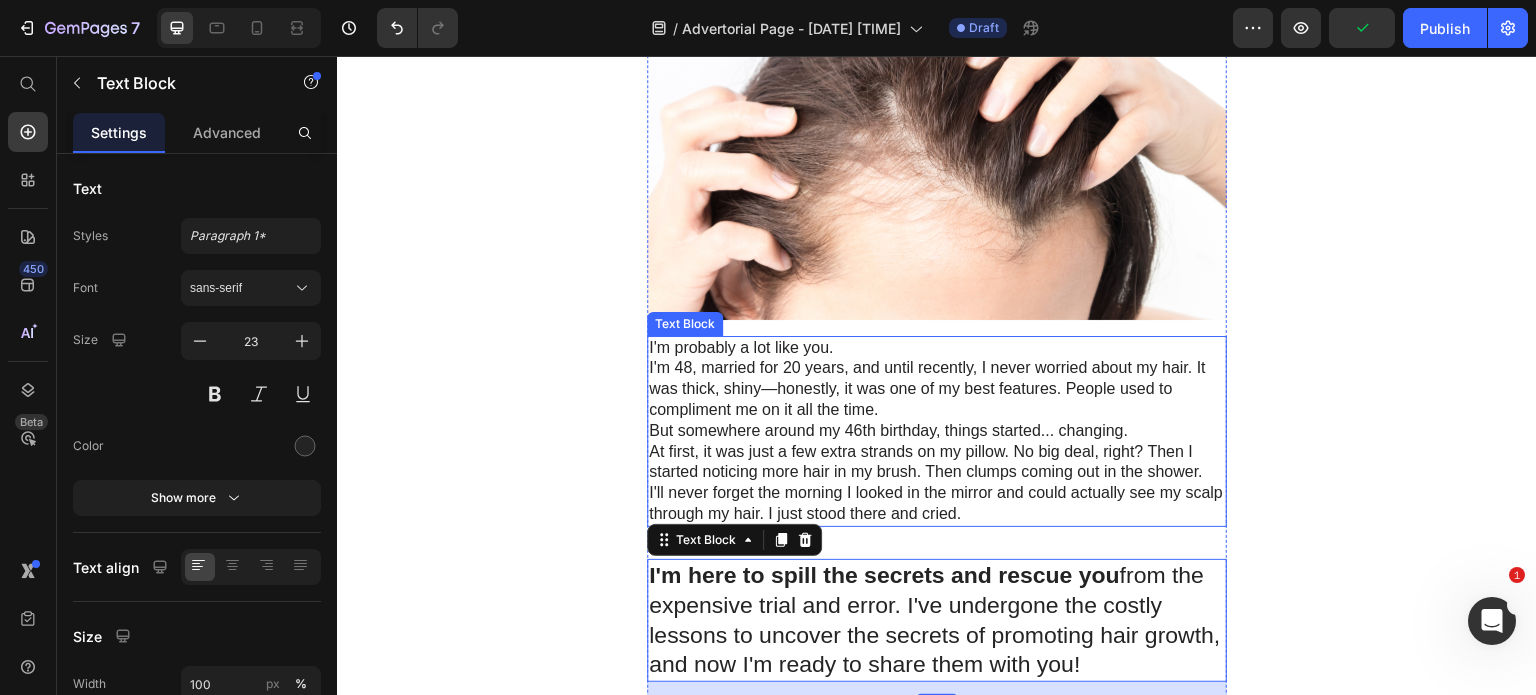 click on "But somewhere around my 46th birthday, things started... changing." at bounding box center [937, 431] 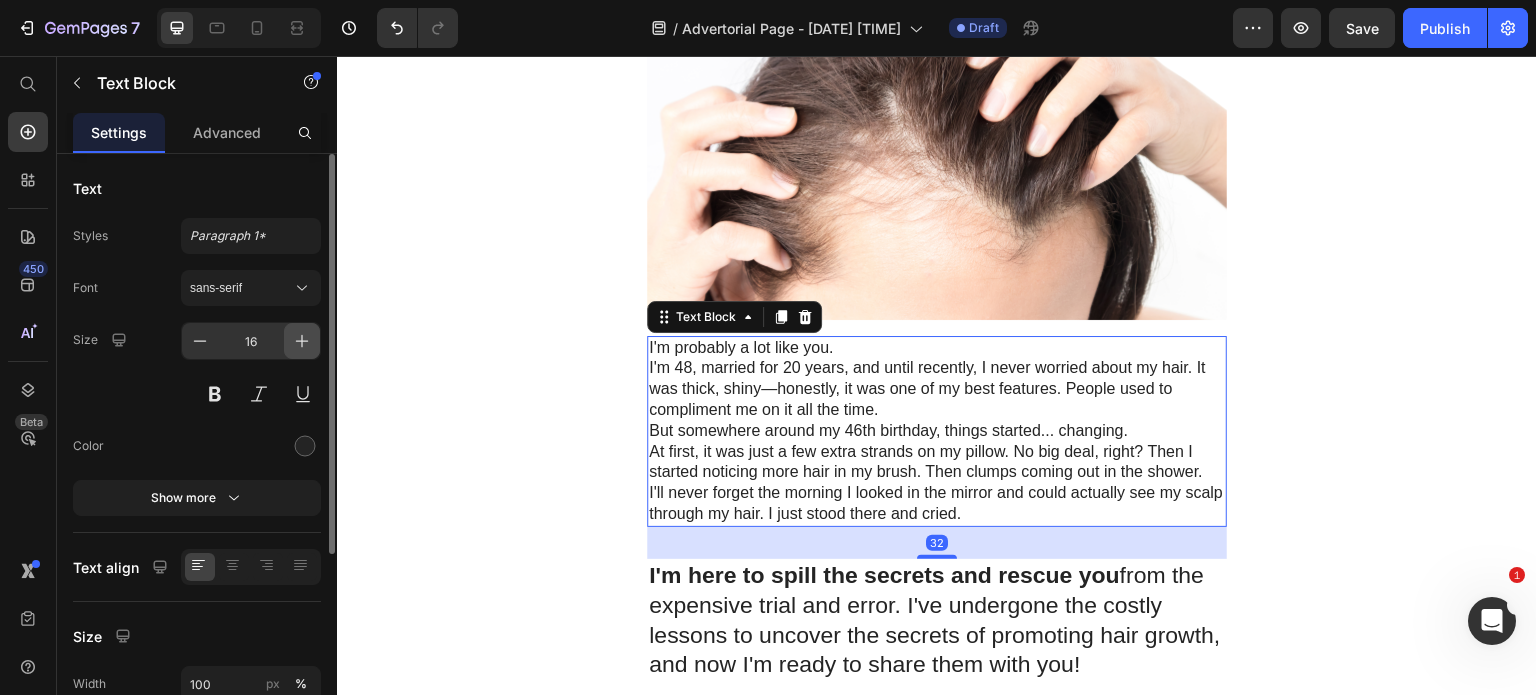 click 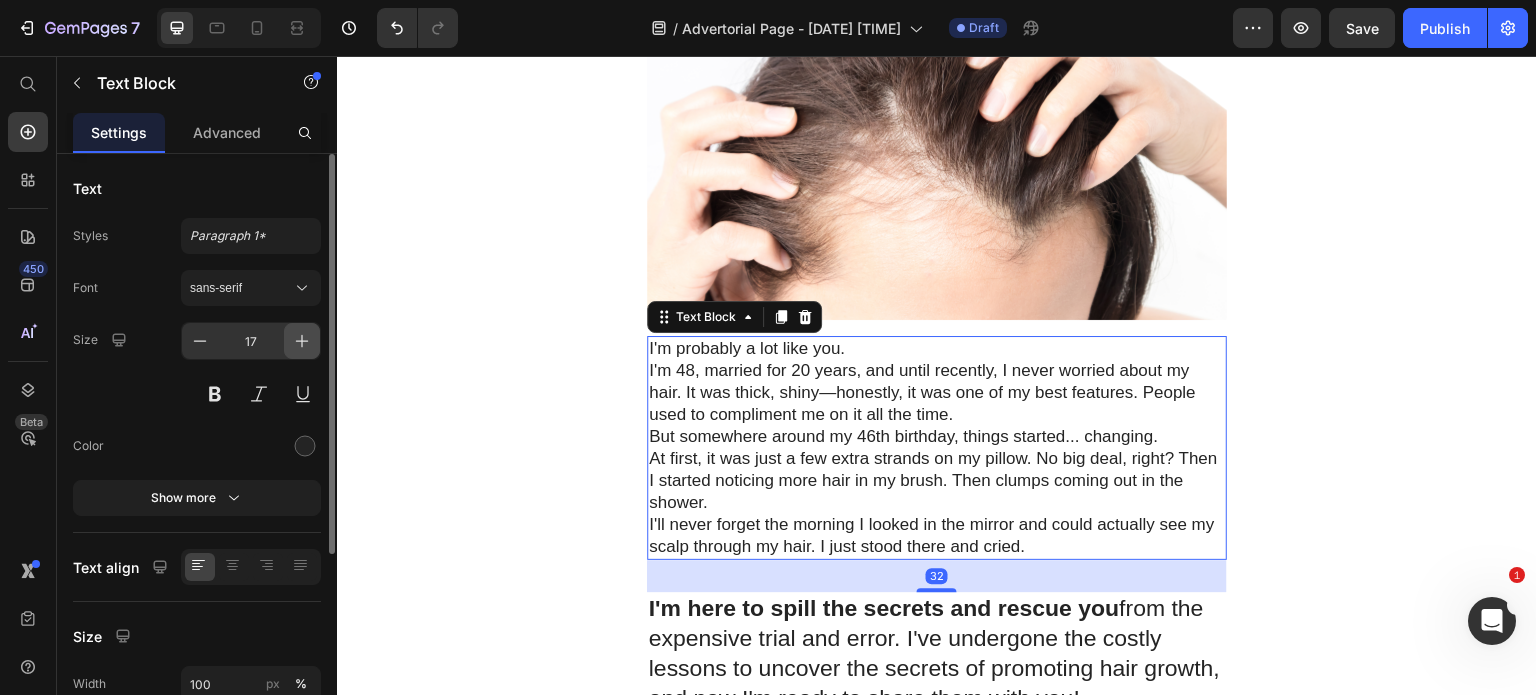 click 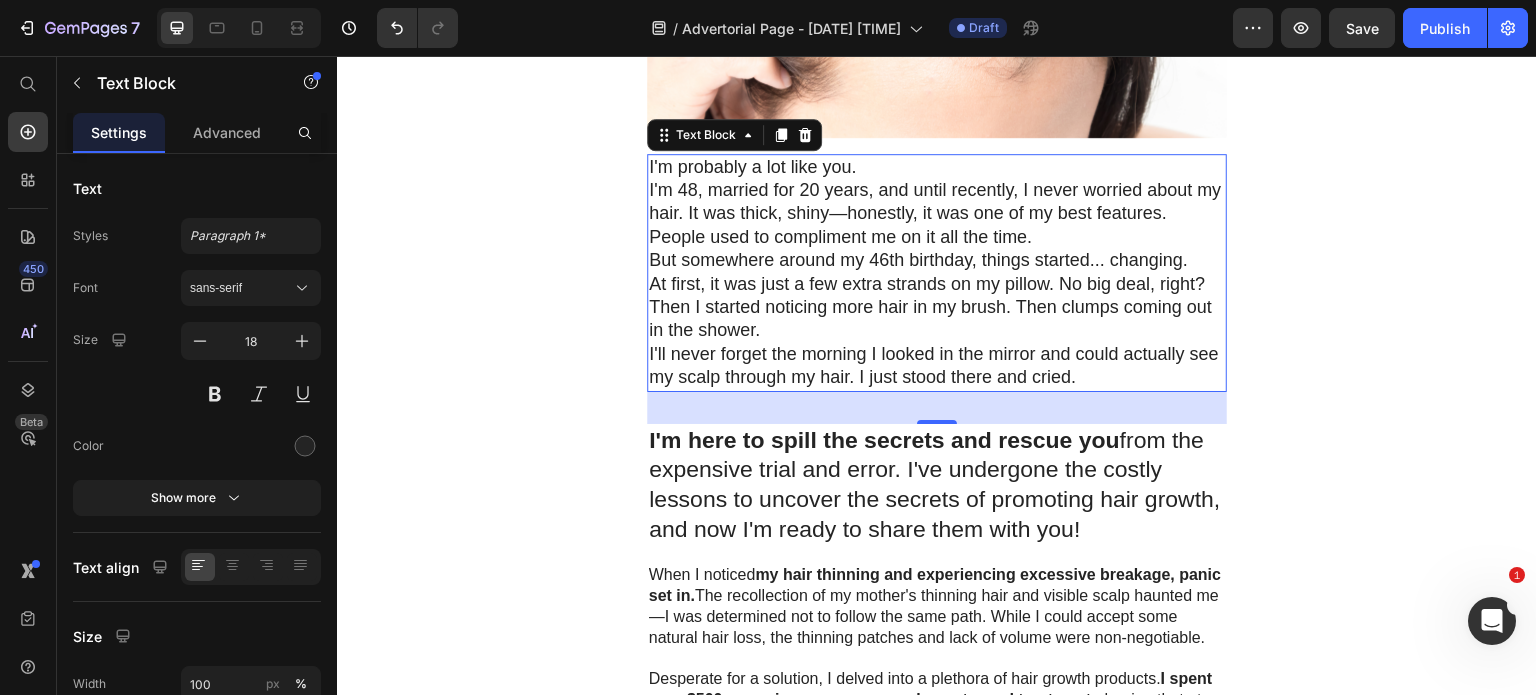scroll, scrollTop: 700, scrollLeft: 0, axis: vertical 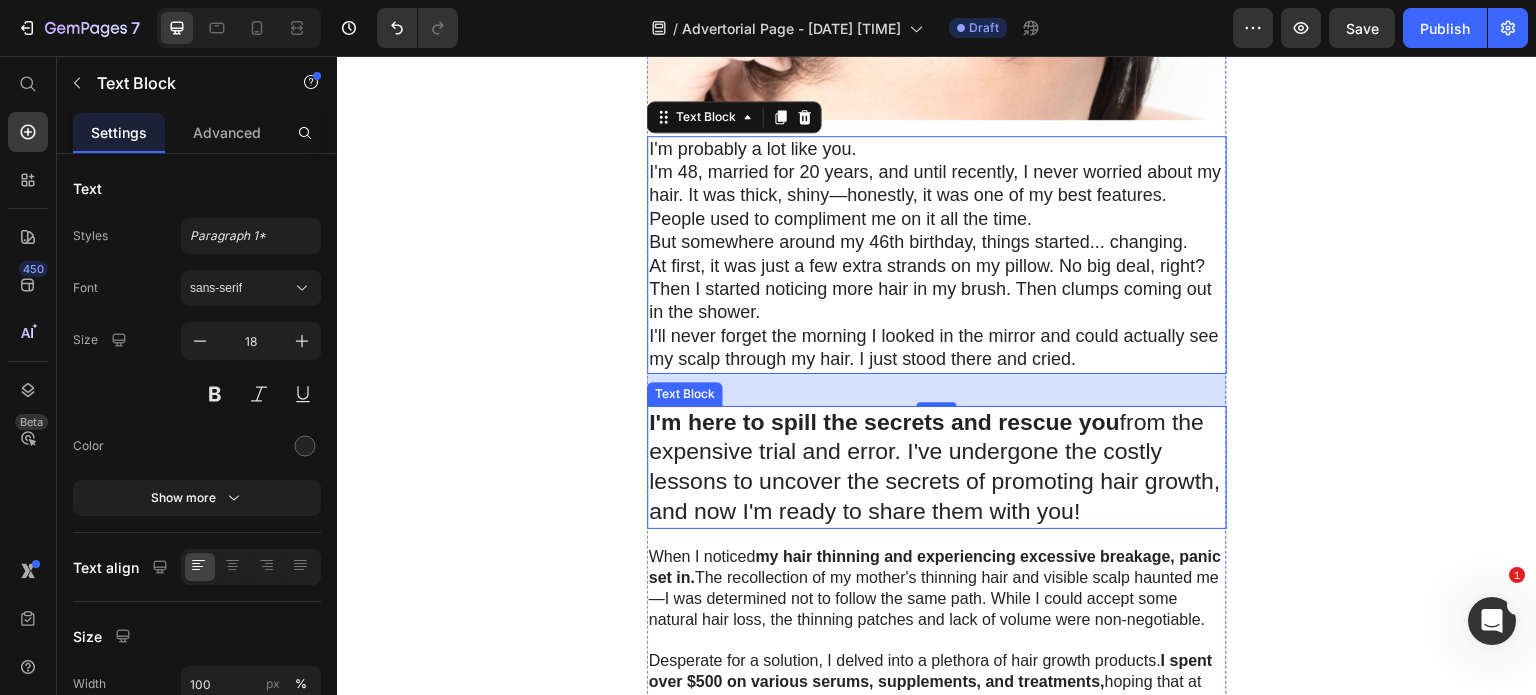 click on "I'm here to spill the secrets and rescue you  from the expensive trial and error. I've undergone the costly lessons to uncover the secrets of promoting hair growth, and now I'm ready to share them with you!" at bounding box center [937, 468] 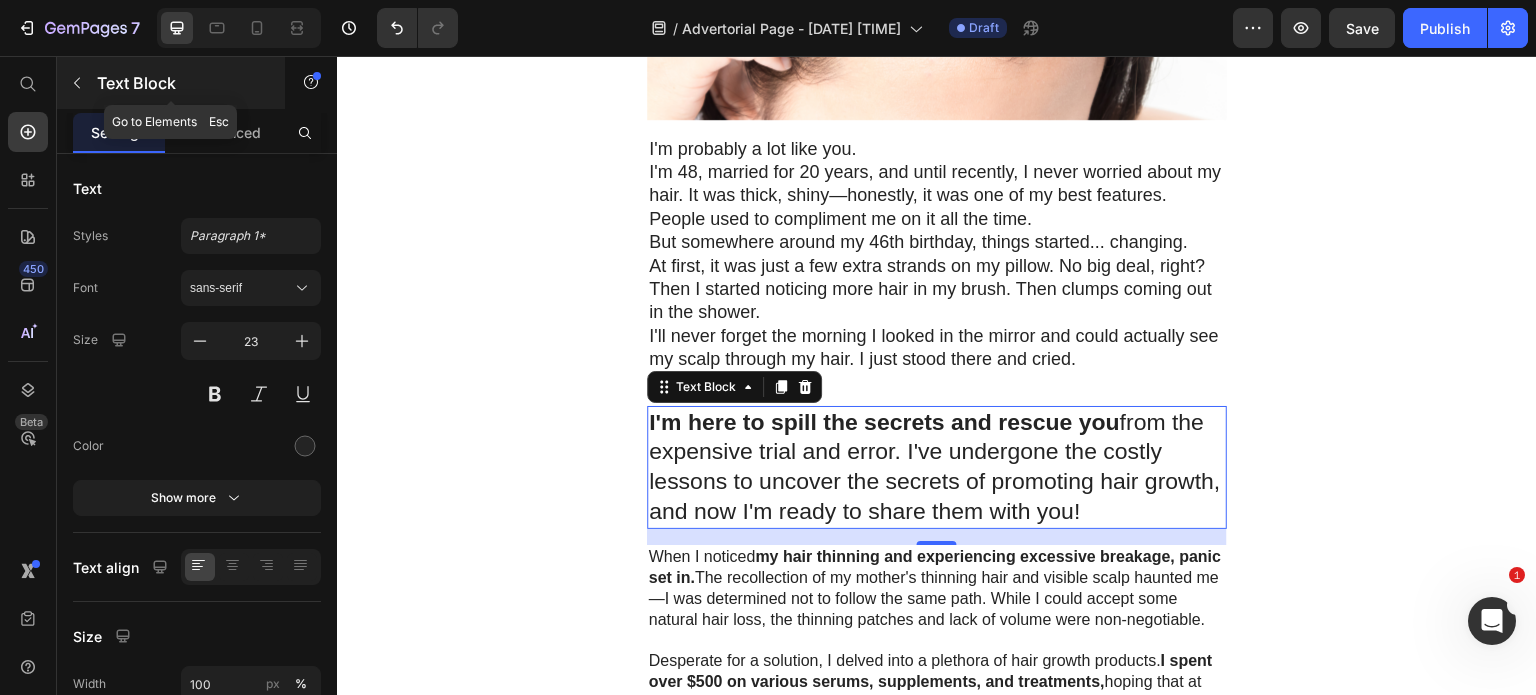 click 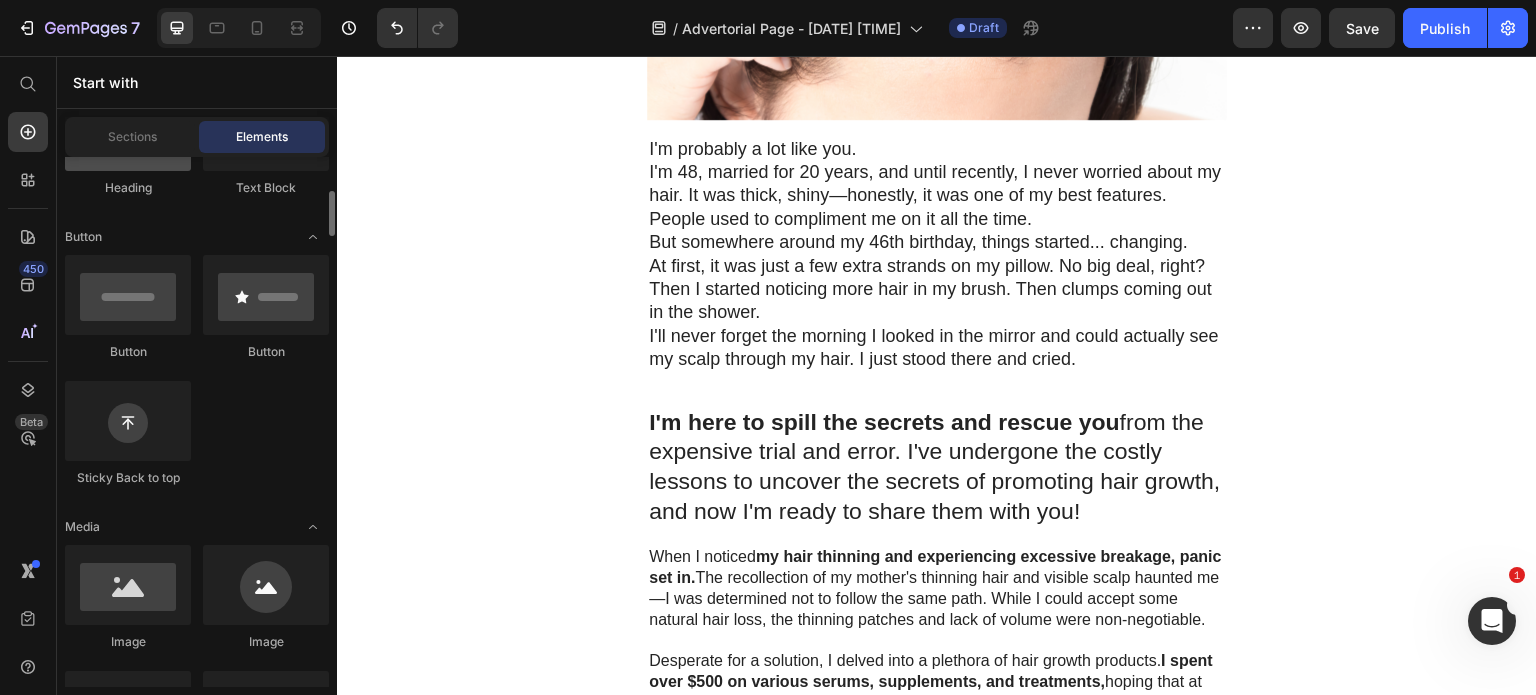 scroll, scrollTop: 500, scrollLeft: 0, axis: vertical 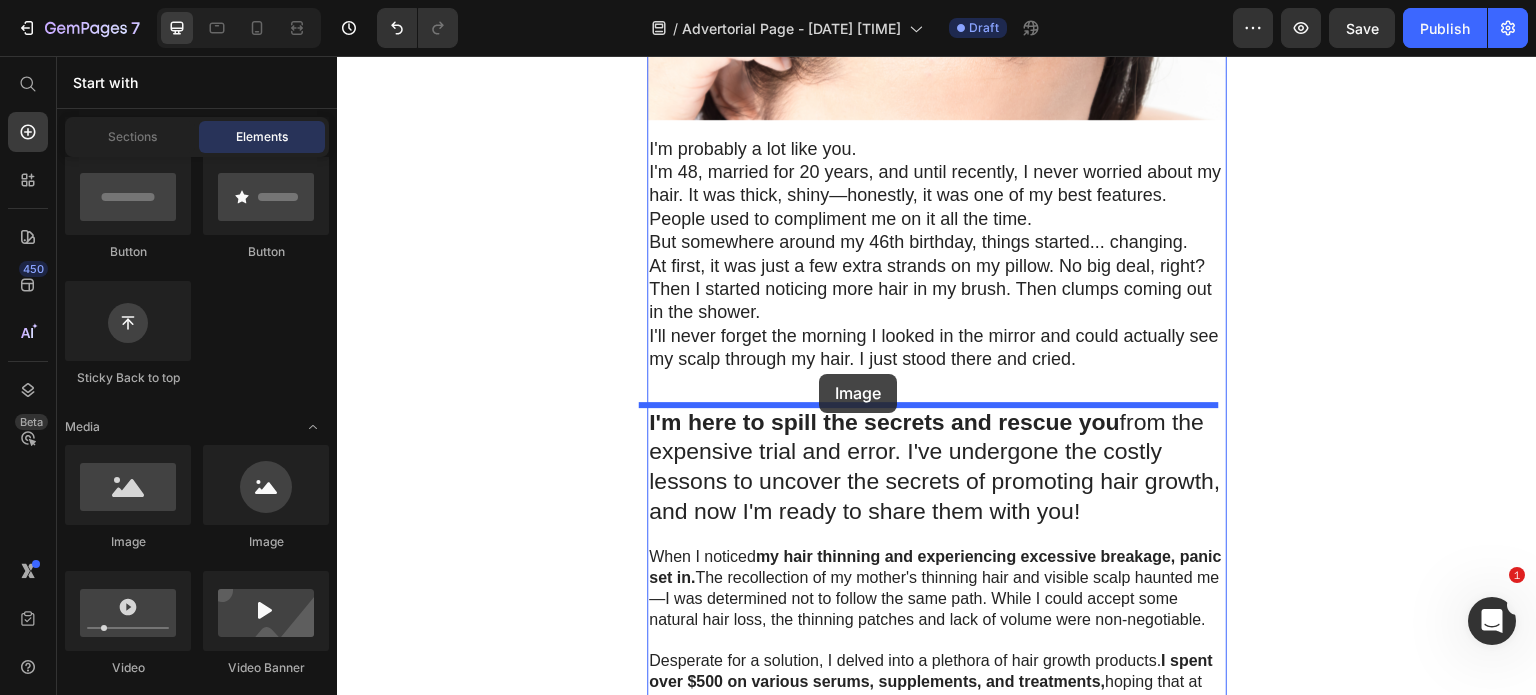 drag, startPoint x: 457, startPoint y: 557, endPoint x: 819, endPoint y: 374, distance: 405.62668 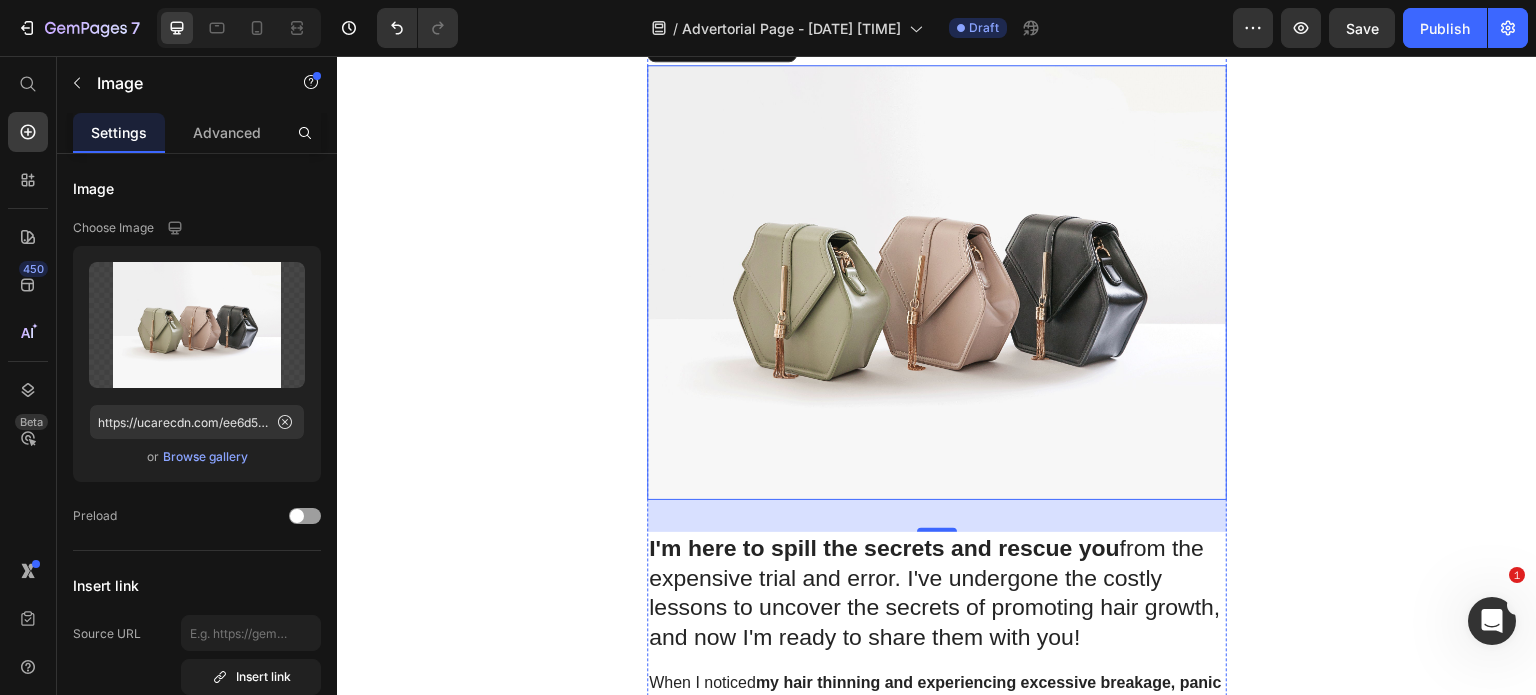 scroll, scrollTop: 1200, scrollLeft: 0, axis: vertical 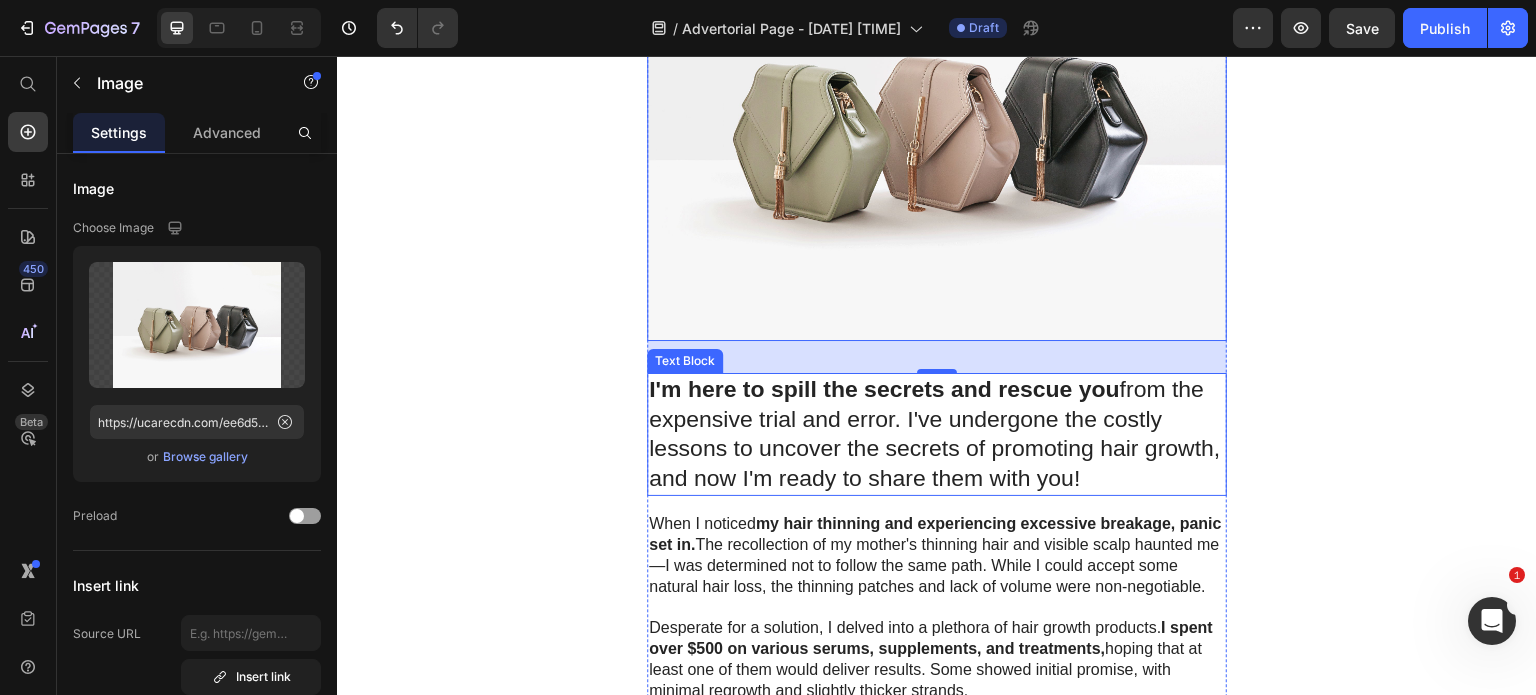 click on "I'm here to spill the secrets and rescue you  from the expensive trial and error. I've undergone the costly lessons to uncover the secrets of promoting hair growth, and now I'm ready to share them with you!" at bounding box center (937, 435) 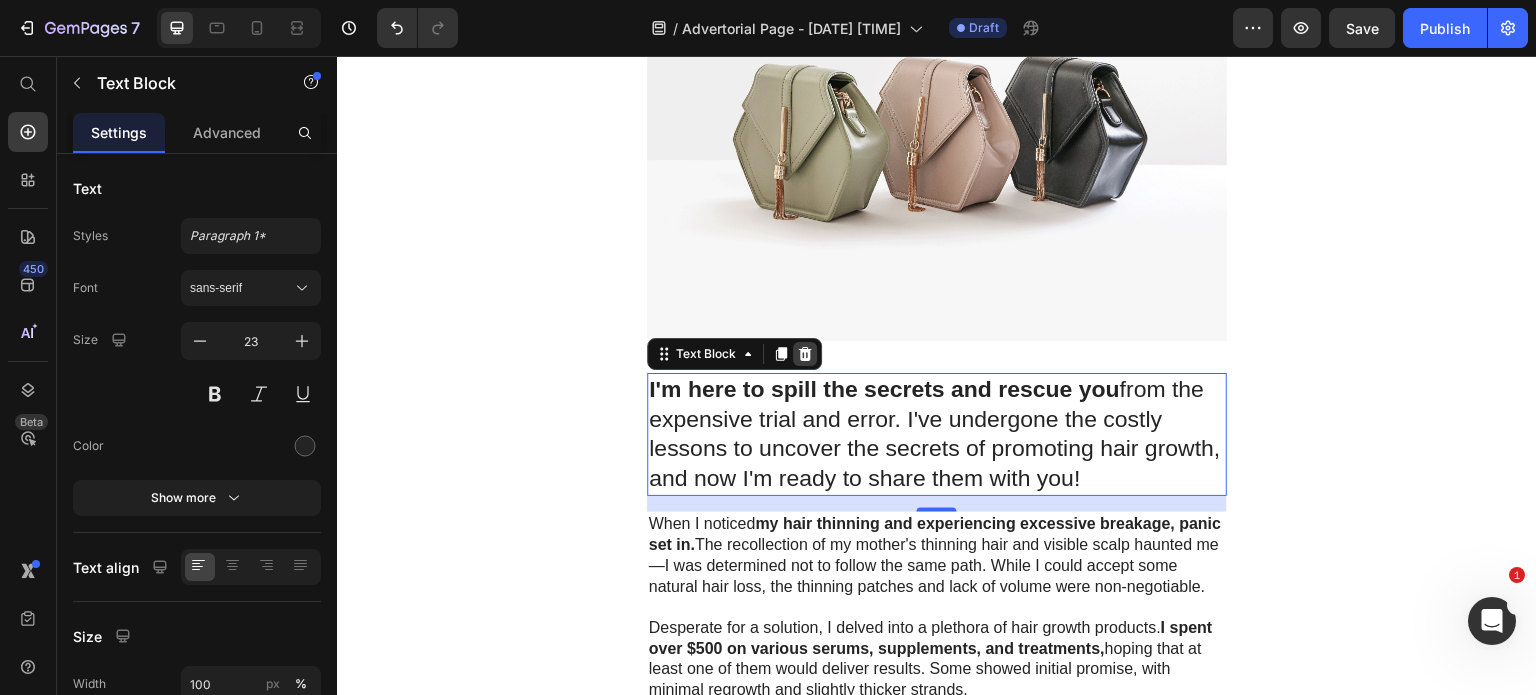 click 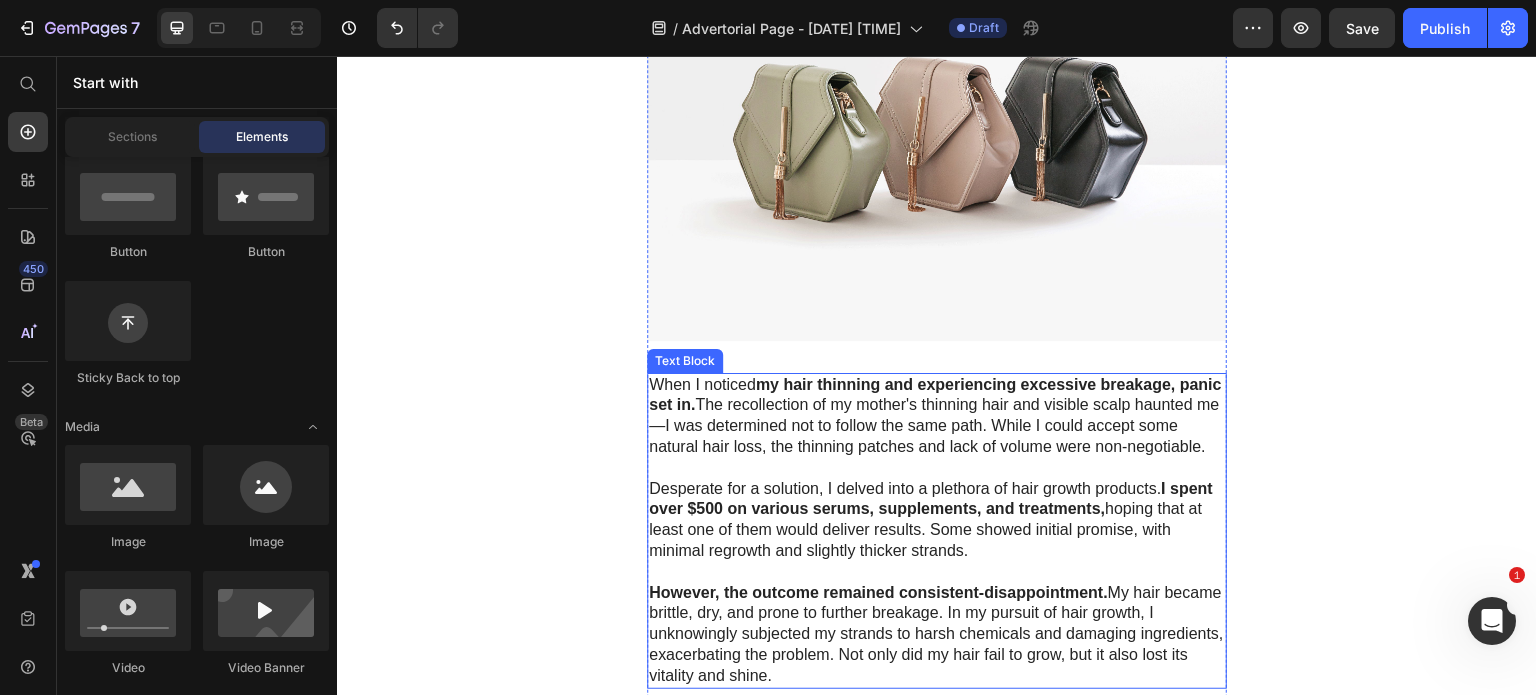 click on "When I noticed  my hair thinning and experiencing excessive breakage, panic set in.  The recollection of my mother's thinning hair and visible scalp haunted me—I was determined not to follow the same path. While I could accept some natural hair loss, the thinning patches and lack of volume were non-negotiable." at bounding box center [937, 416] 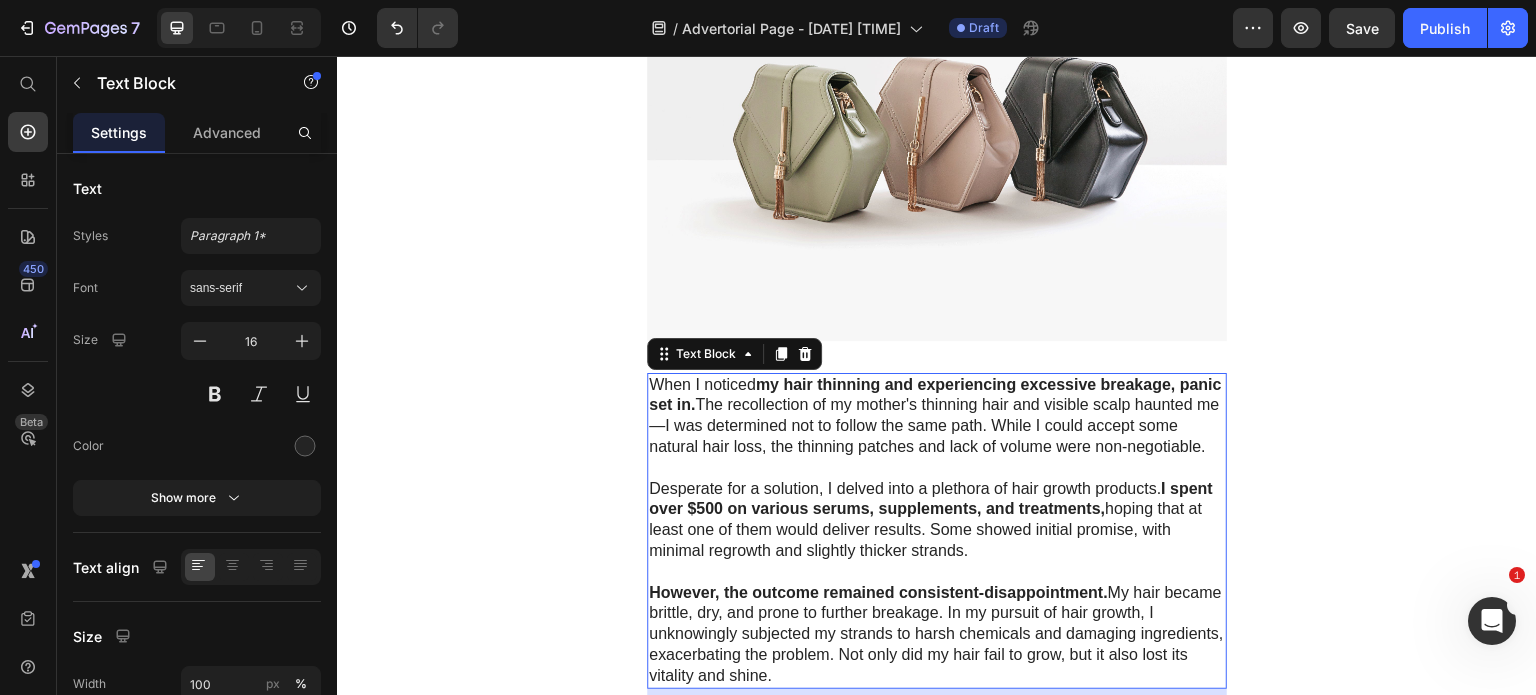 click on "When I noticed  my hair thinning and experiencing excessive breakage, panic set in.  The recollection of my mother's thinning hair and visible scalp haunted me—I was determined not to follow the same path. While I could accept some natural hair loss, the thinning patches and lack of volume were non-negotiable." at bounding box center [937, 416] 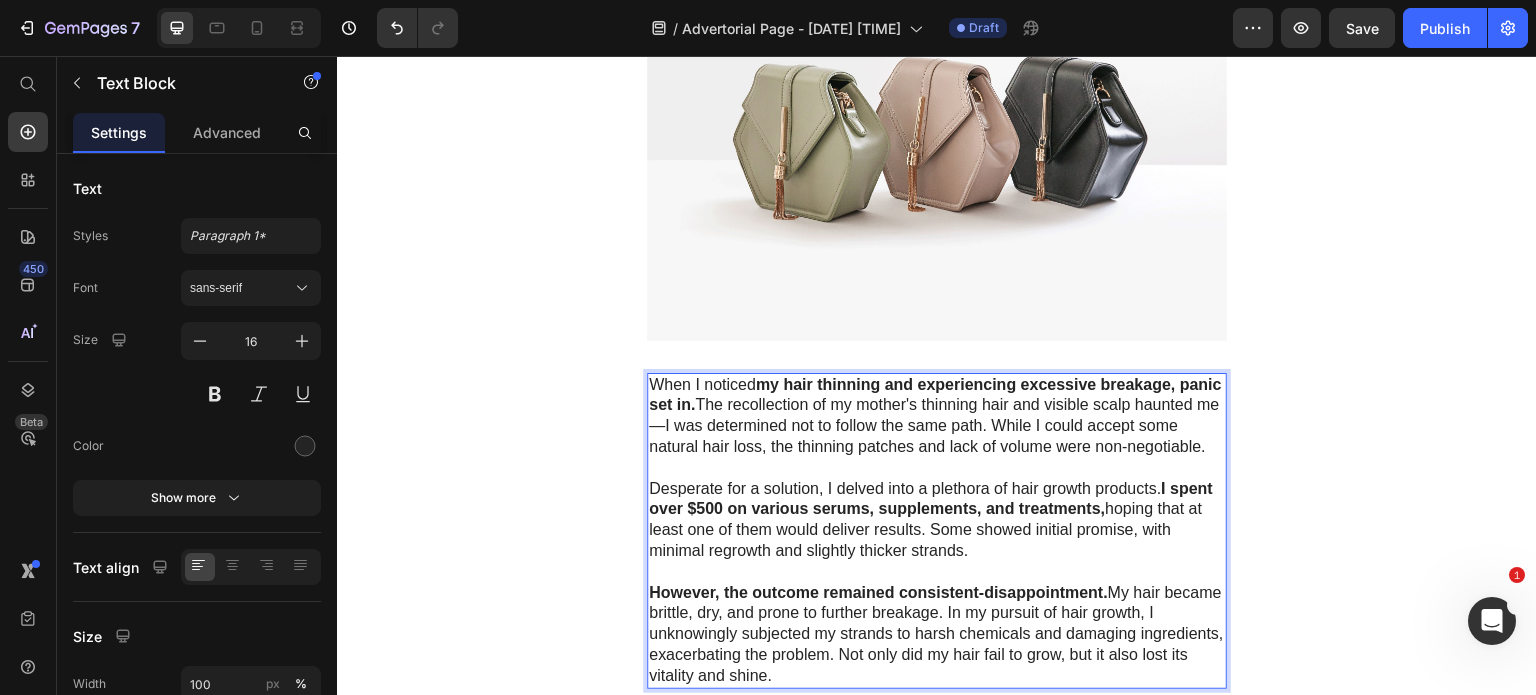 scroll, scrollTop: 1500, scrollLeft: 0, axis: vertical 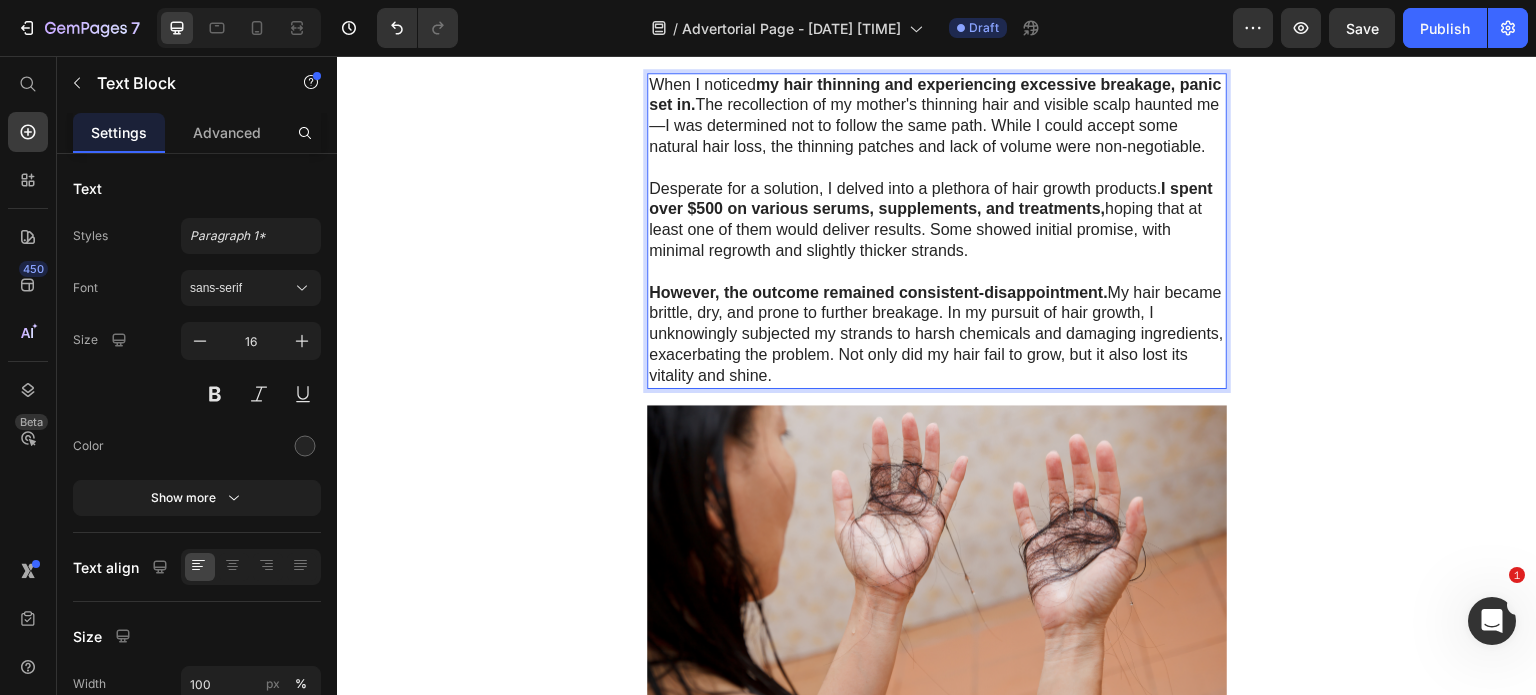 click on "However, the outcome remained consistent-disappointment. My hair became brittle, dry, and prone to further breakage. In my pursuit of hair growth, I unknowingly subjected my strands to harsh chemicals and damaging ingredients, exacerbating the problem. Not only did my hair fail to grow, but it also lost its vitality and shine." at bounding box center (937, 335) 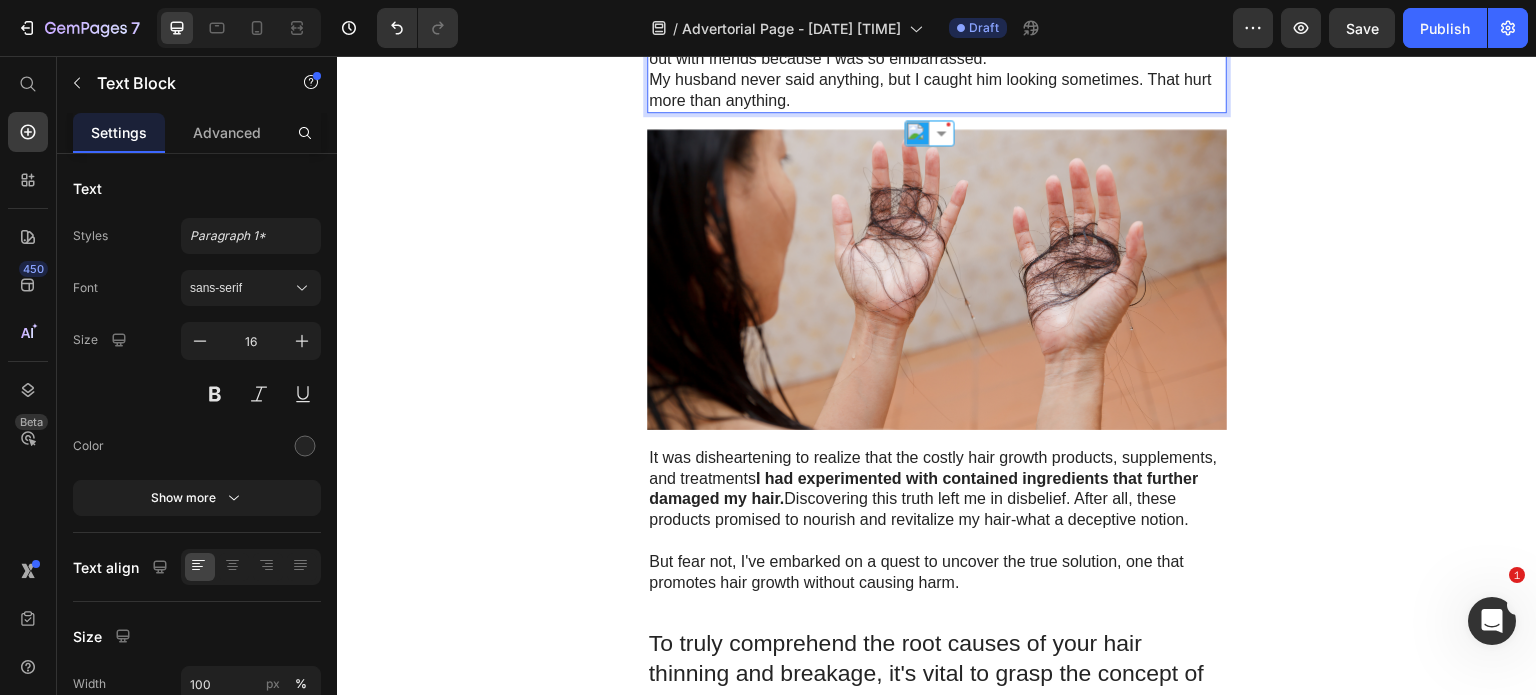 scroll, scrollTop: 1900, scrollLeft: 0, axis: vertical 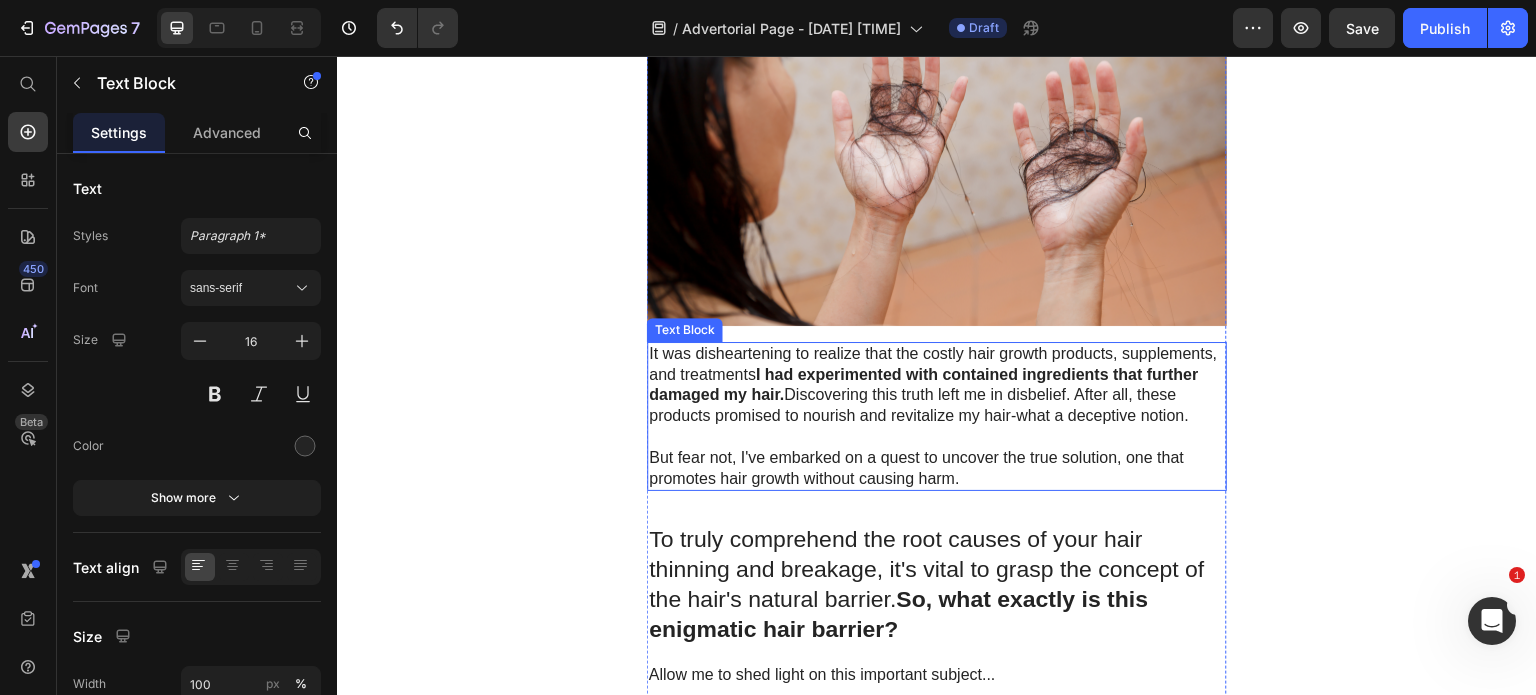 click on "It was disheartening to realize that the costly hair growth products, supplements, and treatments  I had experimented with contained ingredients that further damaged my hair.  Discovering this truth left me in disbelief. After all, these products promised to nourish and revitalize my hair-what a deceptive notion." at bounding box center [937, 385] 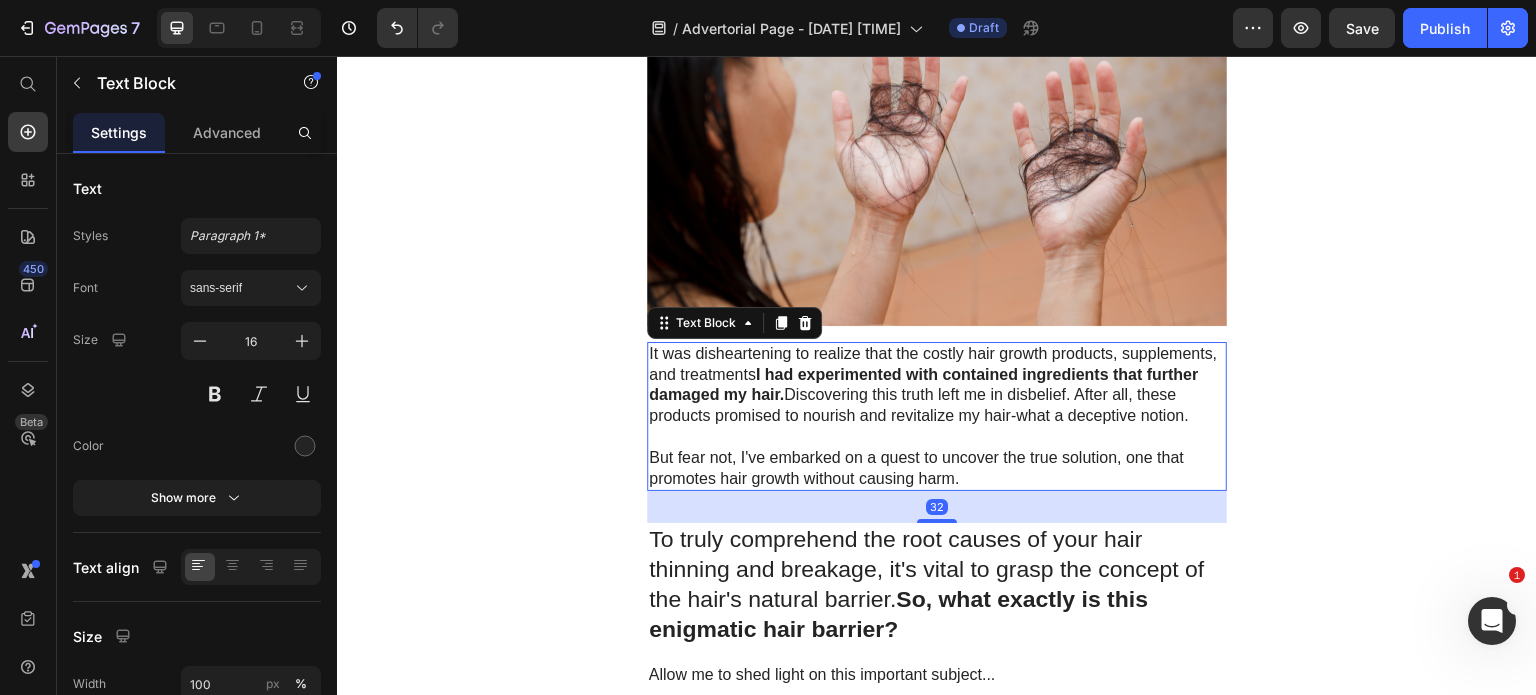 click on "It was disheartening to realize that the costly hair growth products, supplements, and treatments  I had experimented with contained ingredients that further damaged my hair.  Discovering this truth left me in disbelief. After all, these products promised to nourish and revitalize my hair-what a deceptive notion." at bounding box center (937, 385) 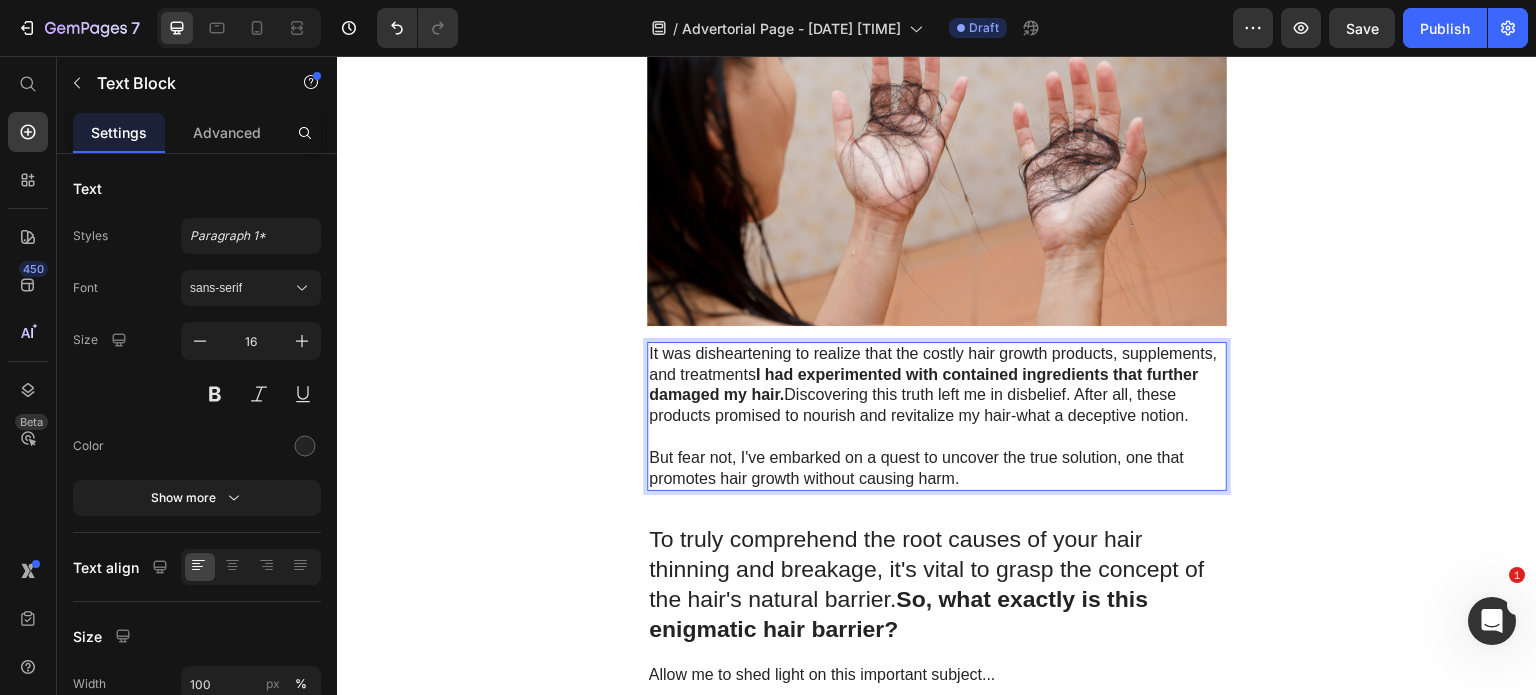 click on "It was disheartening to realize that the costly hair growth products, supplements, and treatments  I had experimented with contained ingredients that further damaged my hair.  Discovering this truth left me in disbelief. After all, these products promised to nourish and revitalize my hair-what a deceptive notion." at bounding box center [937, 385] 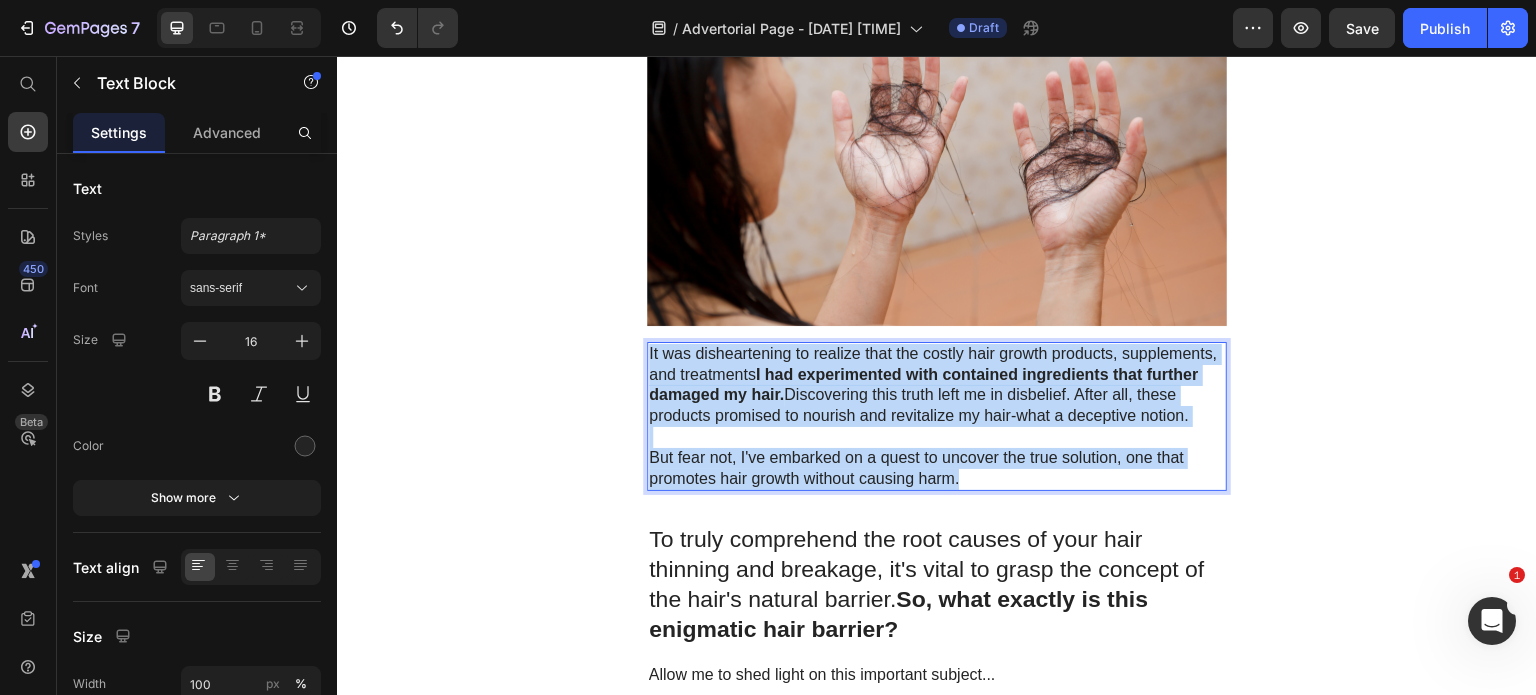click on "But fear not, I've embarked on a quest to uncover the true solution, one that promotes hair growth without causing harm." at bounding box center (937, 469) 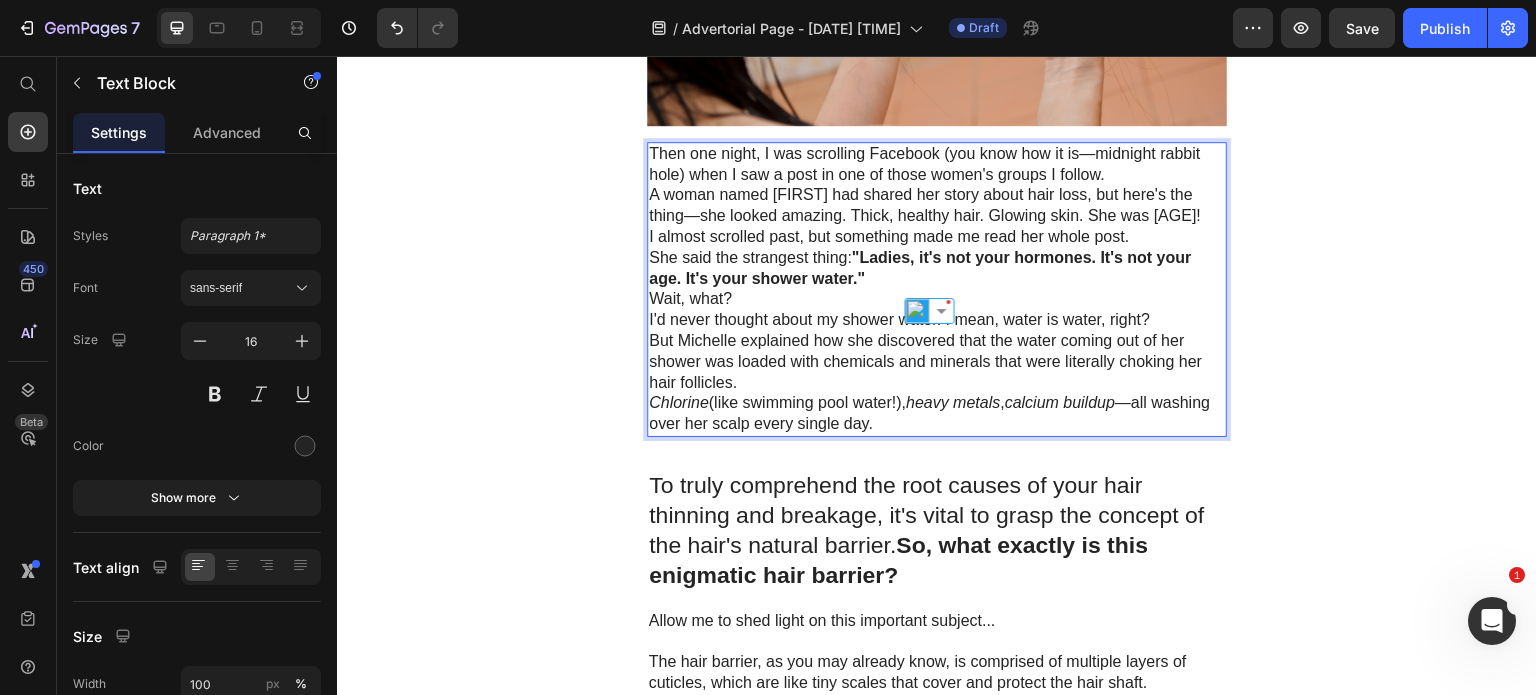 scroll, scrollTop: 2200, scrollLeft: 0, axis: vertical 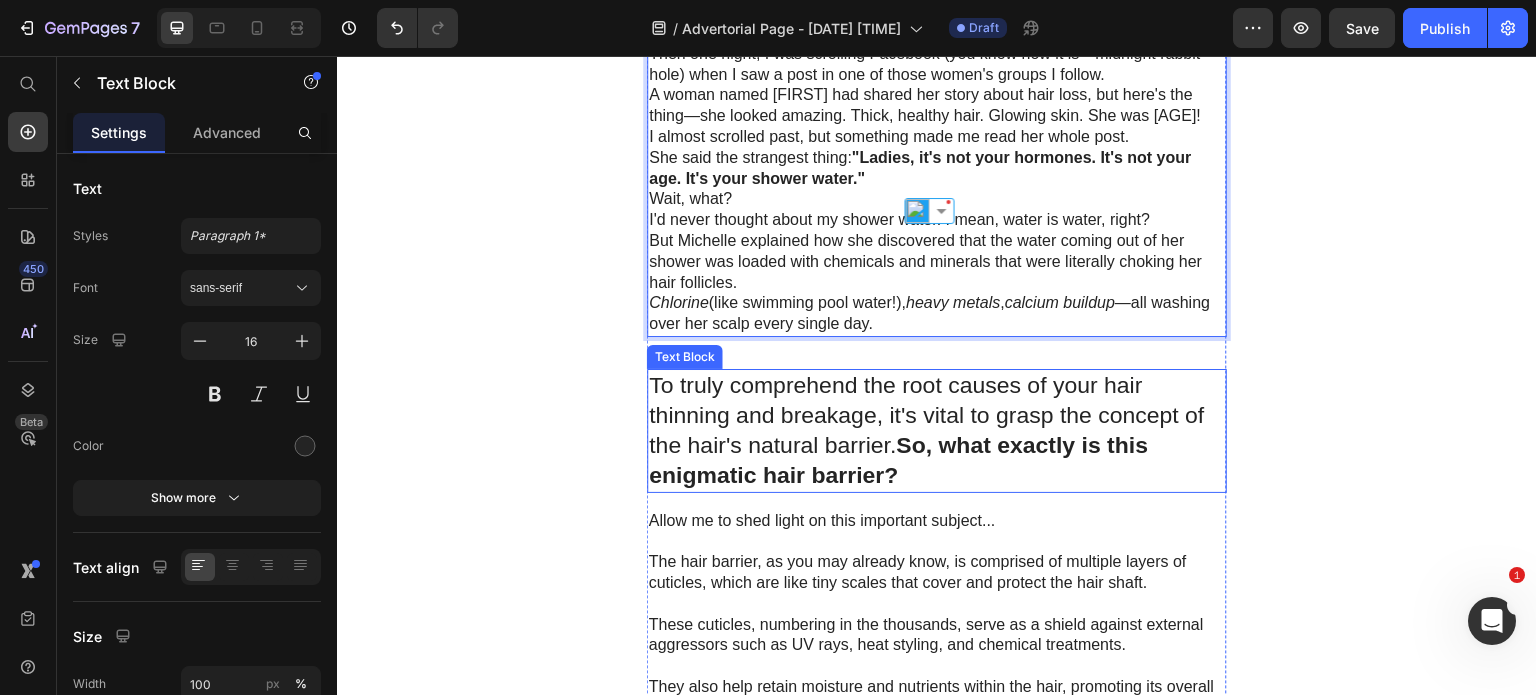 click on "To truly comprehend the root causes of your hair thinning and breakage, it's vital to grasp the concept of the hair's natural barrier.  So, what exactly is this enigmatic hair barrier?" at bounding box center [937, 431] 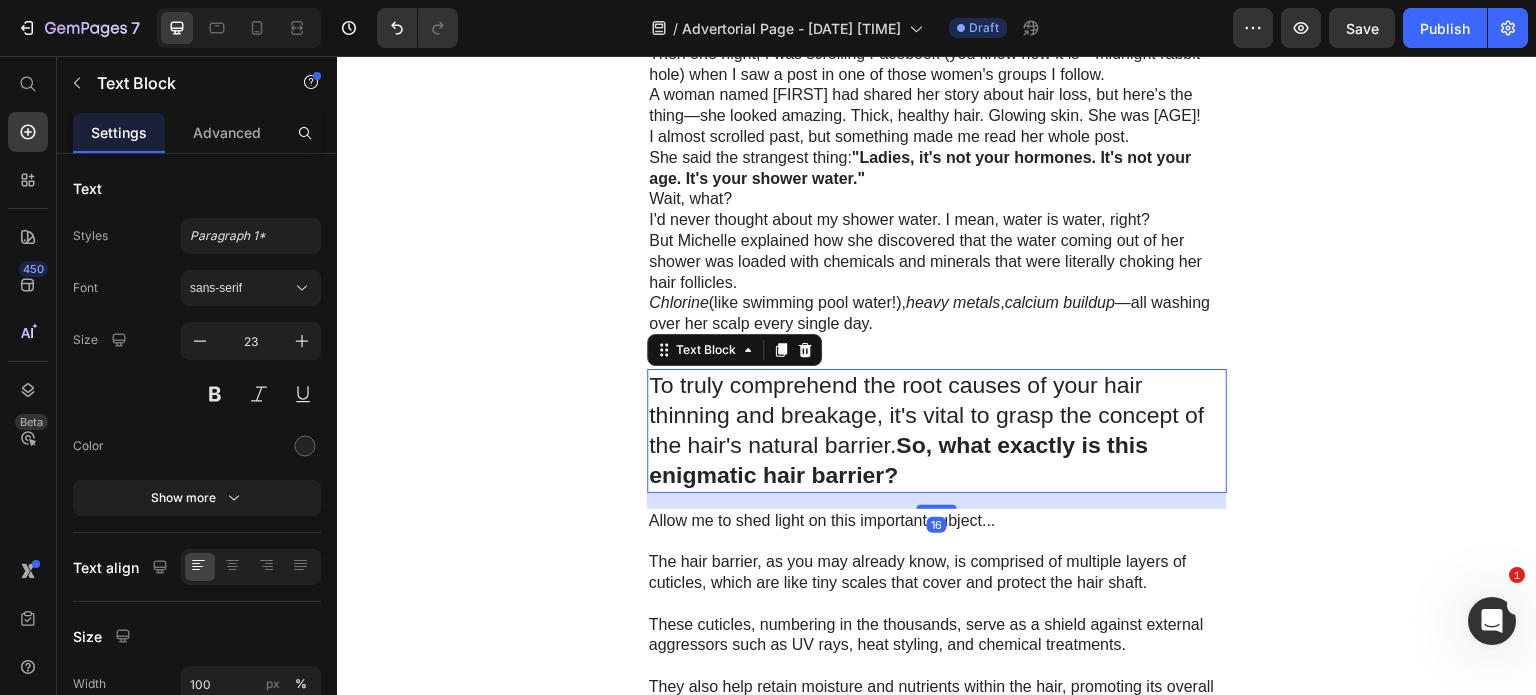 click 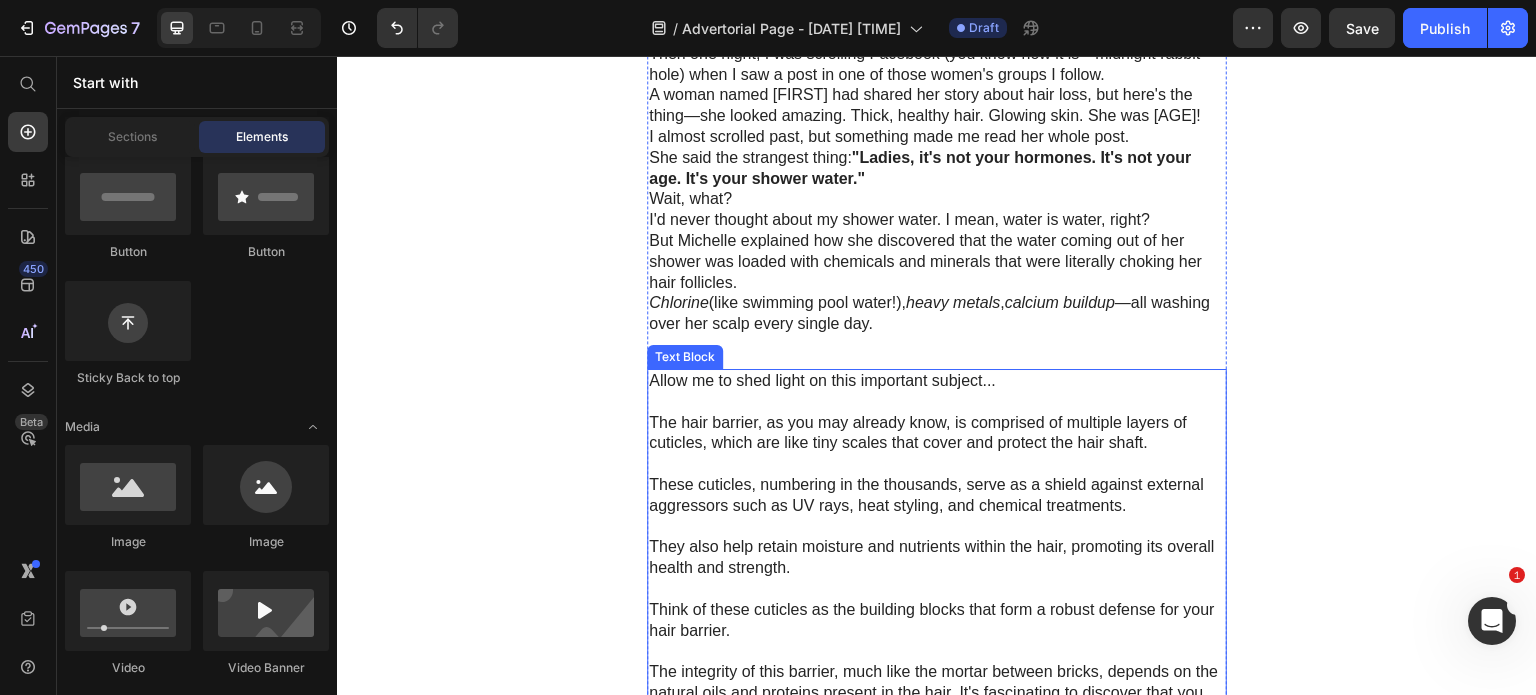 click on "The hair barrier, as you may already know, is comprised of multiple layers of cuticles, which are like tiny scales that cover and protect the hair shaft." at bounding box center (937, 434) 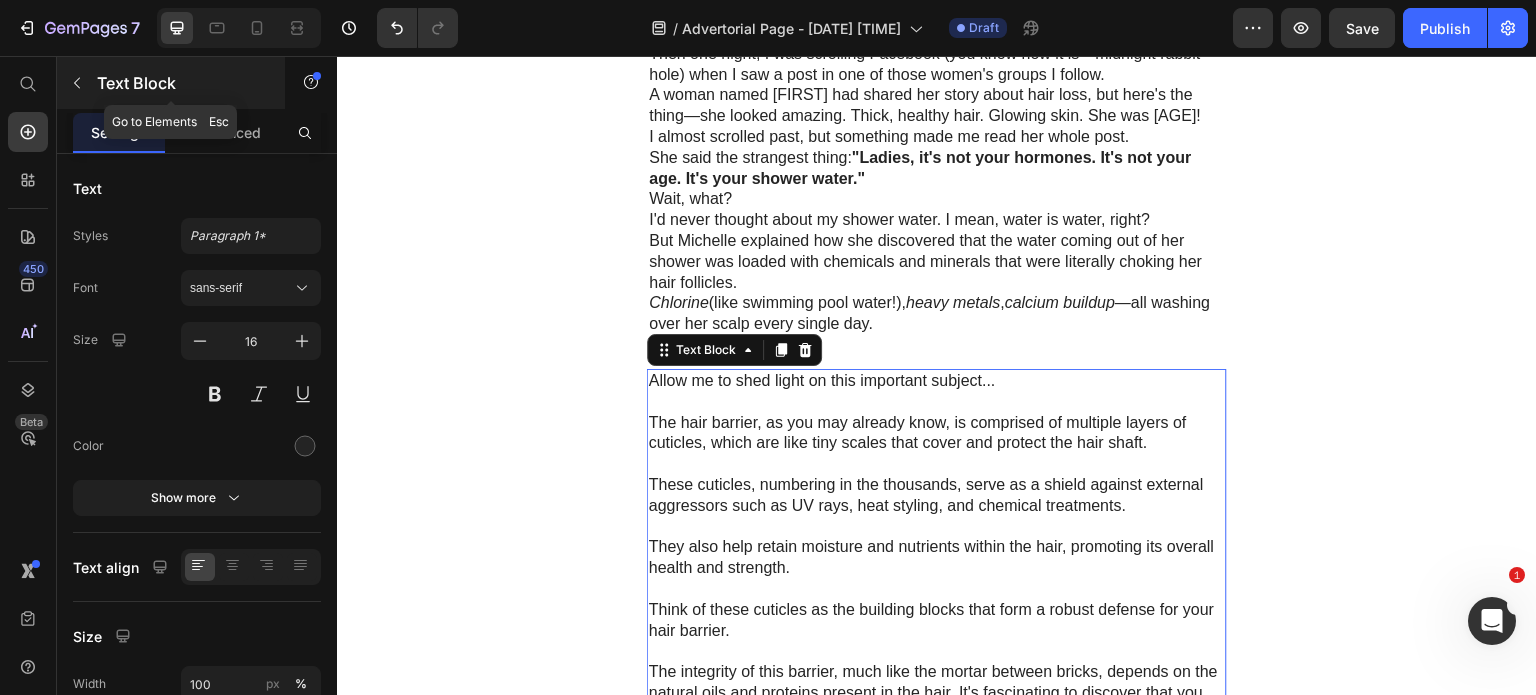 click 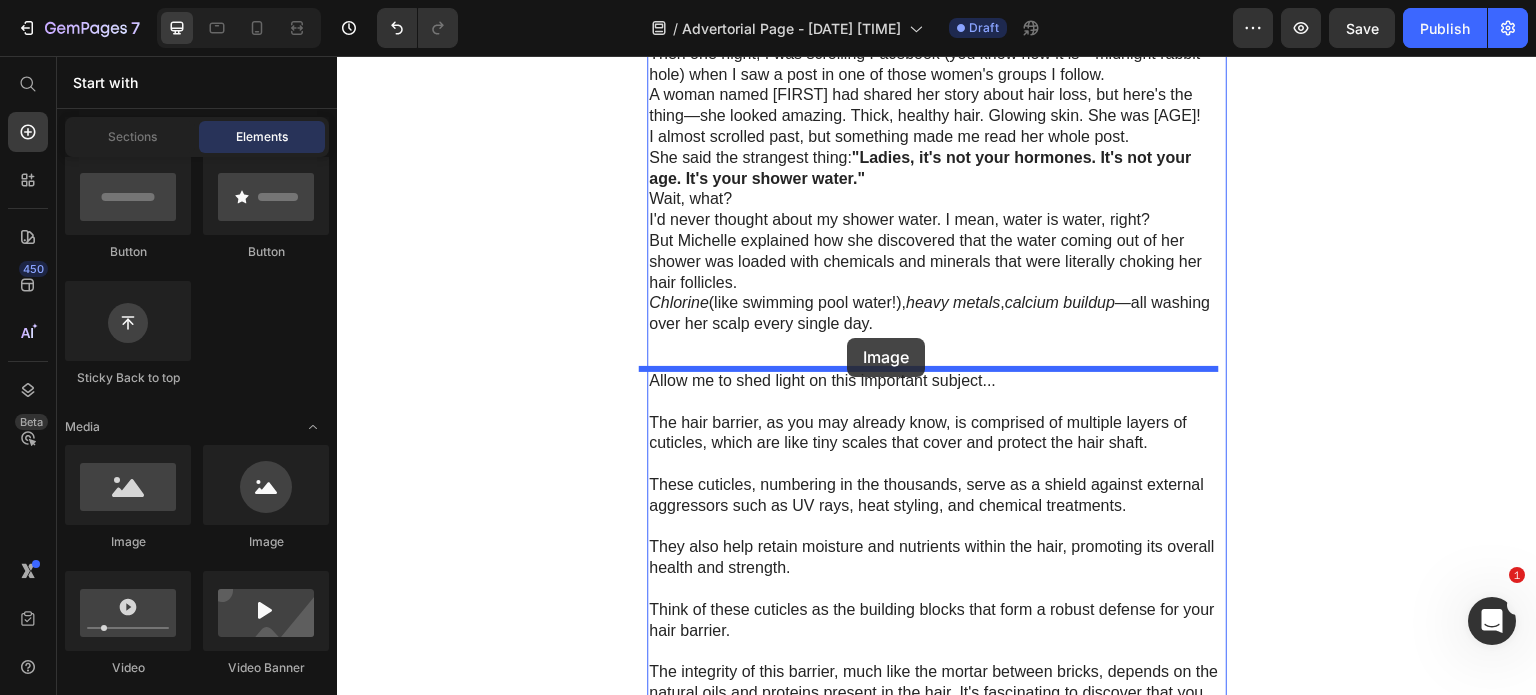 drag, startPoint x: 471, startPoint y: 555, endPoint x: 847, endPoint y: 338, distance: 434.12555 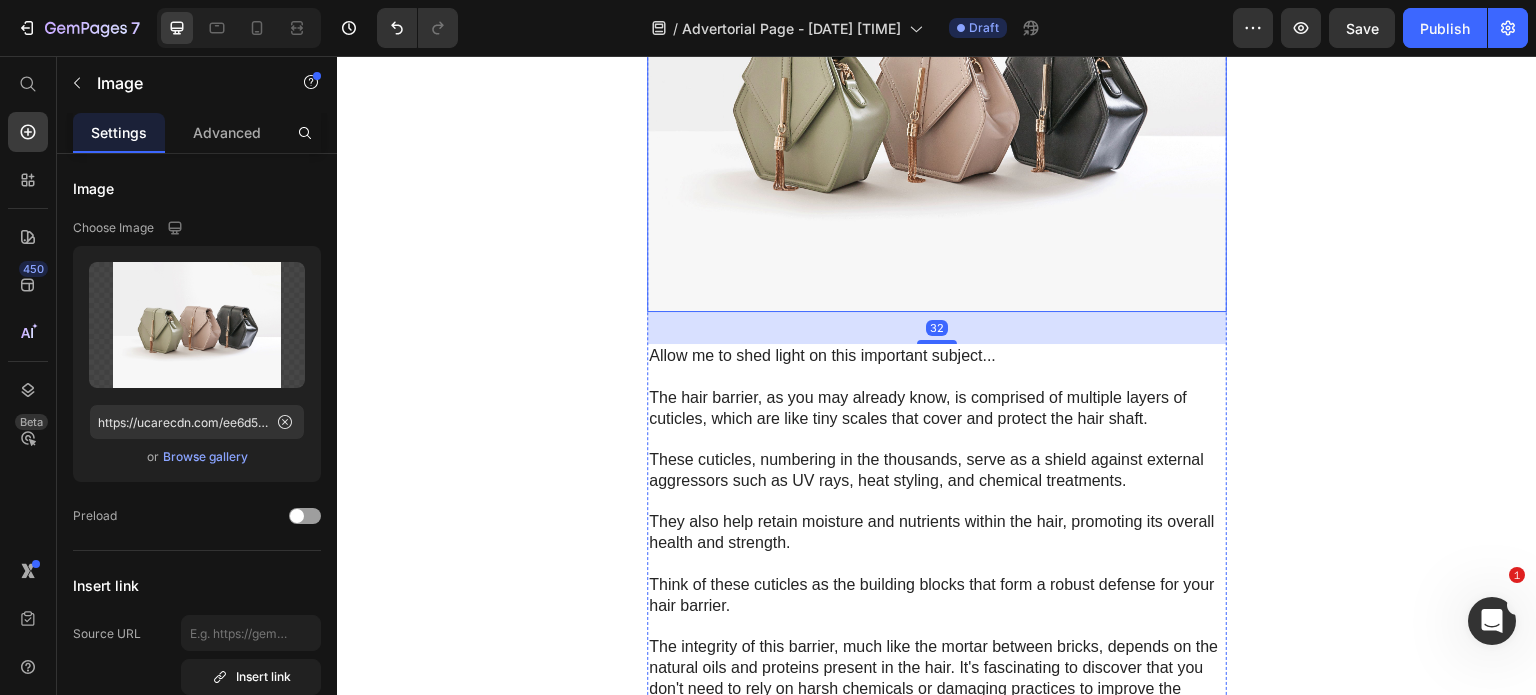 scroll, scrollTop: 2800, scrollLeft: 0, axis: vertical 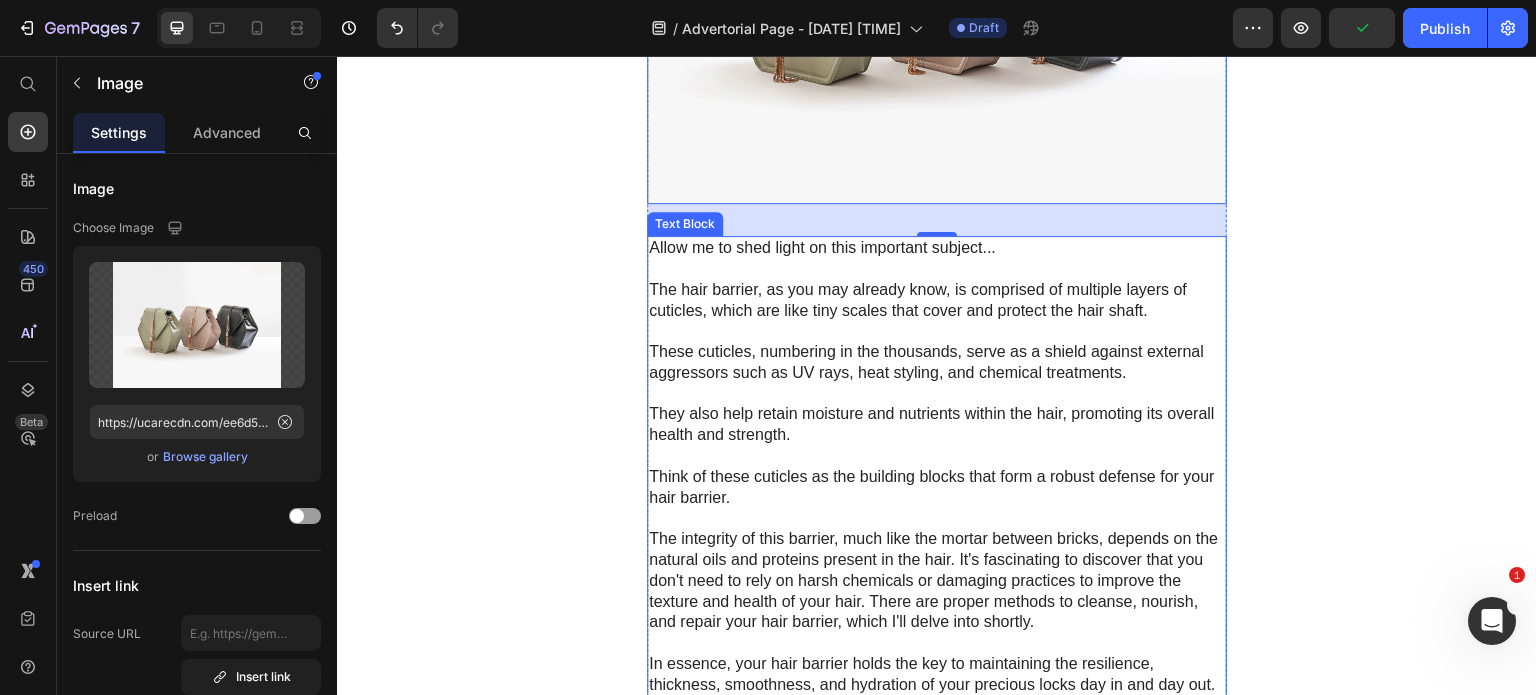 click on "Allow me to shed light on this important subject..." at bounding box center [937, 248] 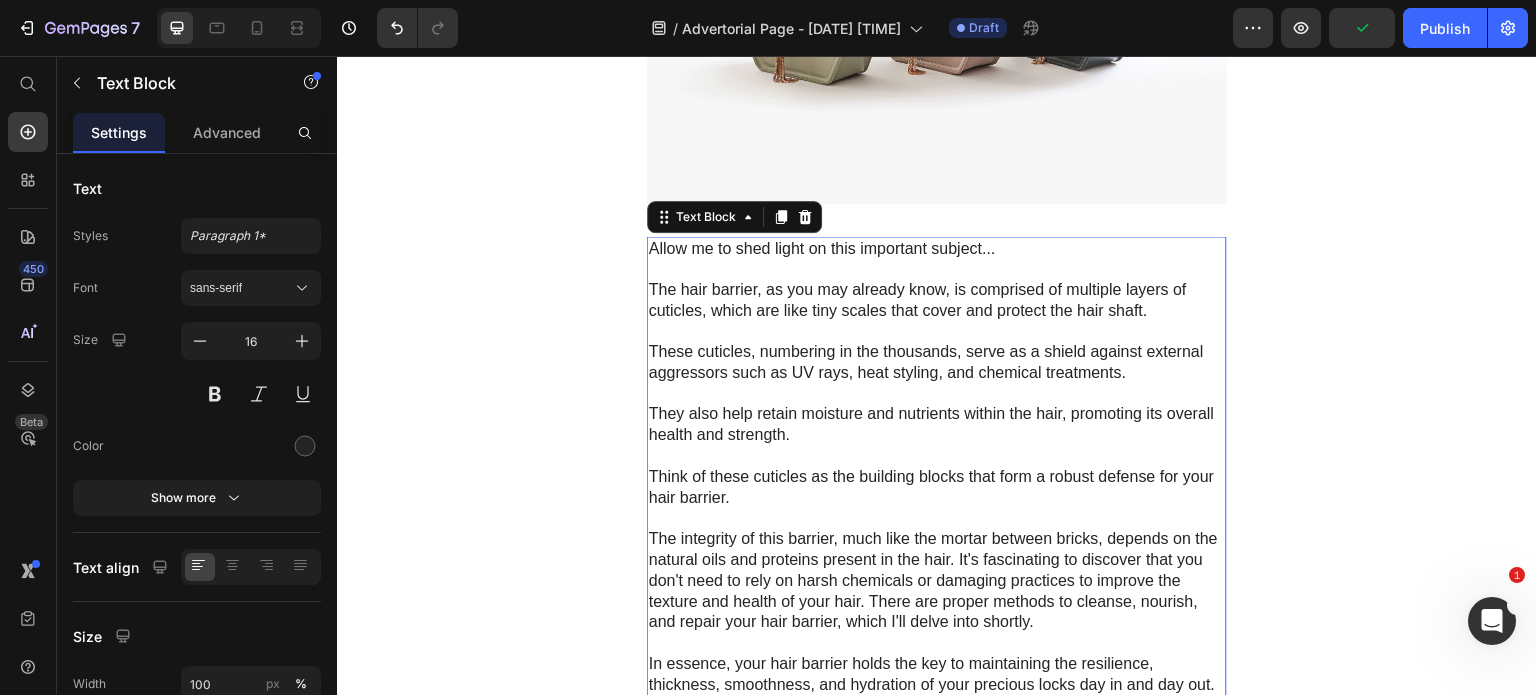 click on "Allow me to shed light on this important subject..." at bounding box center [937, 248] 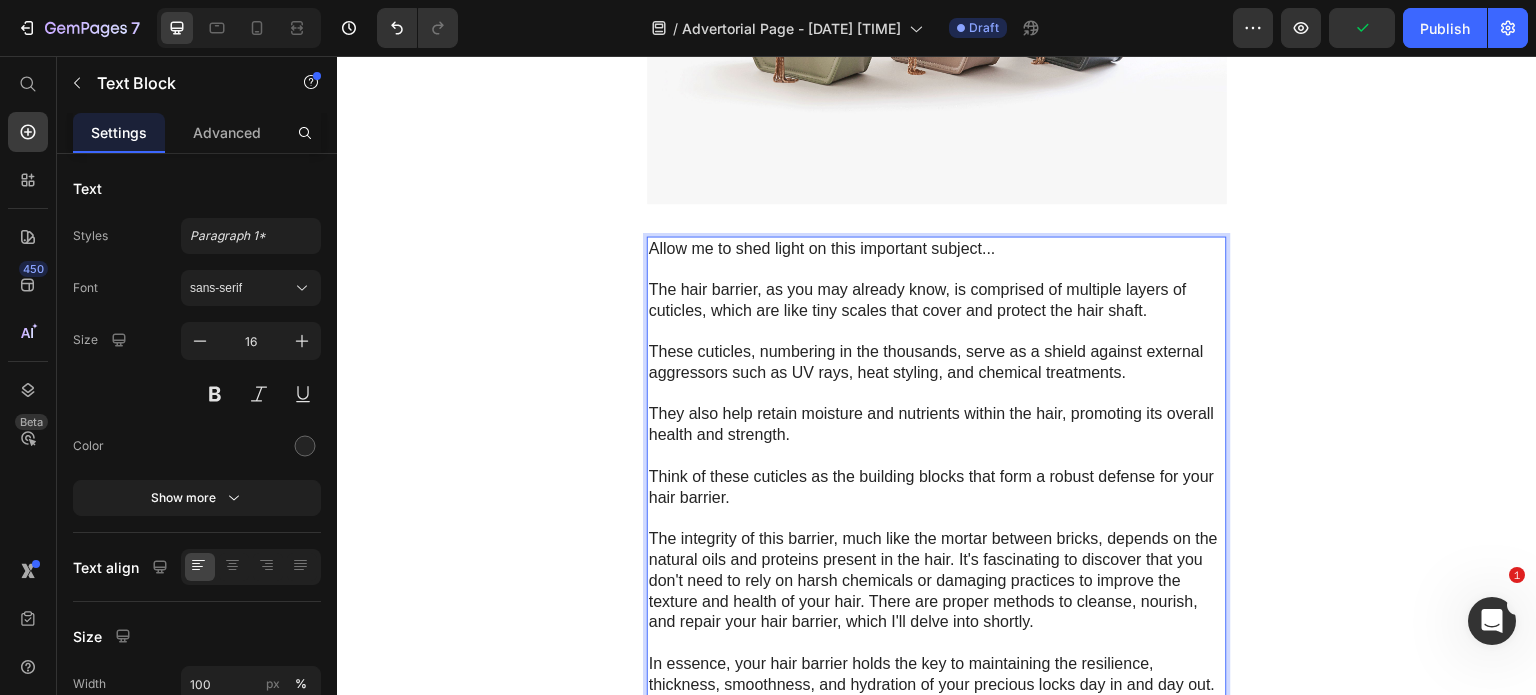 scroll, scrollTop: 3100, scrollLeft: 0, axis: vertical 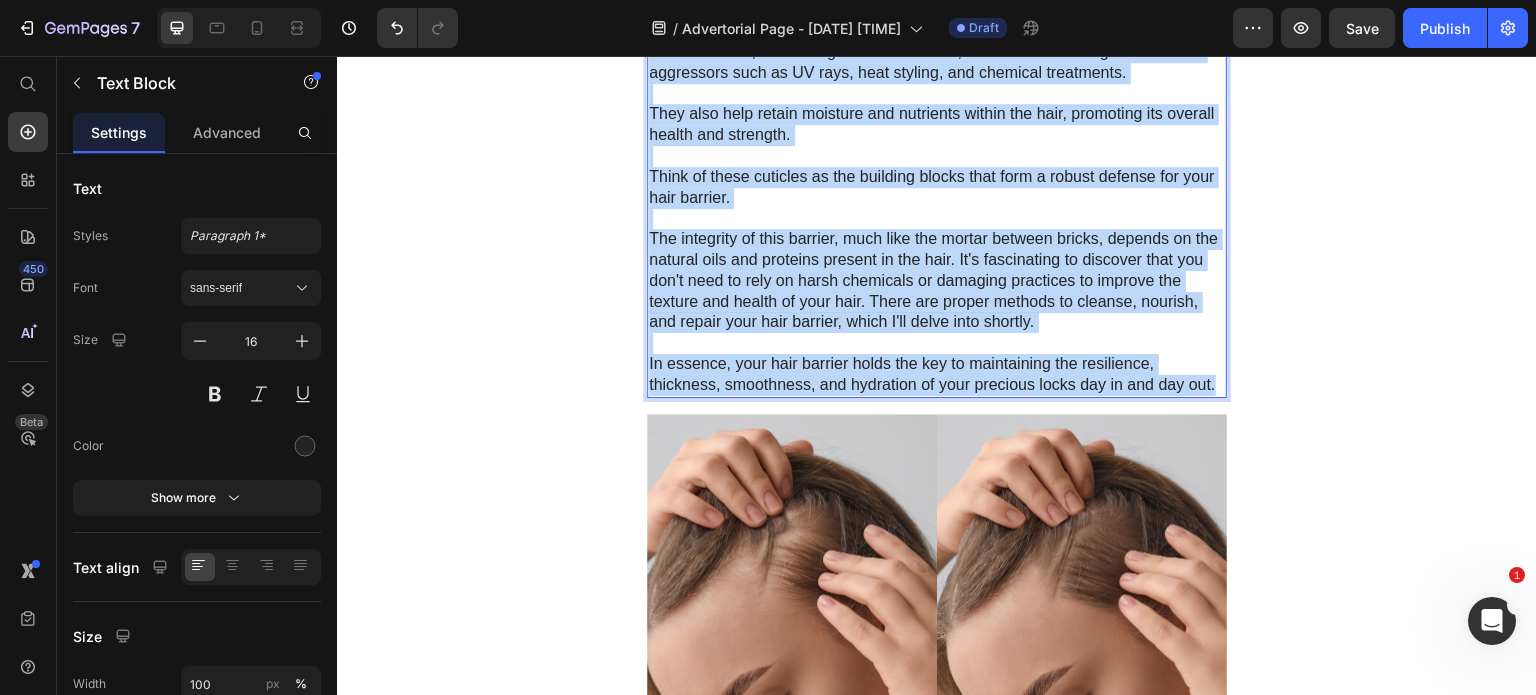 click on "In essence, your hair barrier holds the key to maintaining the resilience, thickness, smoothness, and hydration of your precious locks day in and day out." at bounding box center (937, 375) 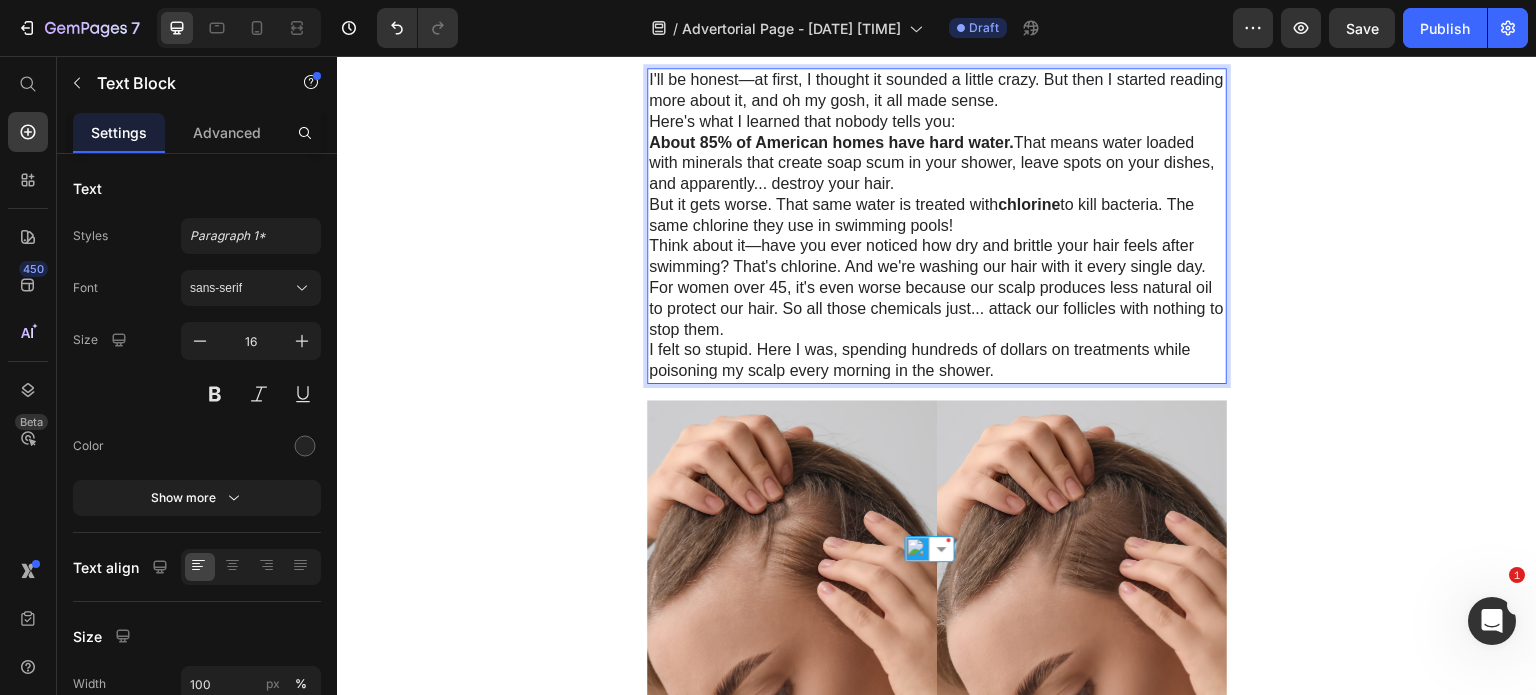 scroll, scrollTop: 2900, scrollLeft: 0, axis: vertical 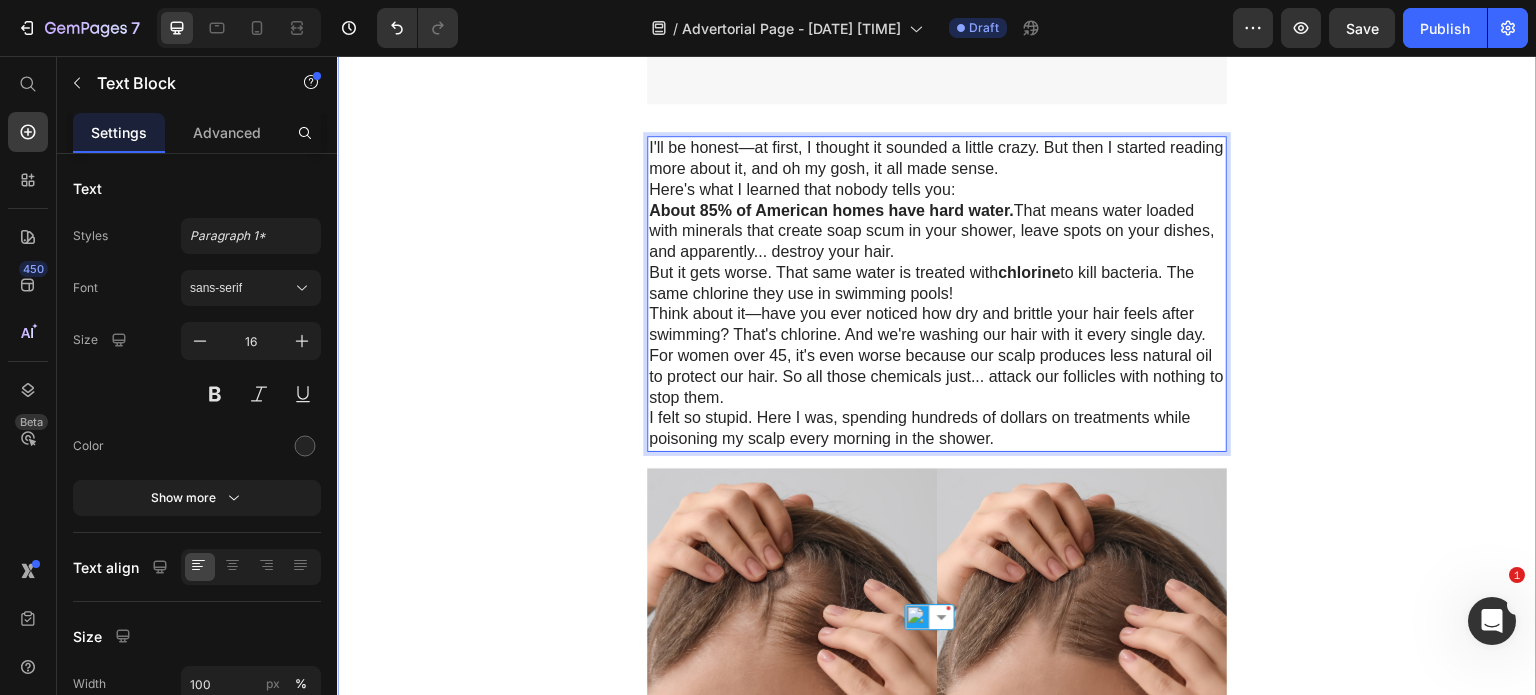 click on "By Victoria Miller" at bounding box center [937, -708] 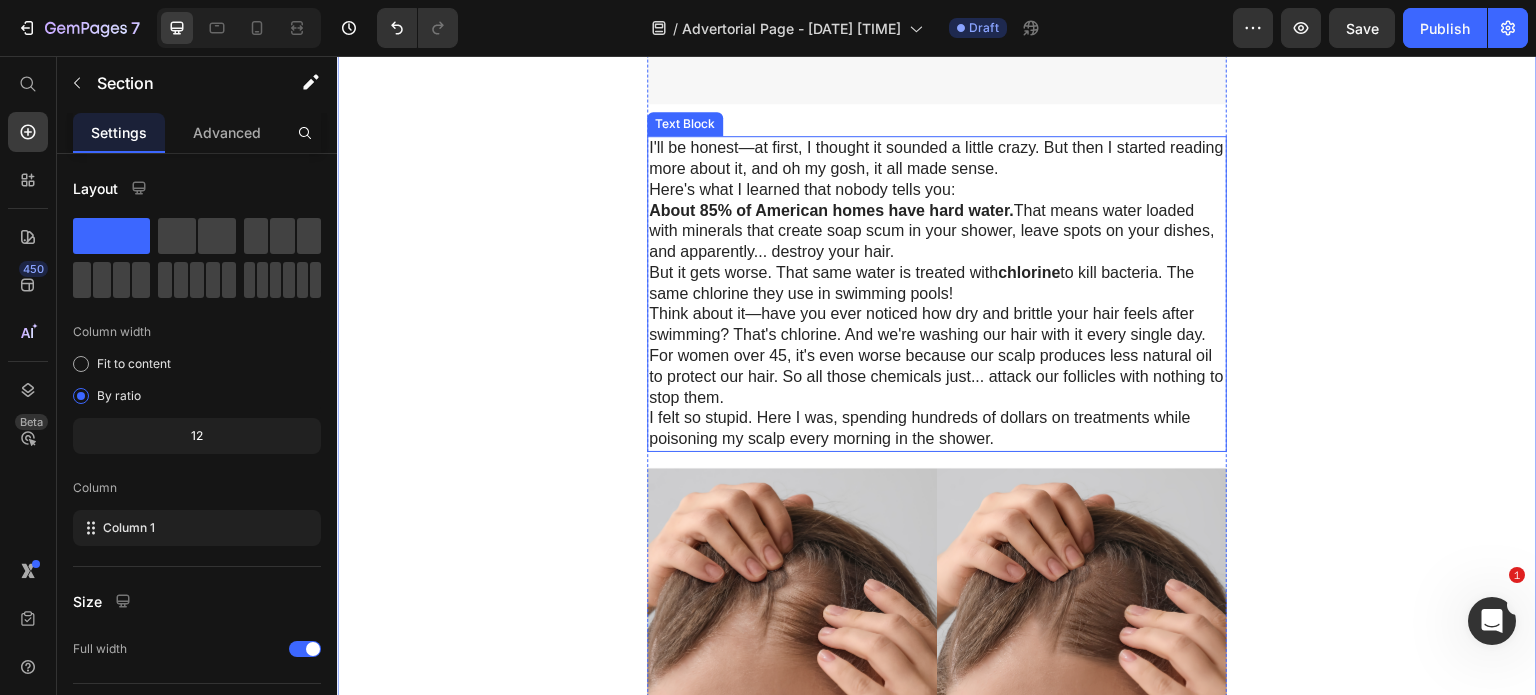 click on "But it gets worse. That same water is treated with  chlorine  to kill bacteria. The same chlorine they use in swimming pools!" at bounding box center (937, 284) 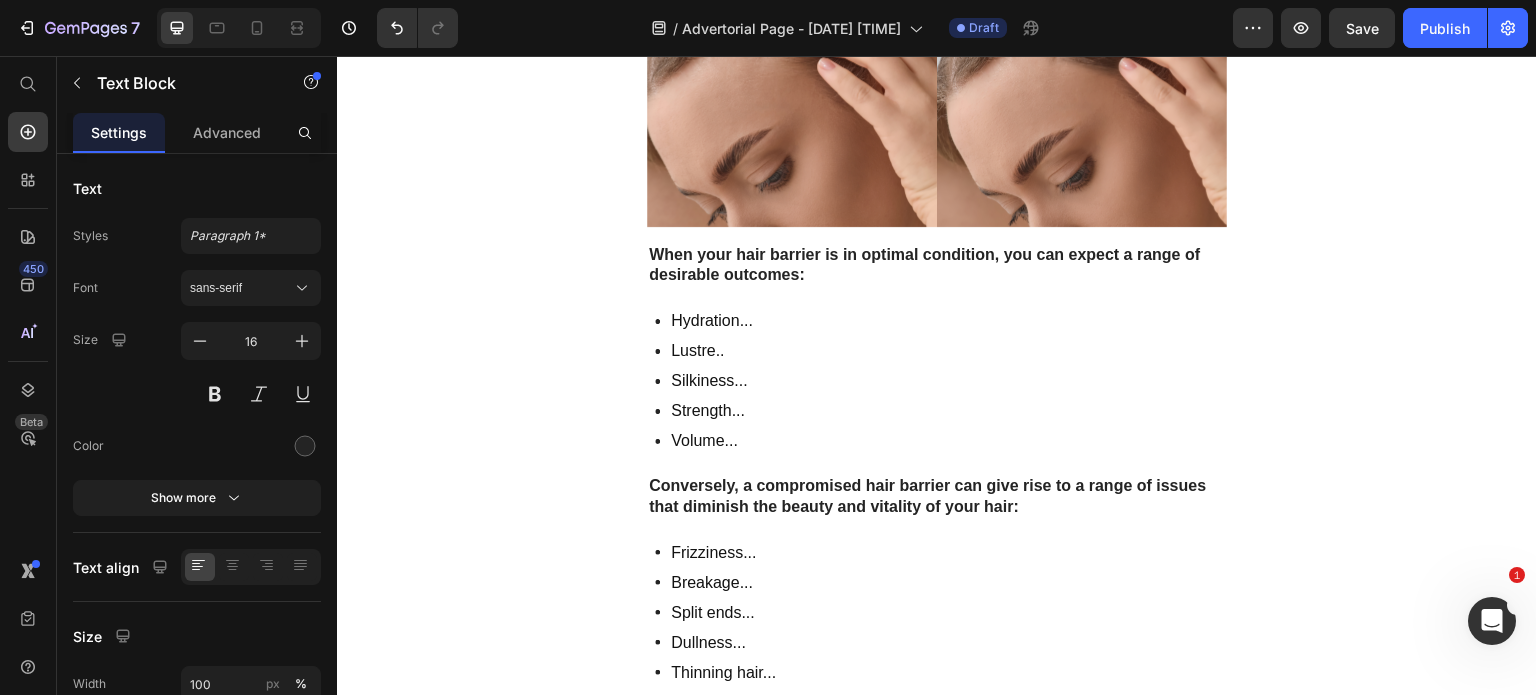 scroll, scrollTop: 3500, scrollLeft: 0, axis: vertical 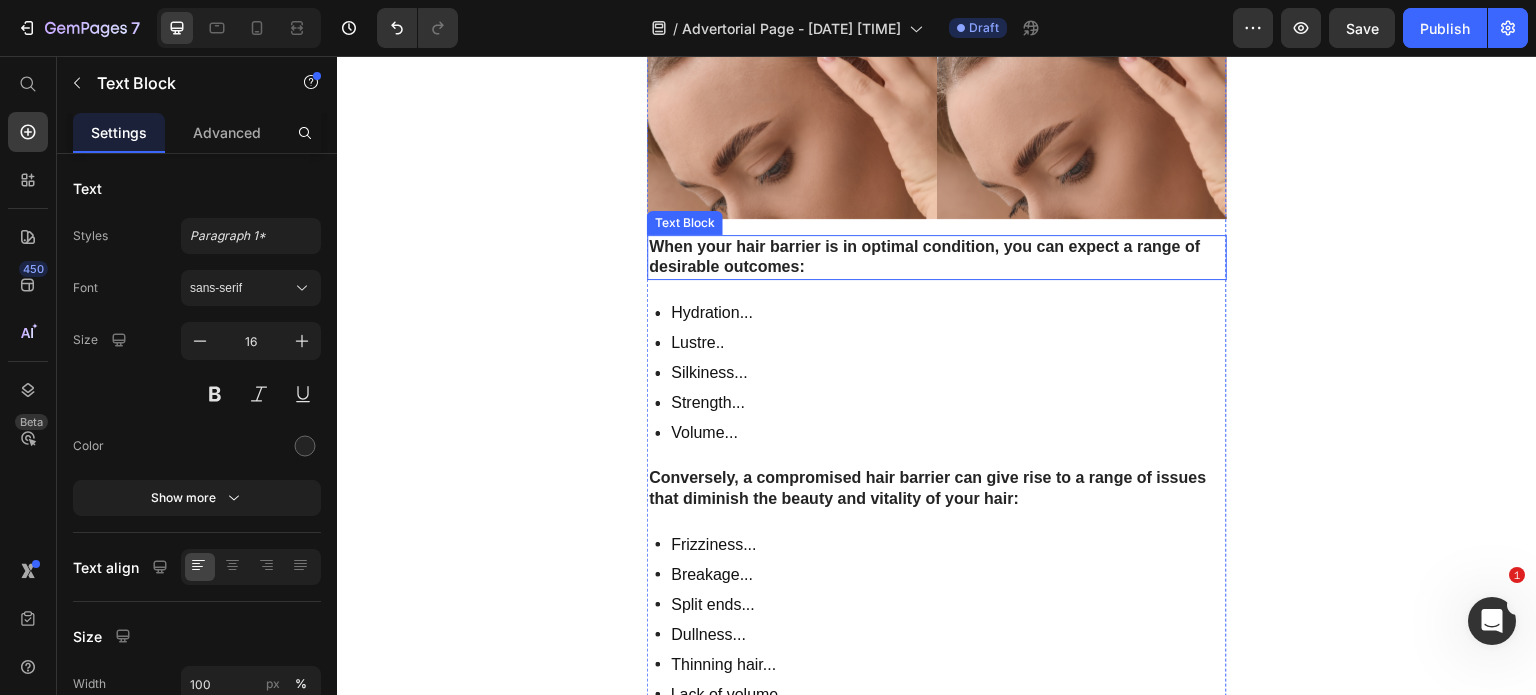 click on "When your hair barrier is in optimal condition, you can expect a range of desirable outcomes:" at bounding box center (924, 257) 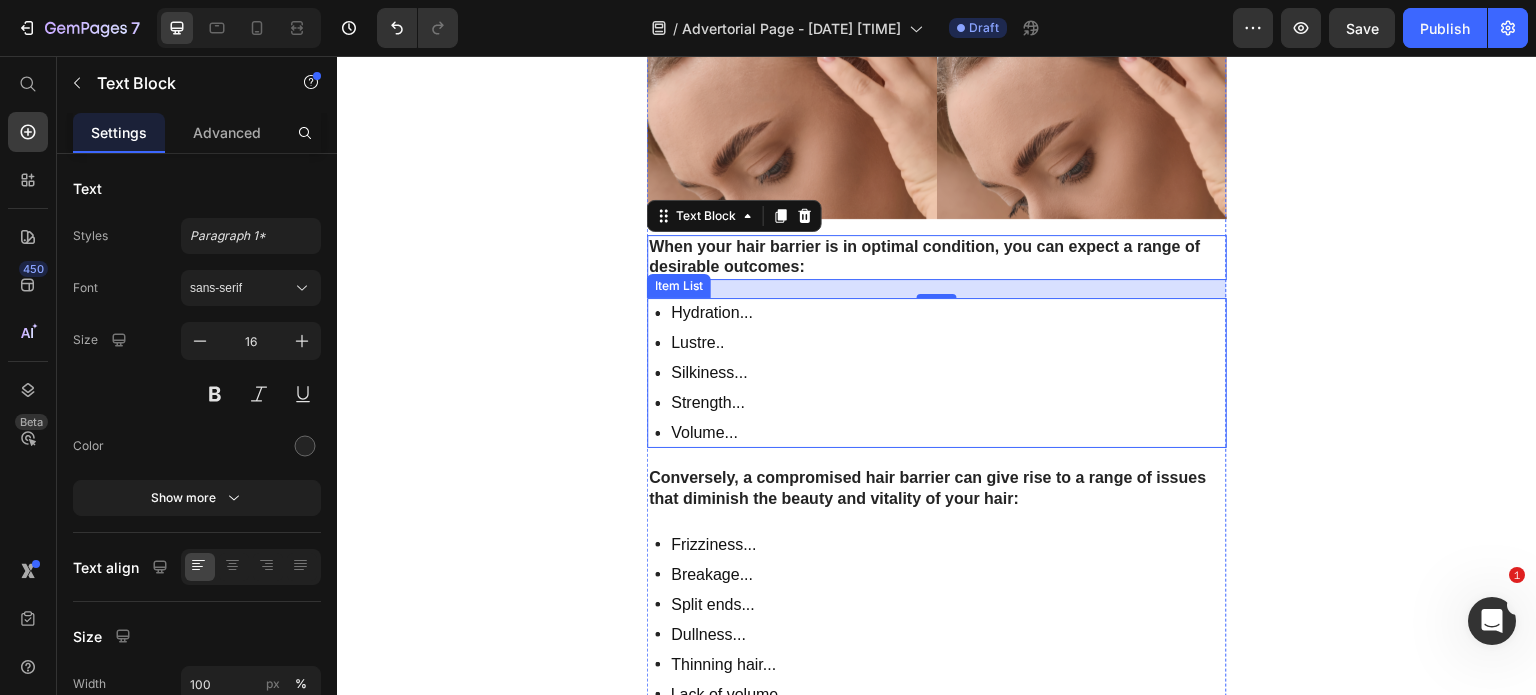 click on "Hydration...
Lustre..
Silkiness...
Strength...
Volume..." at bounding box center [941, 373] 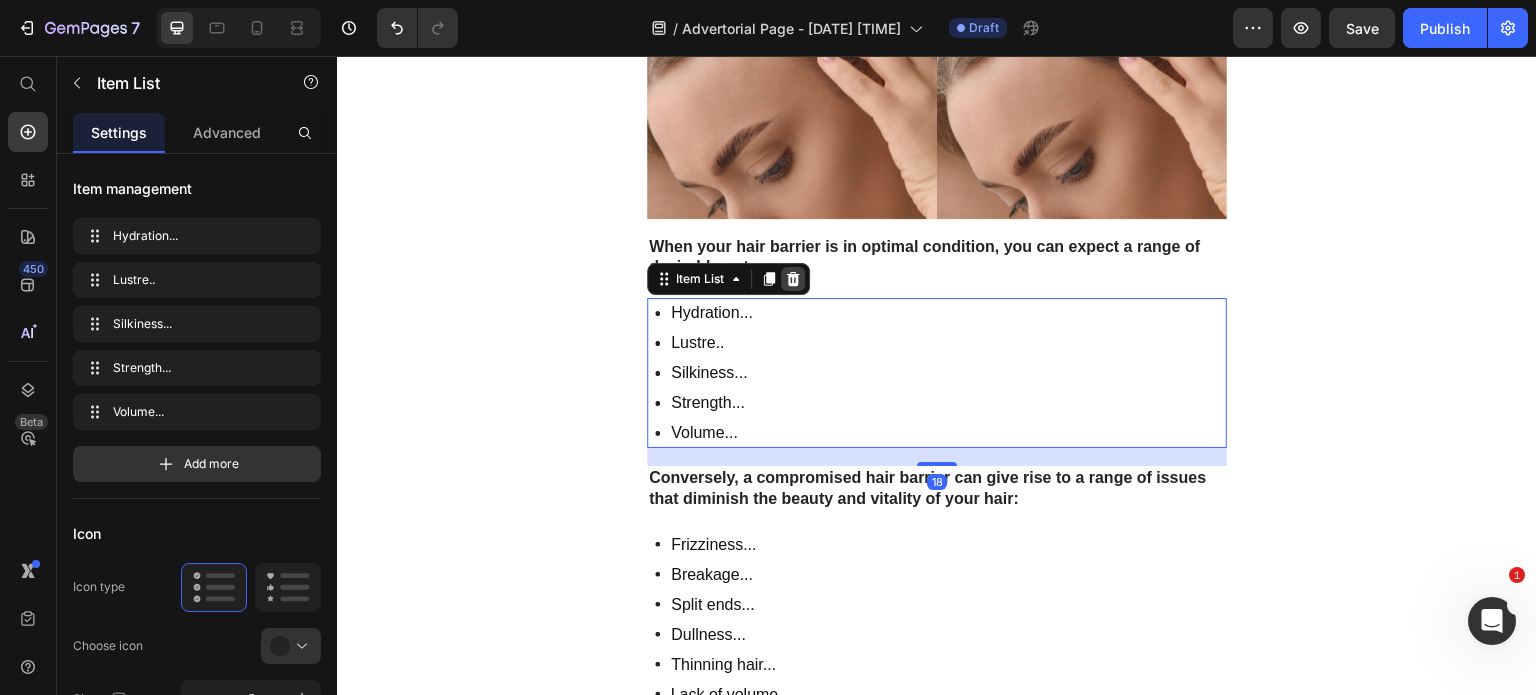 click 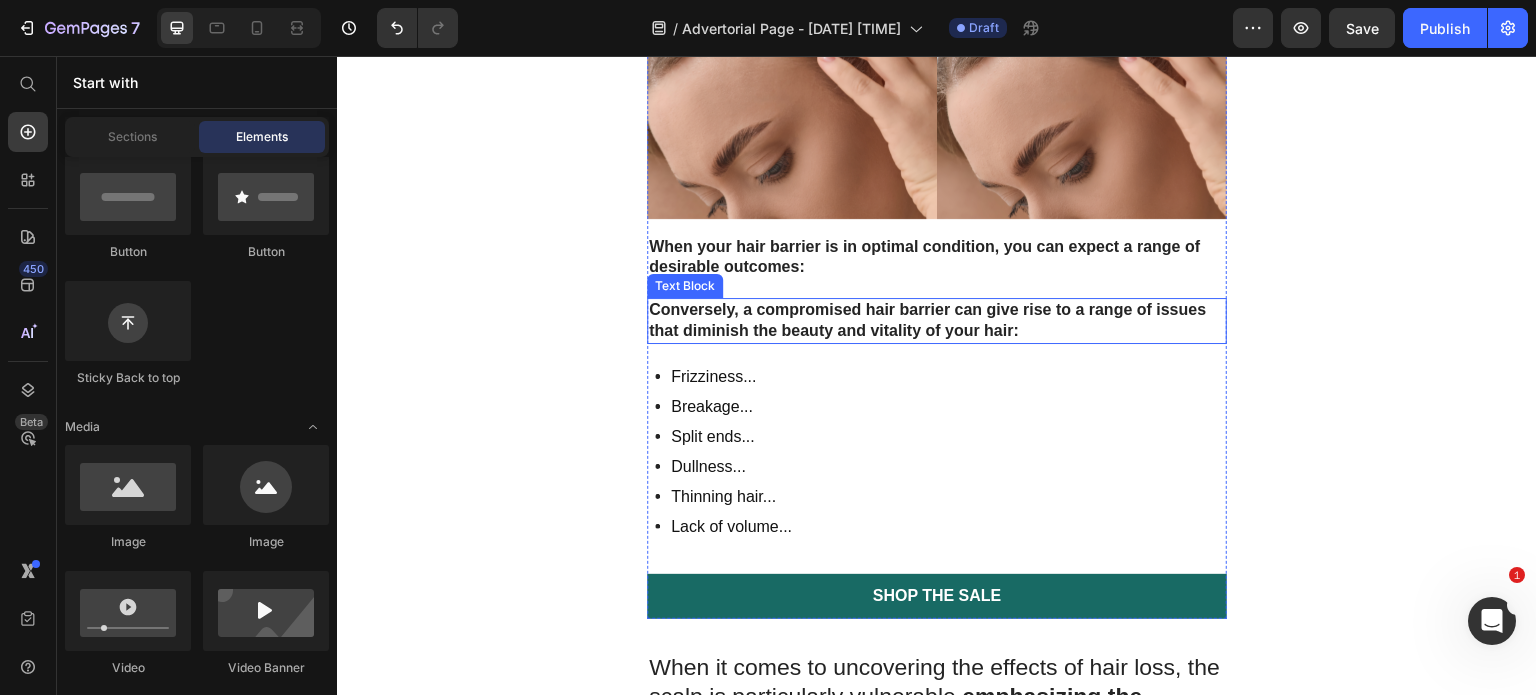click on "Conversely, a compromised hair barrier can give rise to a range of issues that diminish the beauty and vitality of your hair:" at bounding box center (927, 320) 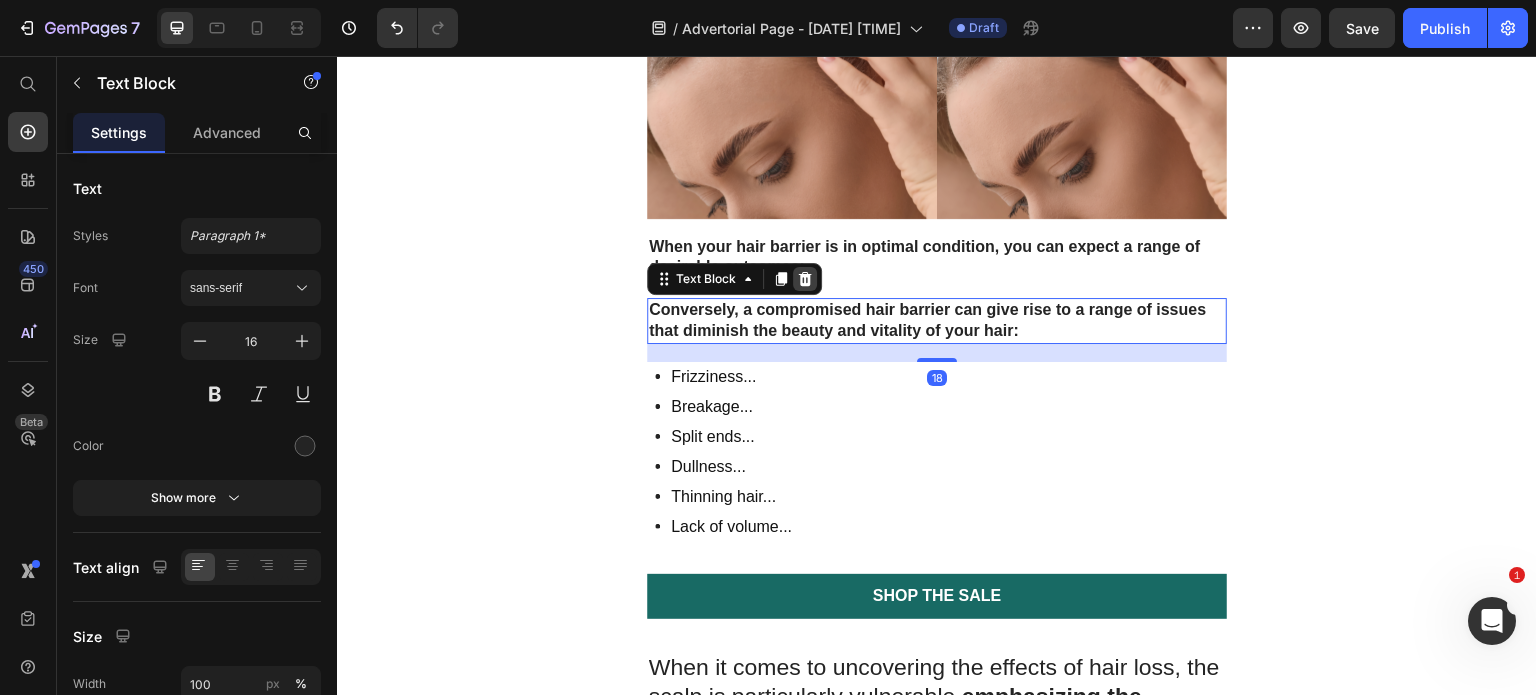 click at bounding box center (805, 279) 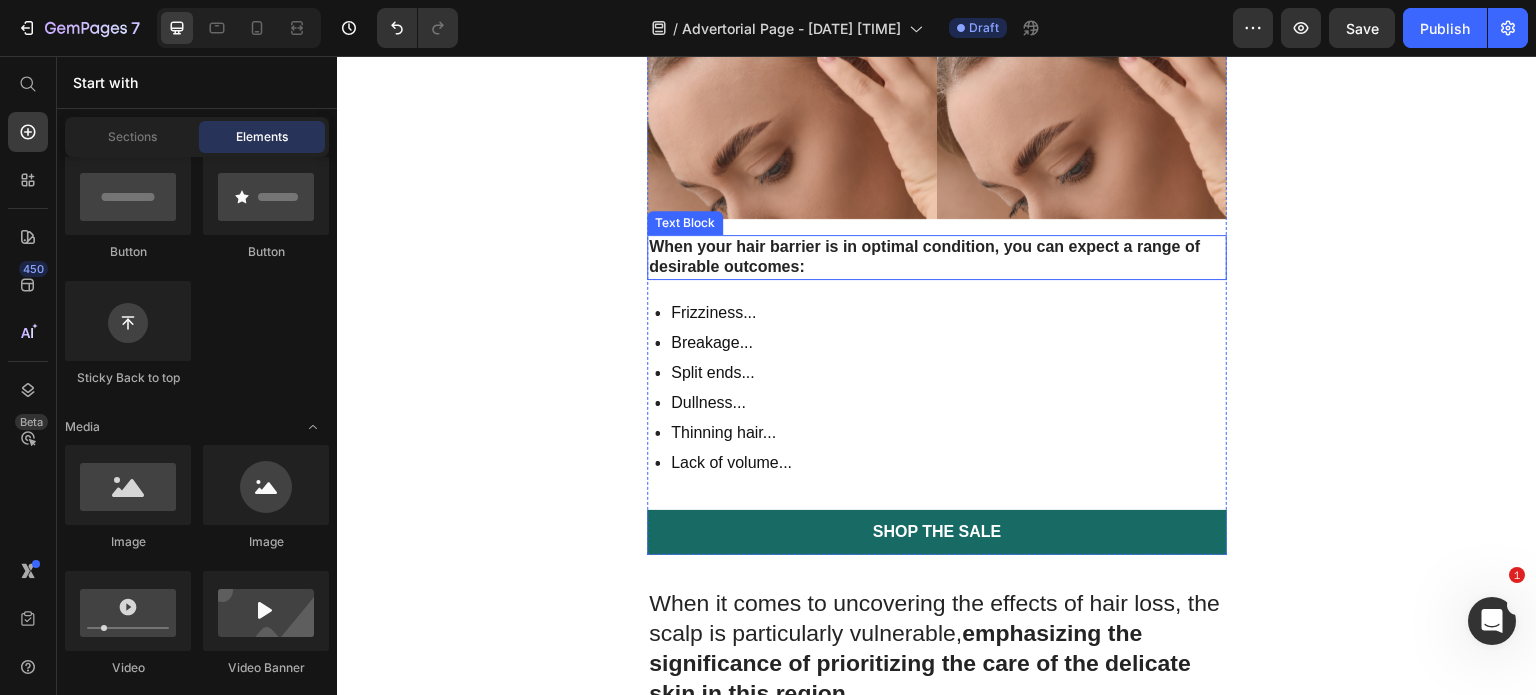 click on "When your hair barrier is in optimal condition, you can expect a range of desirable outcomes:" at bounding box center (924, 257) 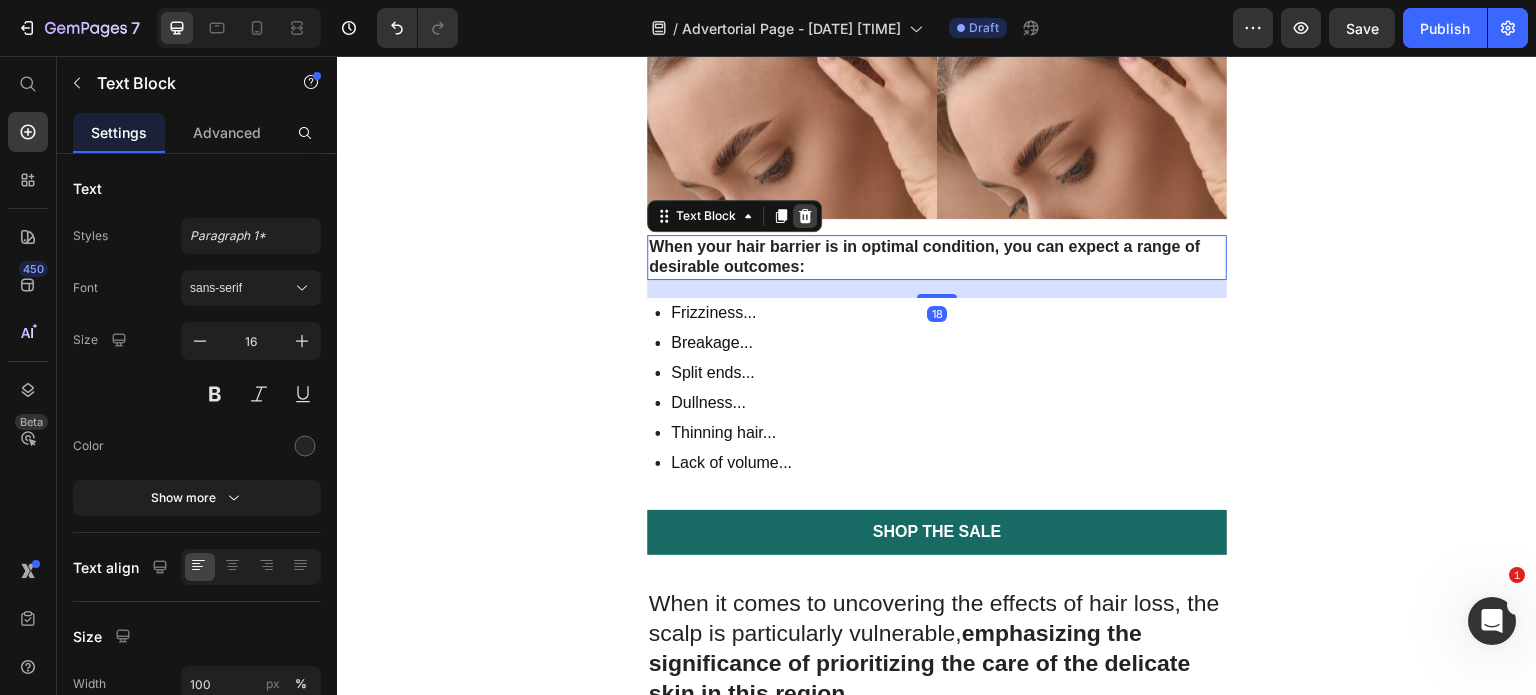 click 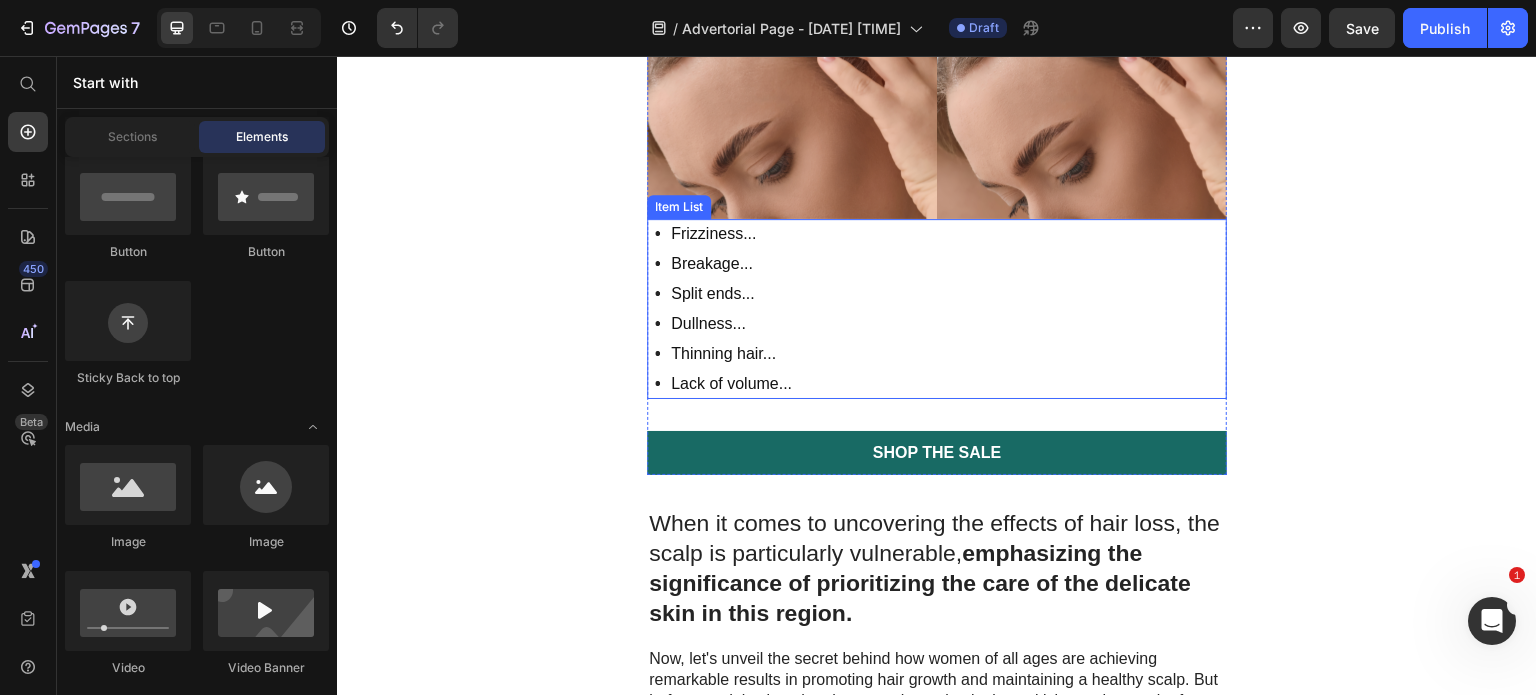 click on "Frizziness...
Breakage...
Split ends...
Dullness...
Thinning hair...
Lack of volume..." at bounding box center [941, 309] 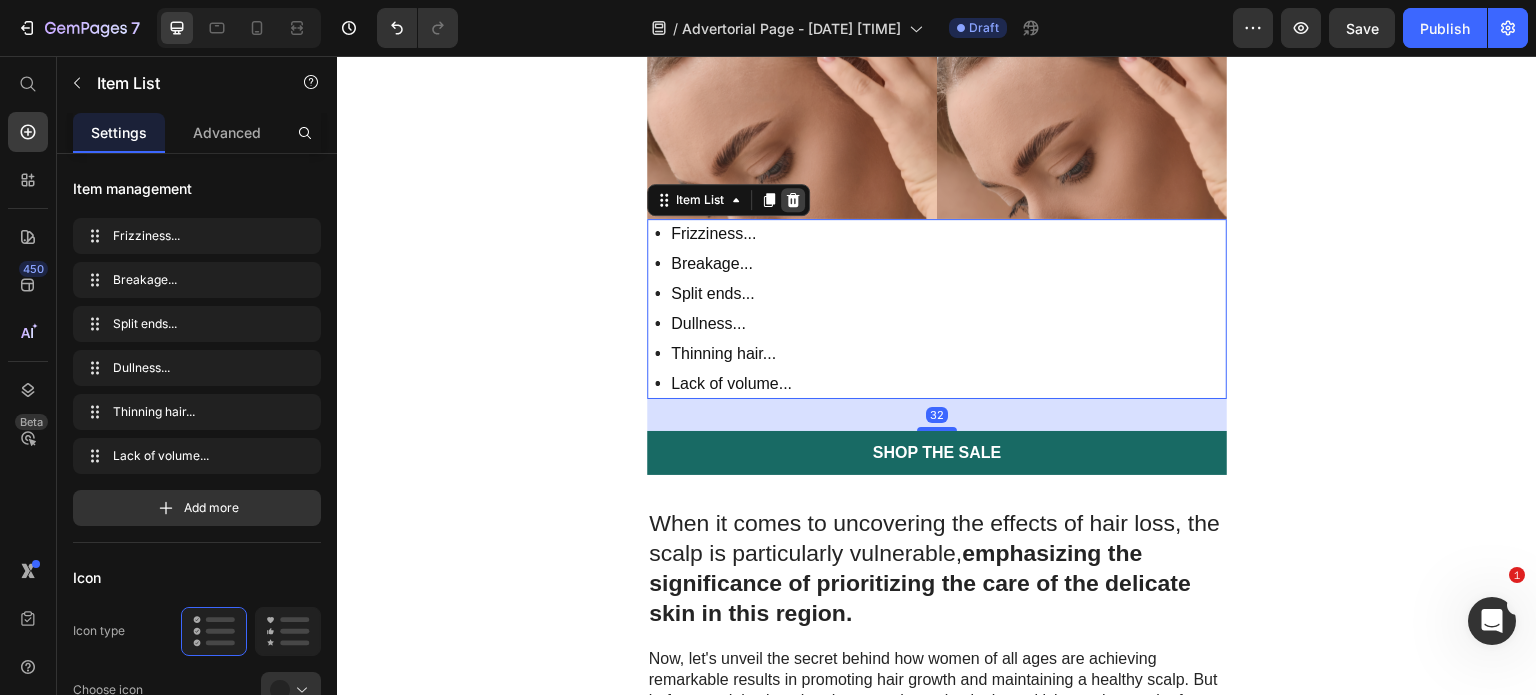click 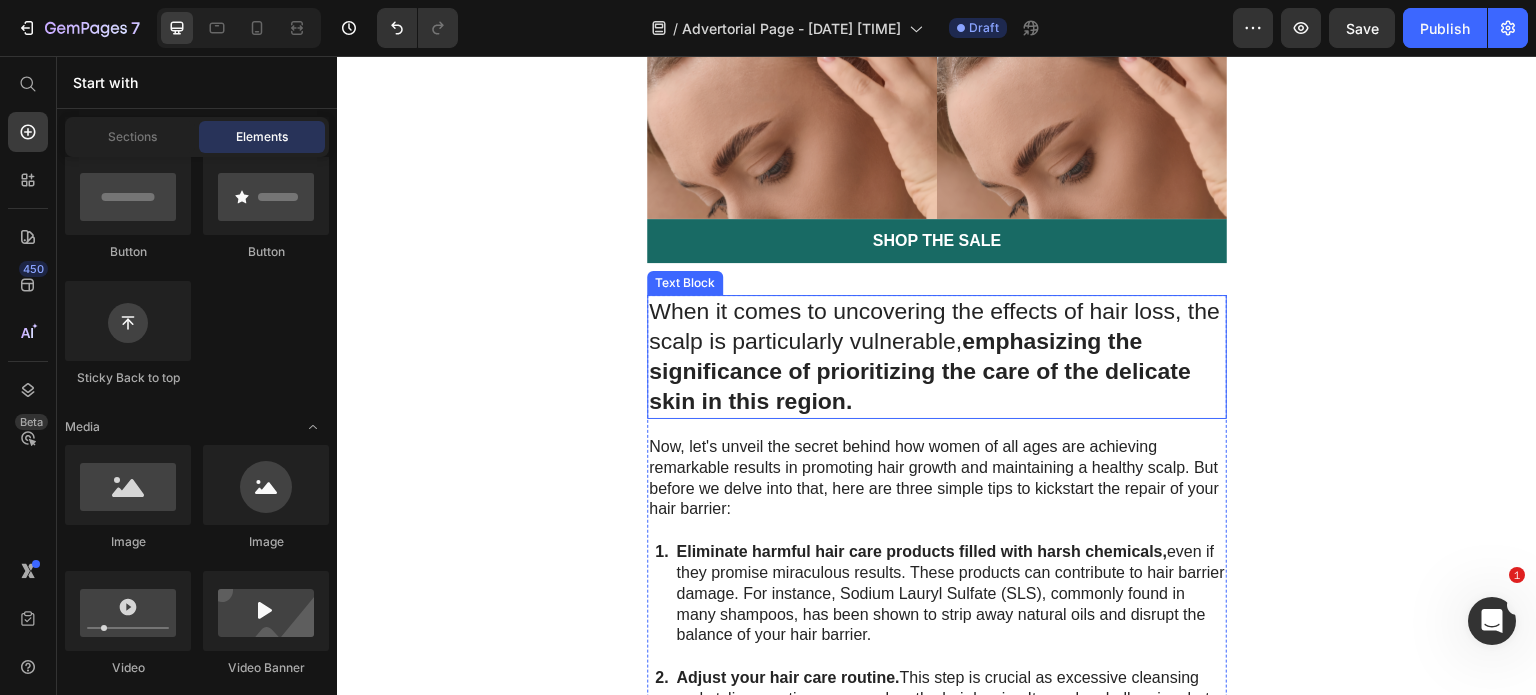 click on "emphasizing the significance of prioritizing the care of the delicate skin in this region." at bounding box center [920, 371] 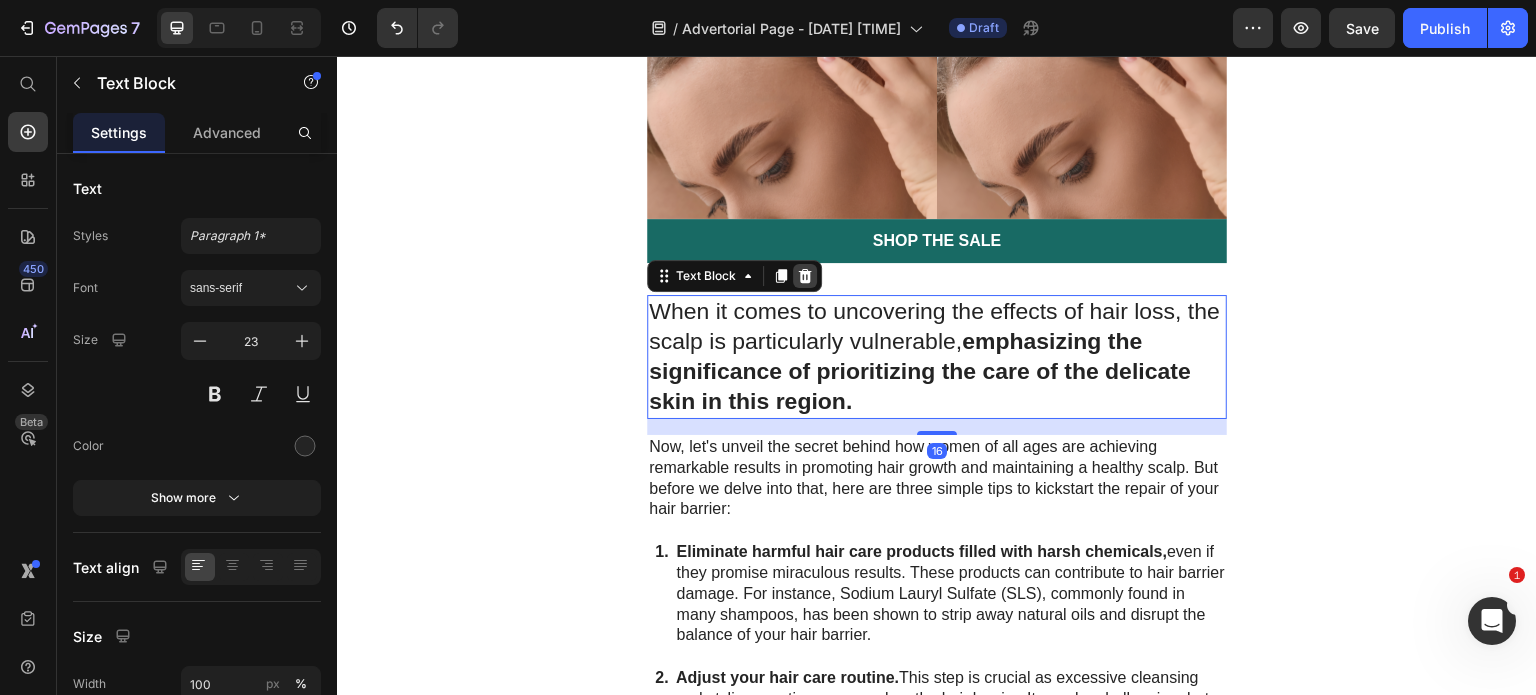click 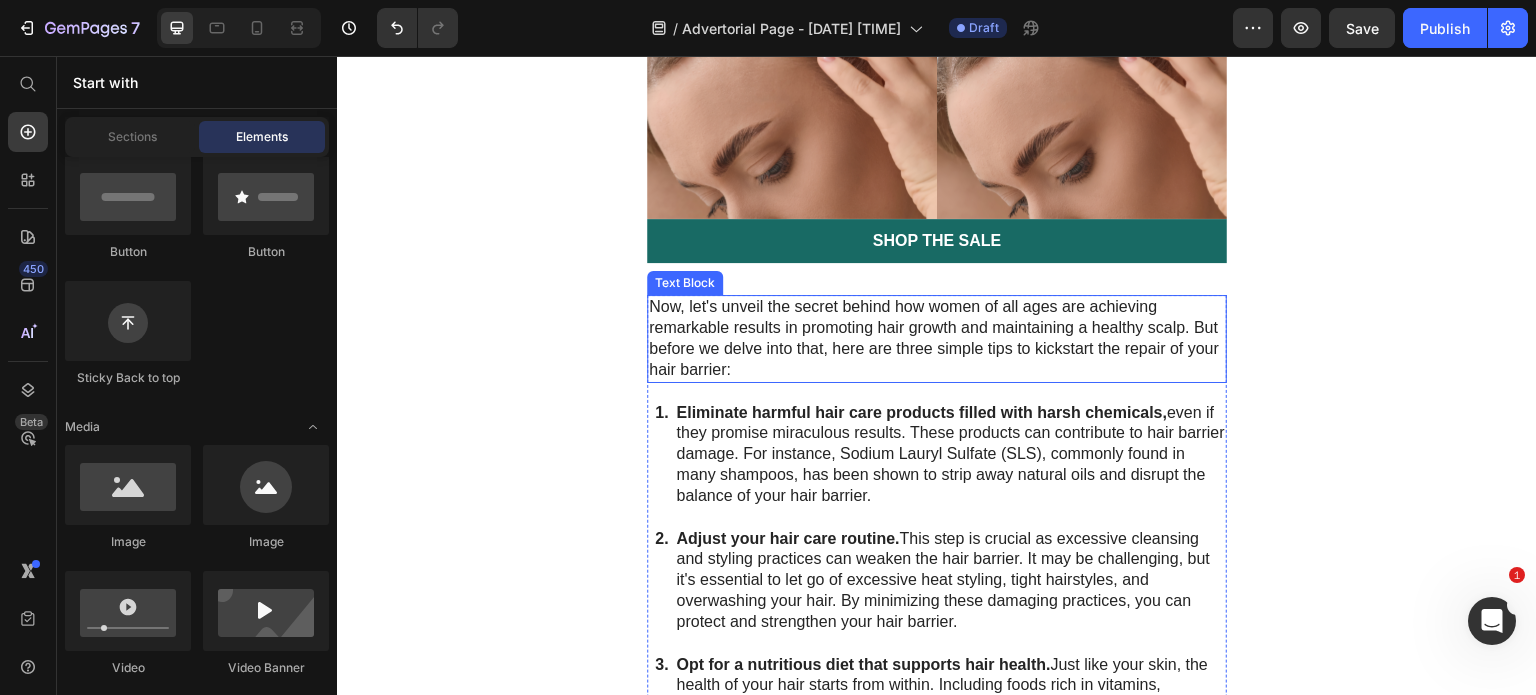 click on "Now, let's unveil the secret behind how women of all ages are achieving remarkable results in promoting hair growth and maintaining a healthy scalp. But before we delve into that, here are three simple tips to kickstart the repair of your hair barrier:" at bounding box center [937, 338] 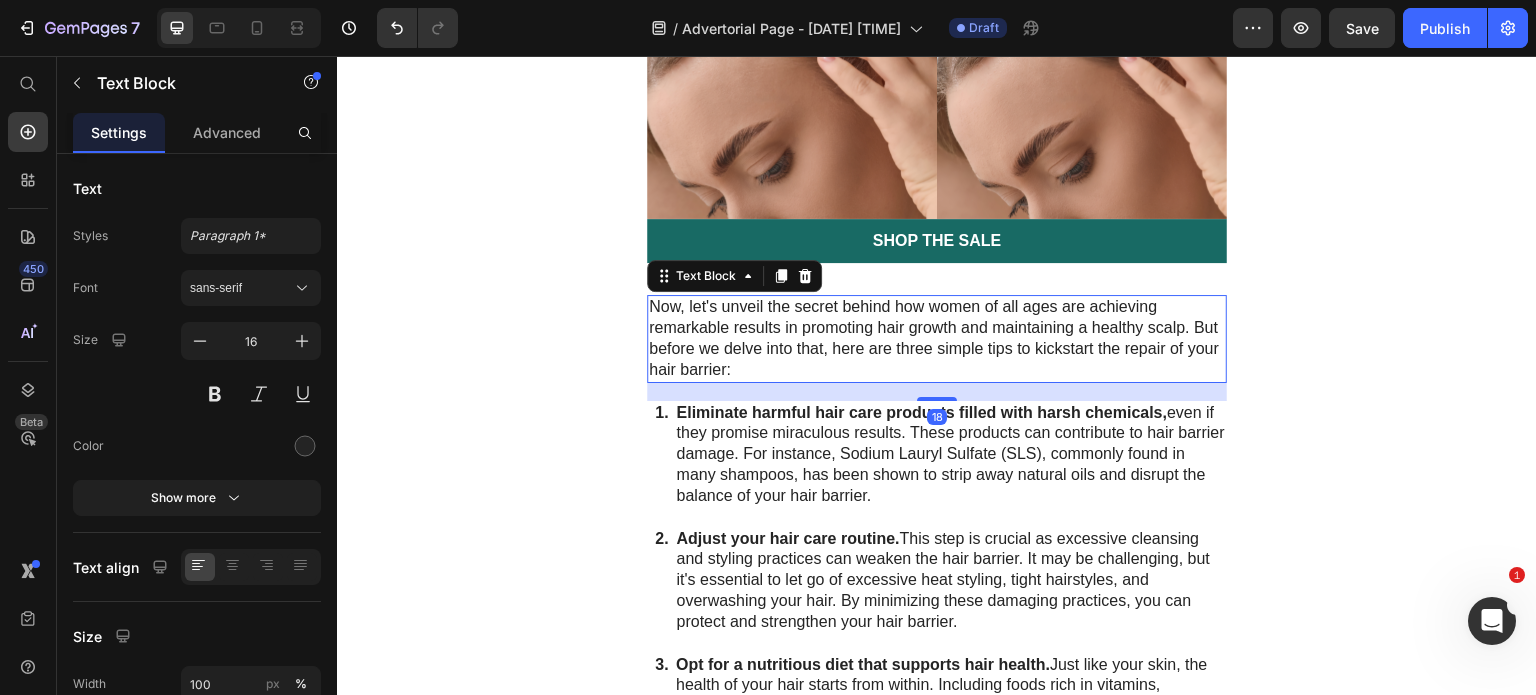 click on "Now, let's unveil the secret behind how women of all ages are achieving remarkable results in promoting hair growth and maintaining a healthy scalp. But before we delve into that, here are three simple tips to kickstart the repair of your hair barrier:" at bounding box center [937, 338] 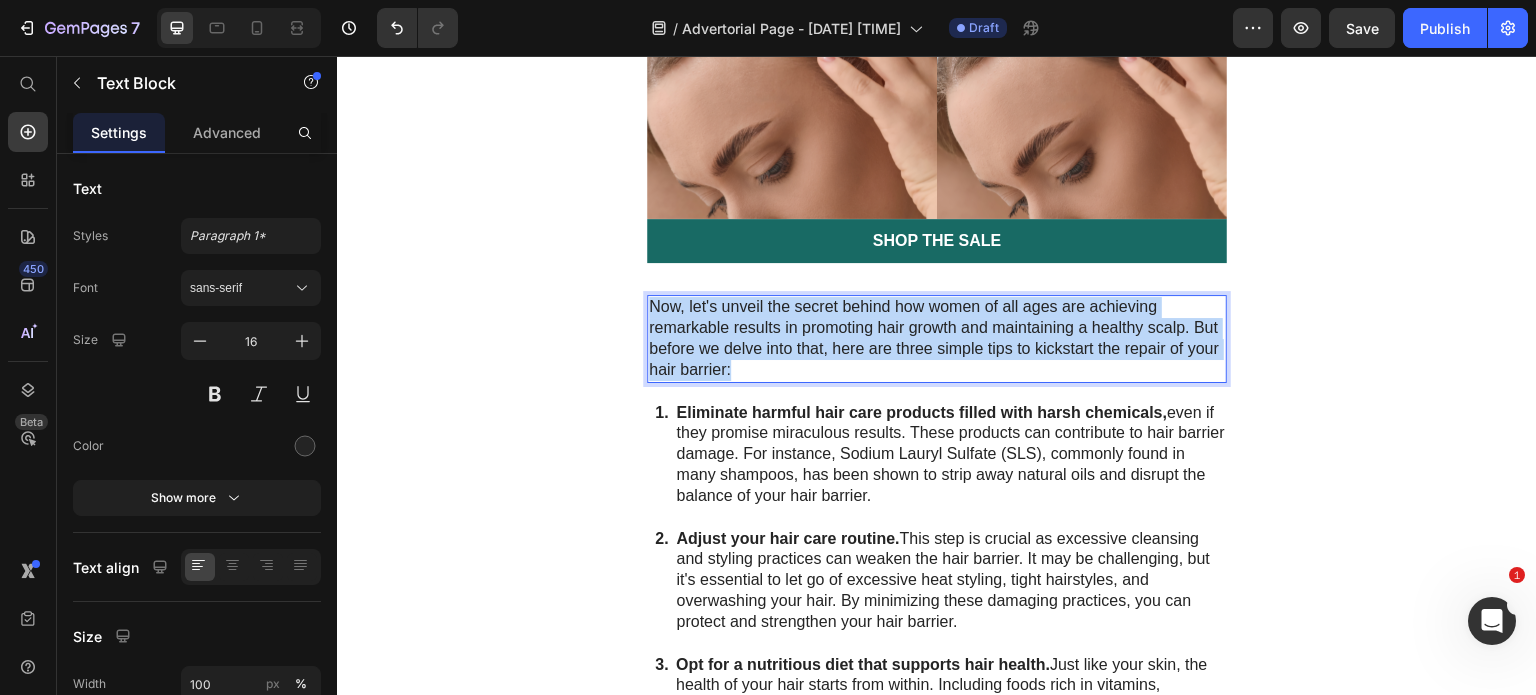 click on "Now, let's unveil the secret behind how women of all ages are achieving remarkable results in promoting hair growth and maintaining a healthy scalp. But before we delve into that, here are three simple tips to kickstart the repair of your hair barrier:" at bounding box center [937, 338] 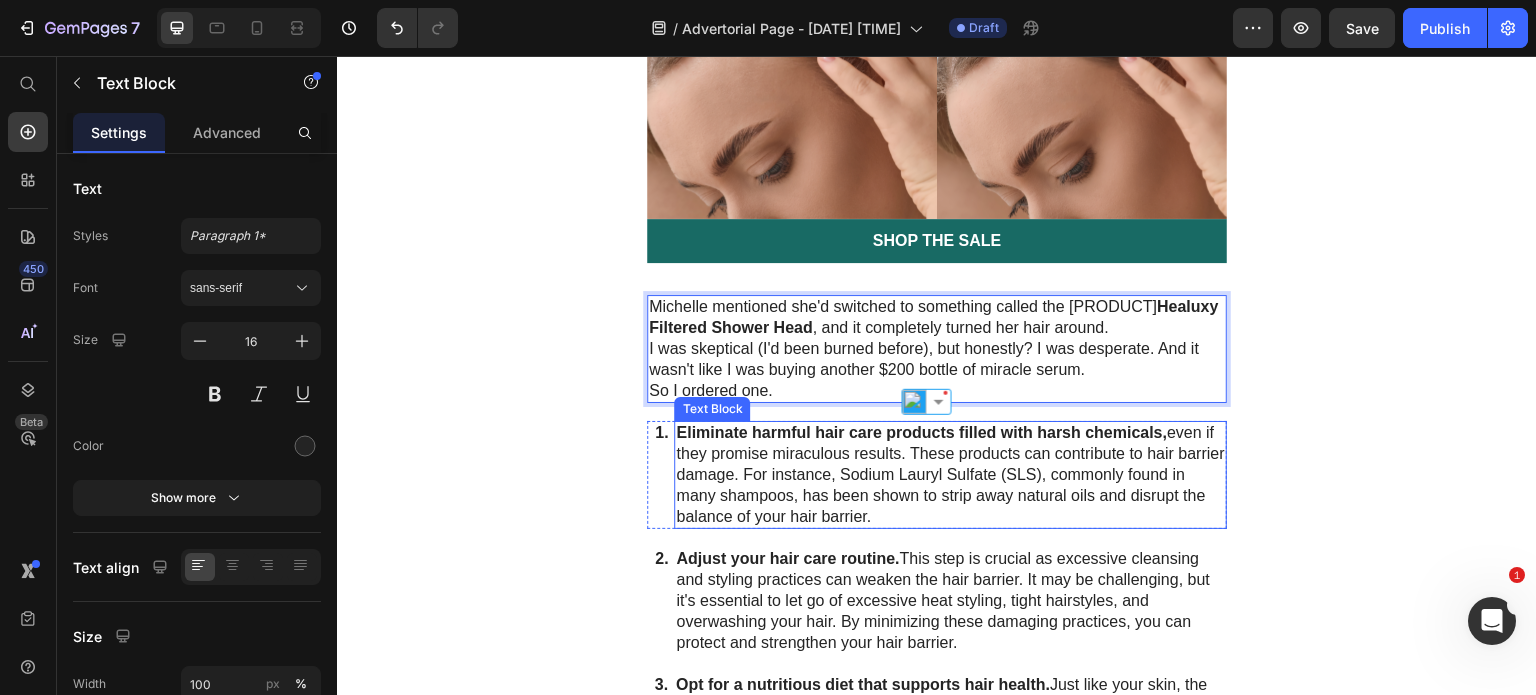 click on "Eliminate harmful hair care products filled with harsh chemicals, even if they promise miraculous results. These products can contribute to hair barrier damage. For instance, Sodium Lauryl Sulfate (SLS), commonly found in many shampoos, has been shown to strip away natural oils and disrupt the balance of your hair barrier." at bounding box center [950, 475] 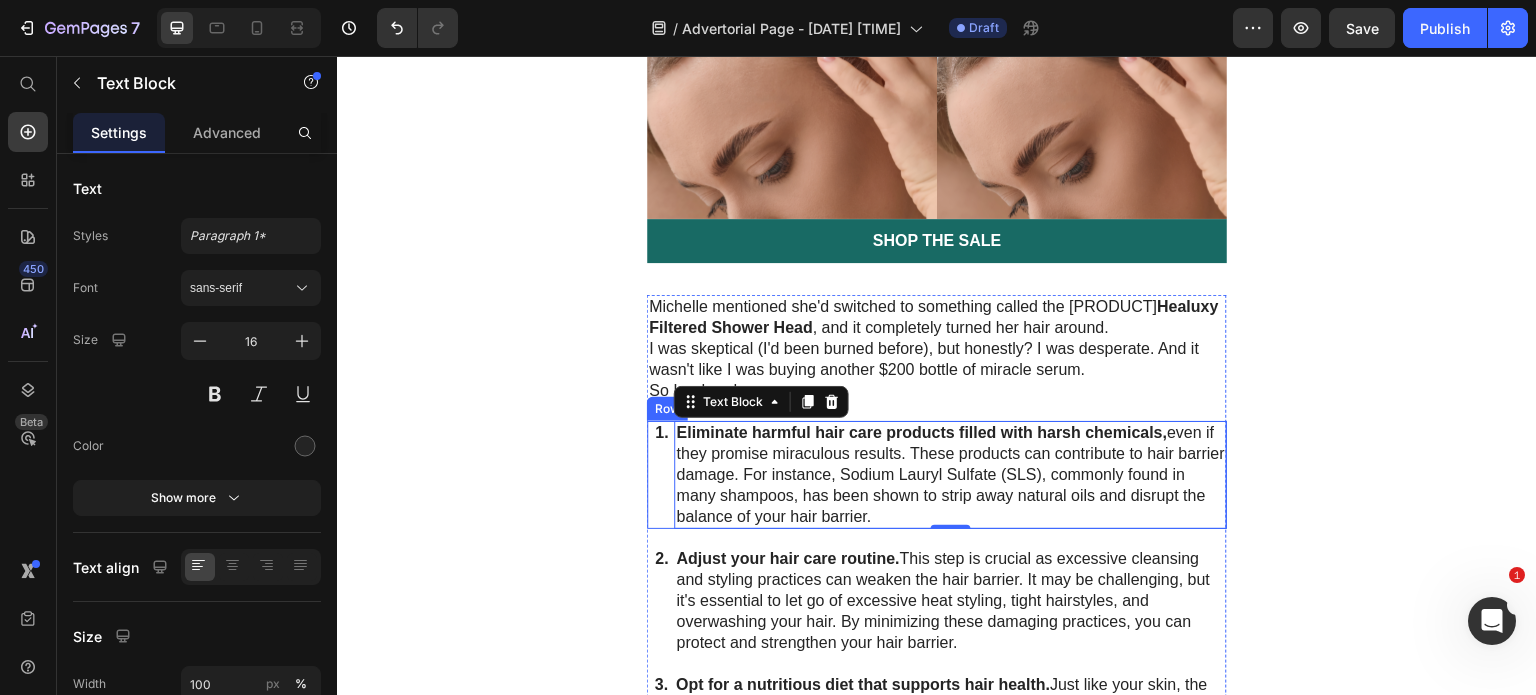 click on "1. Text Block" at bounding box center [661, 475] 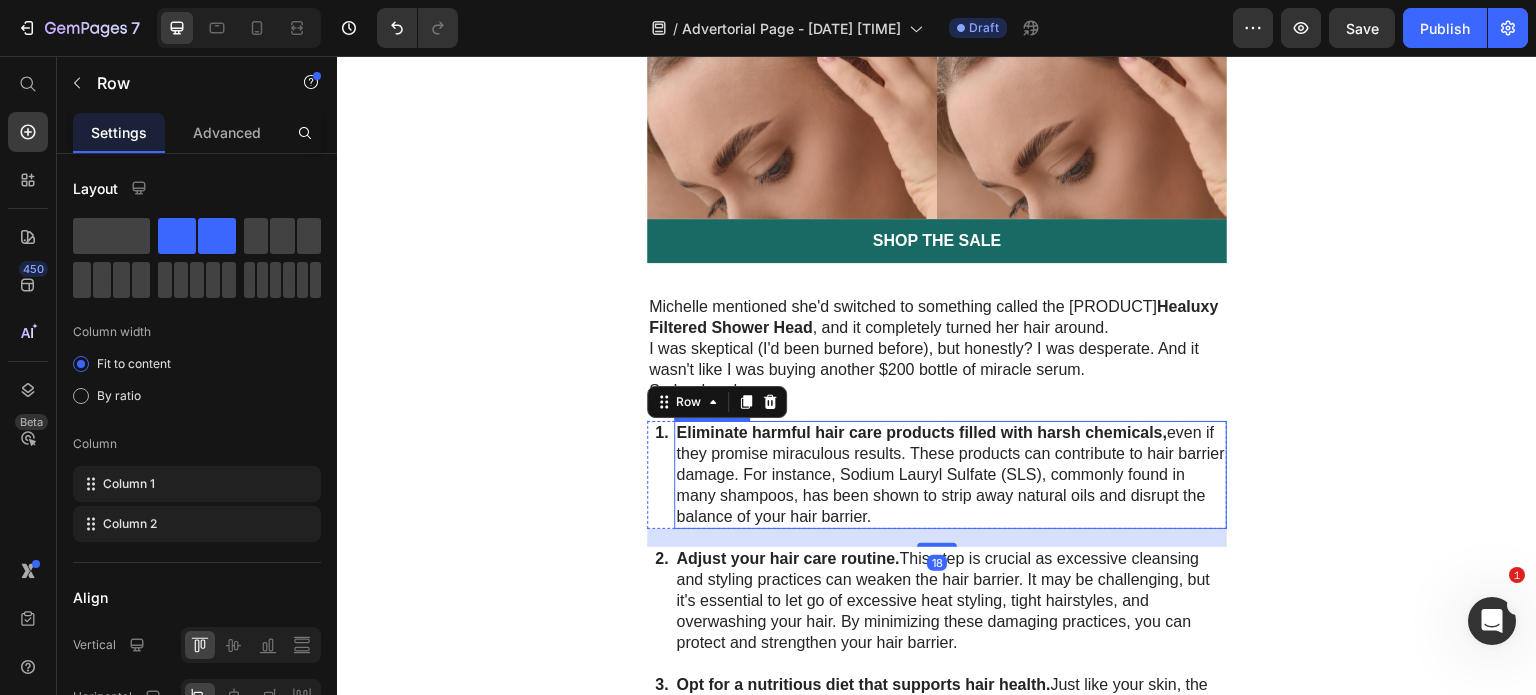 click on "Eliminate harmful hair care products filled with harsh chemicals, even if they promise miraculous results. These products can contribute to hair barrier damage. For instance, Sodium Lauryl Sulfate (SLS), commonly found in many shampoos, has been shown to strip away natural oils and disrupt the balance of your hair barrier." at bounding box center (950, 475) 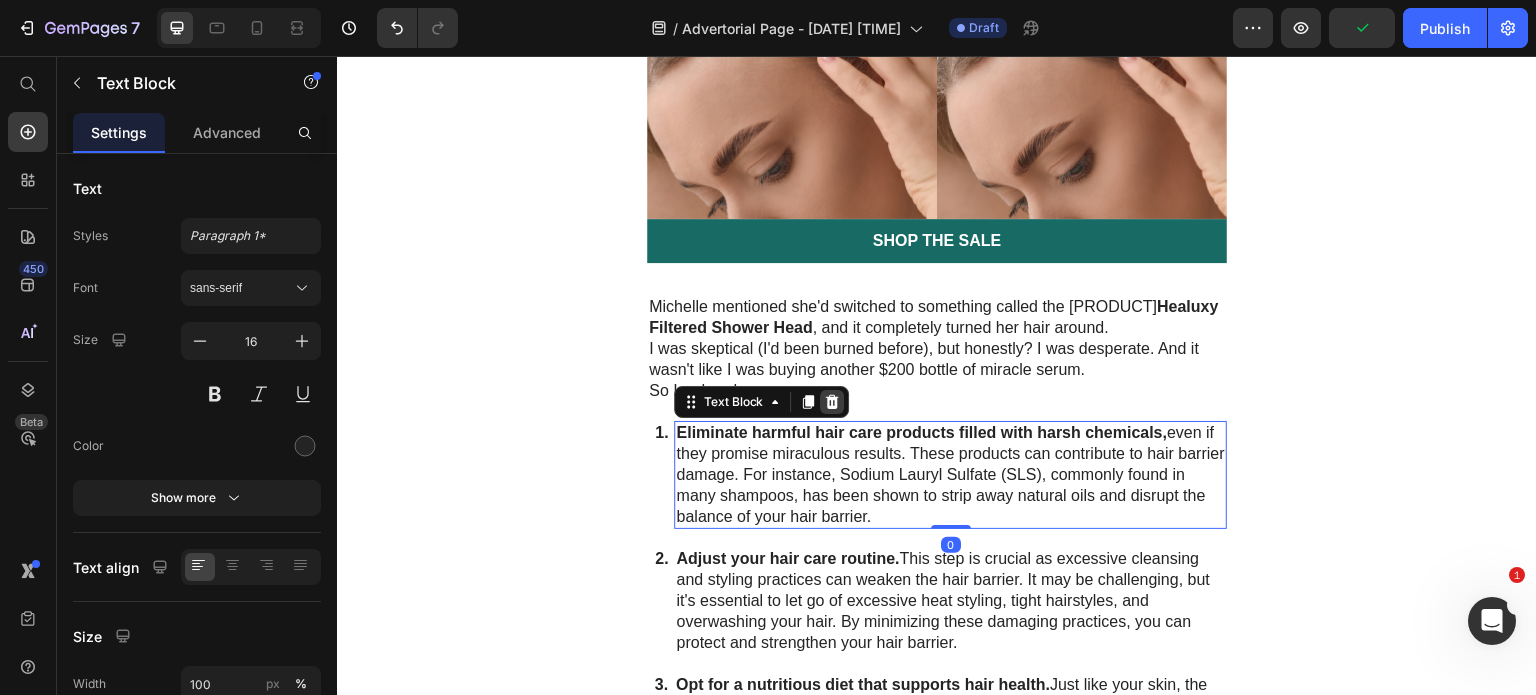 click 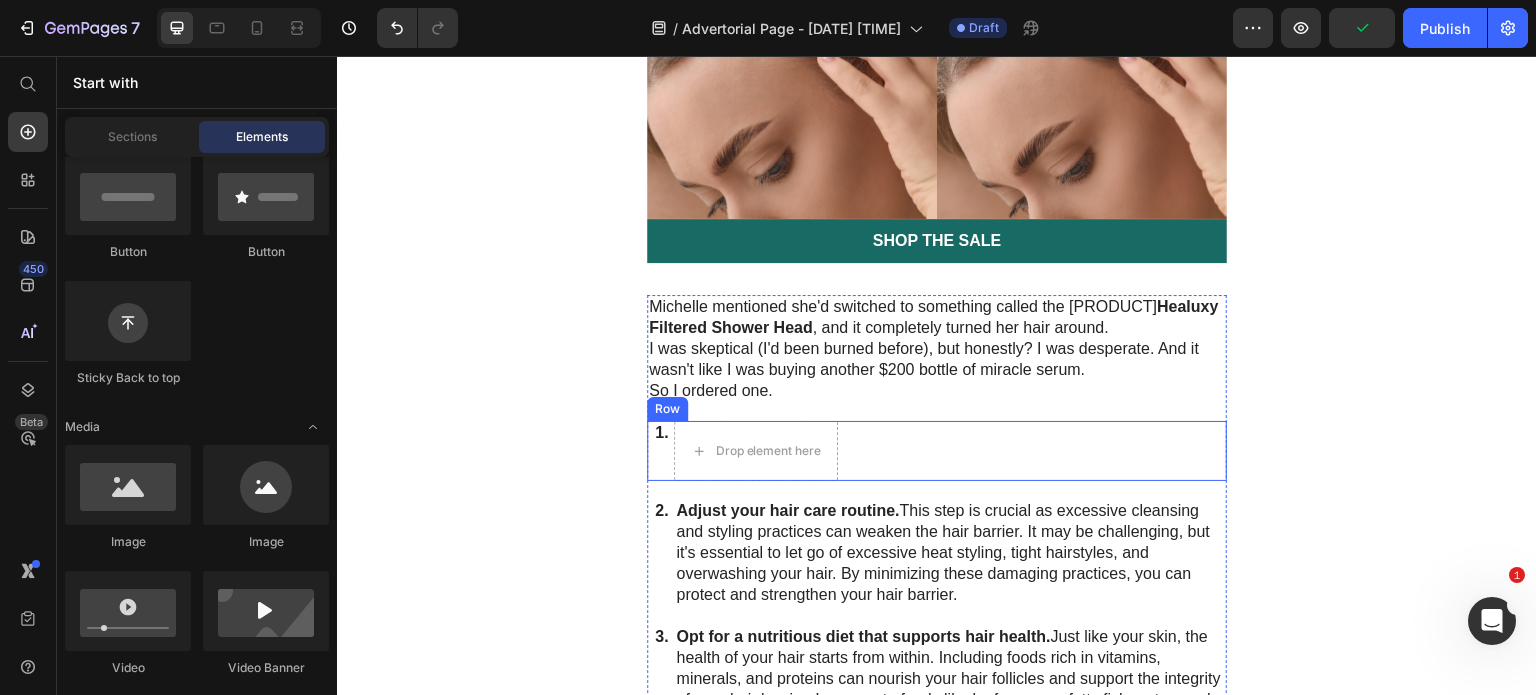 click on "1. Text Block" at bounding box center [661, 451] 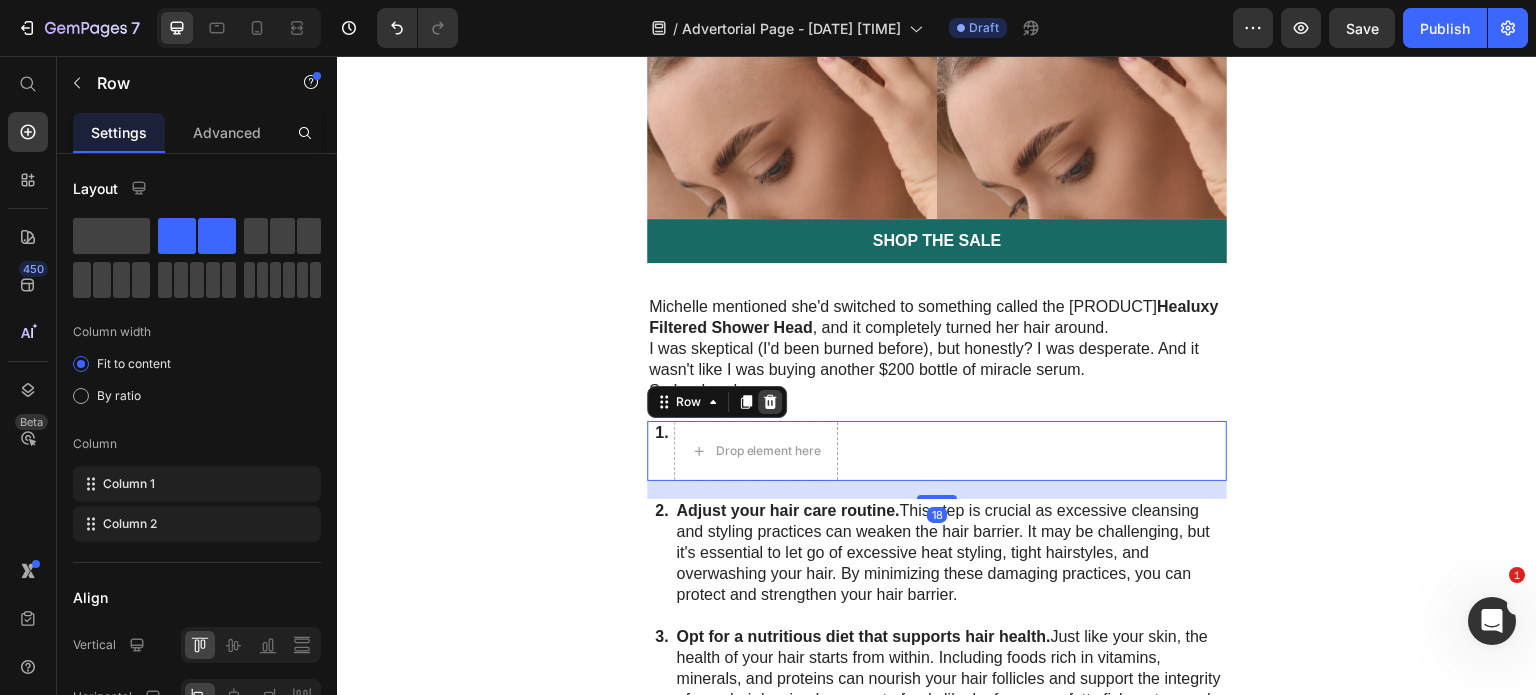 click 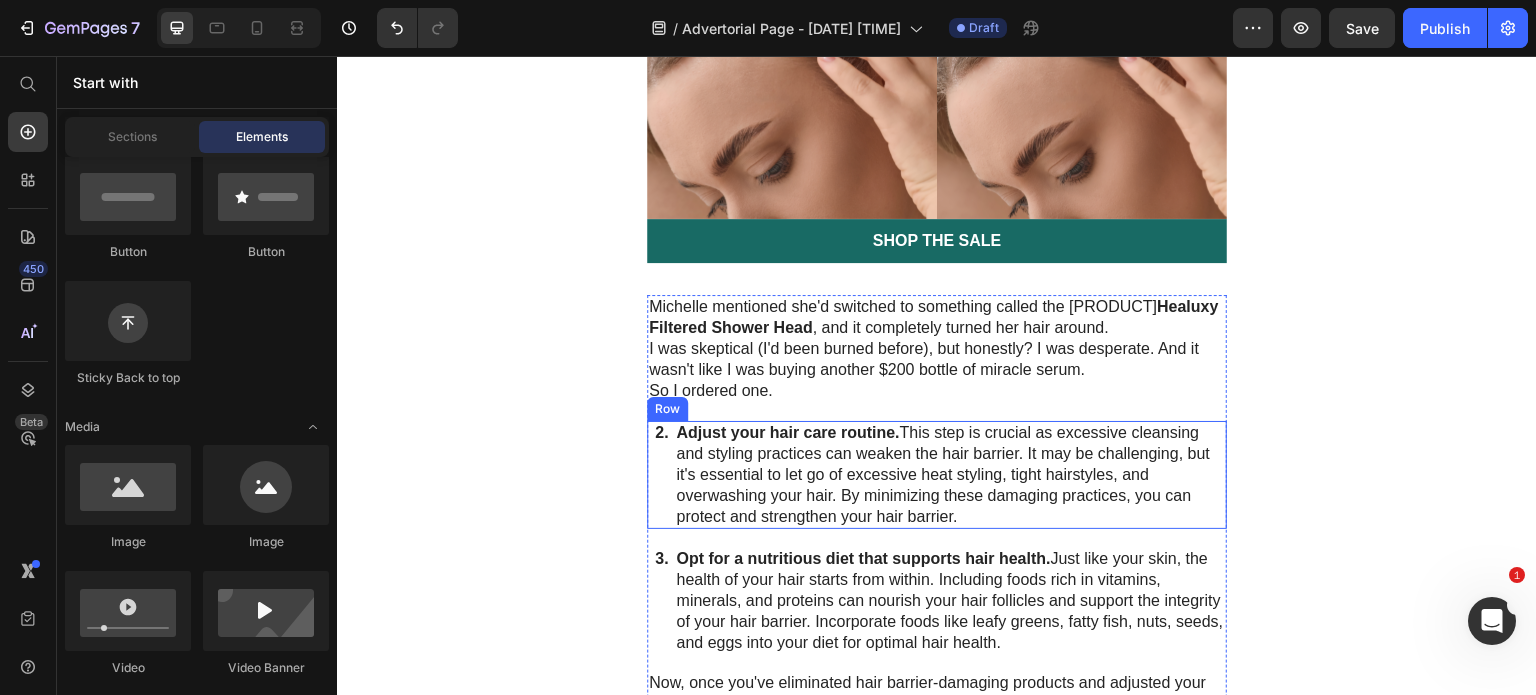 click on "2. Text Block" at bounding box center (661, 475) 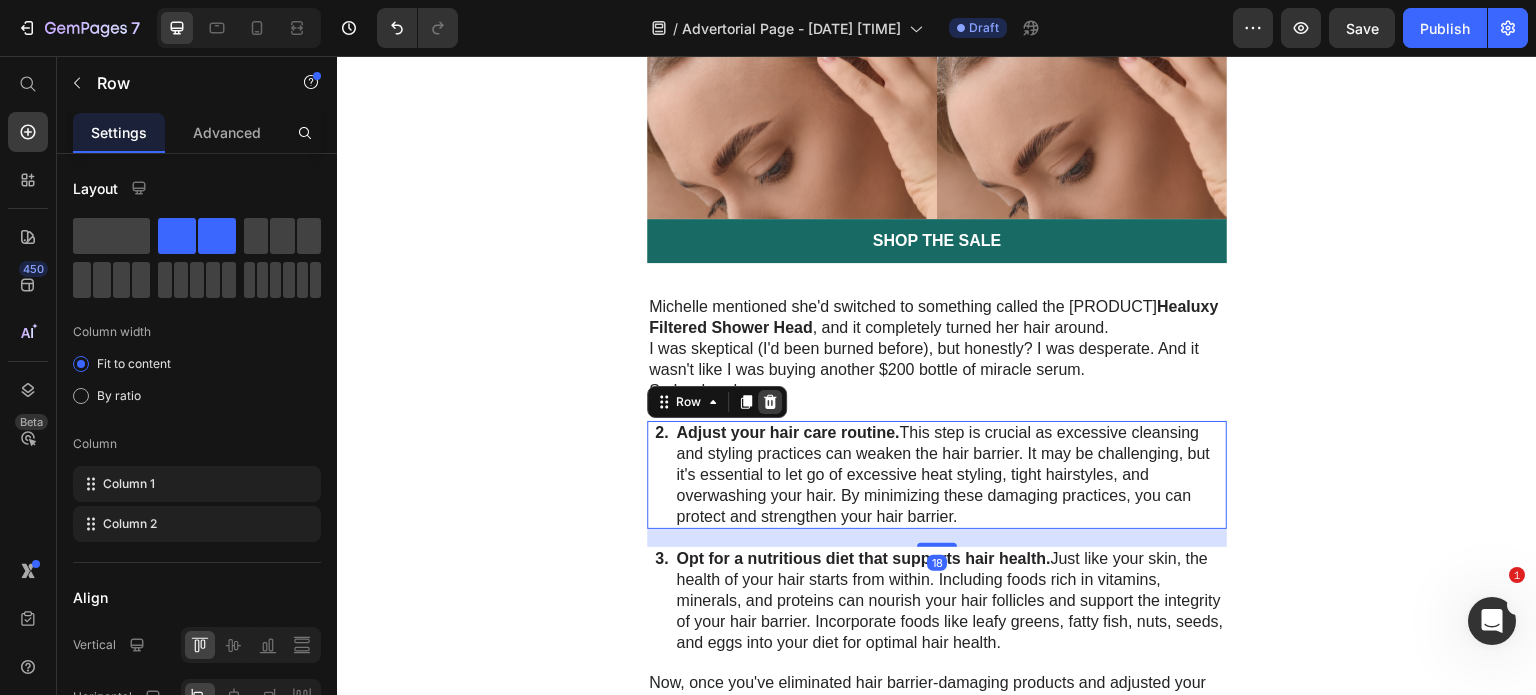 click 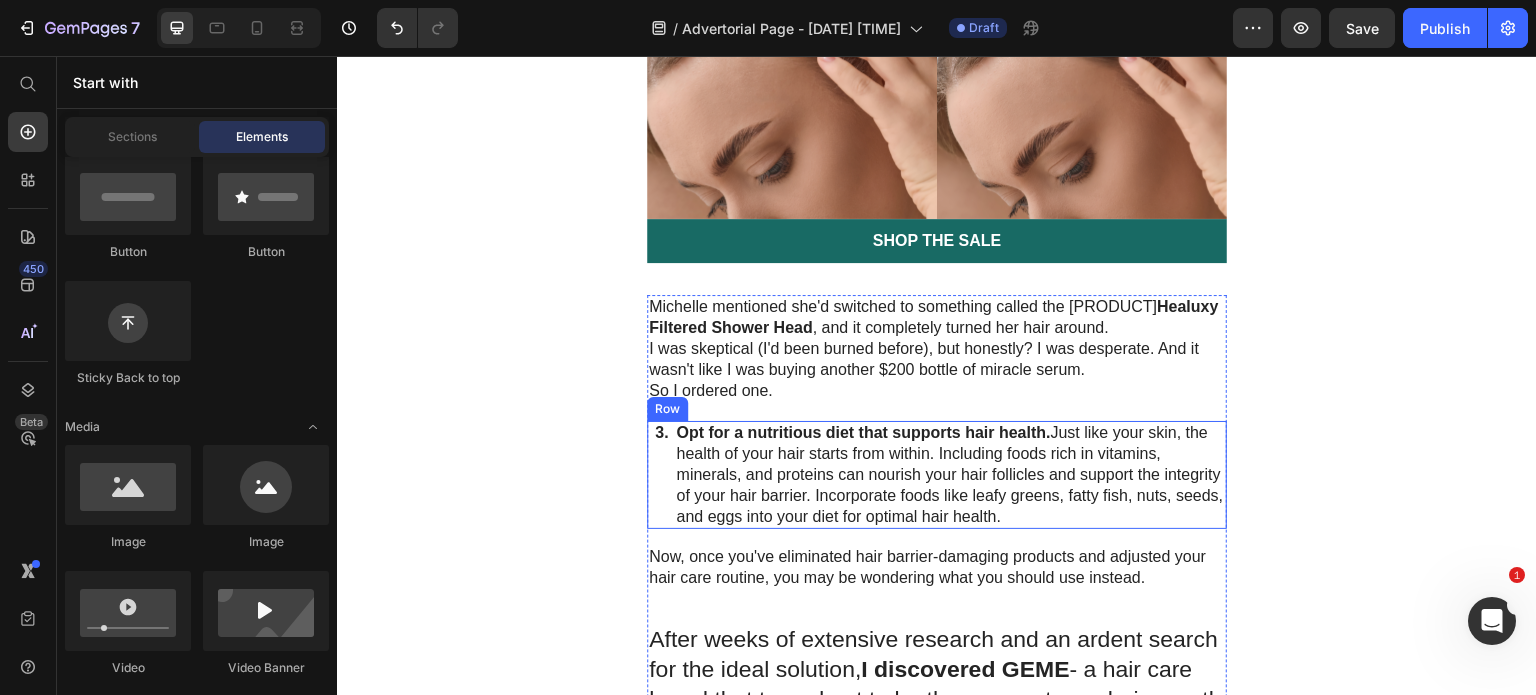 click on "3. Text Block" at bounding box center [661, 475] 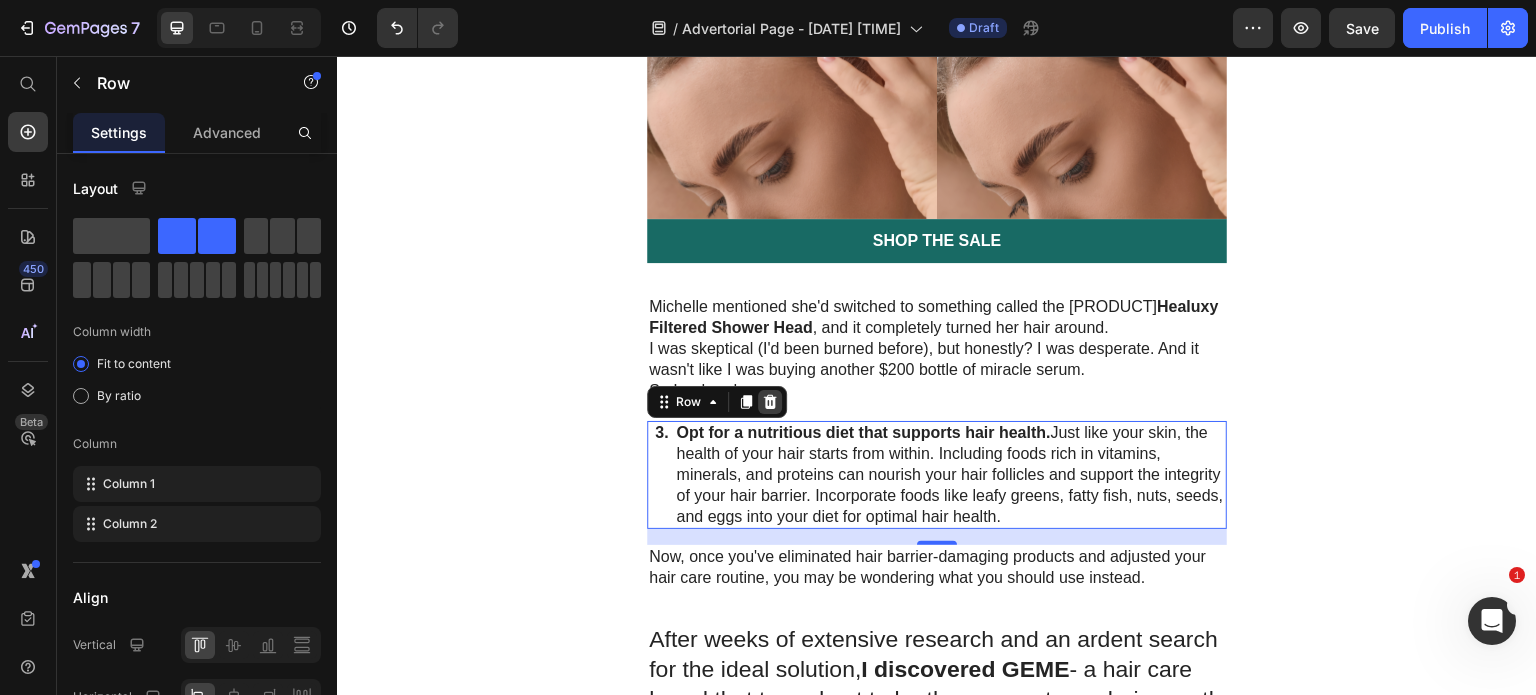 click at bounding box center (770, 402) 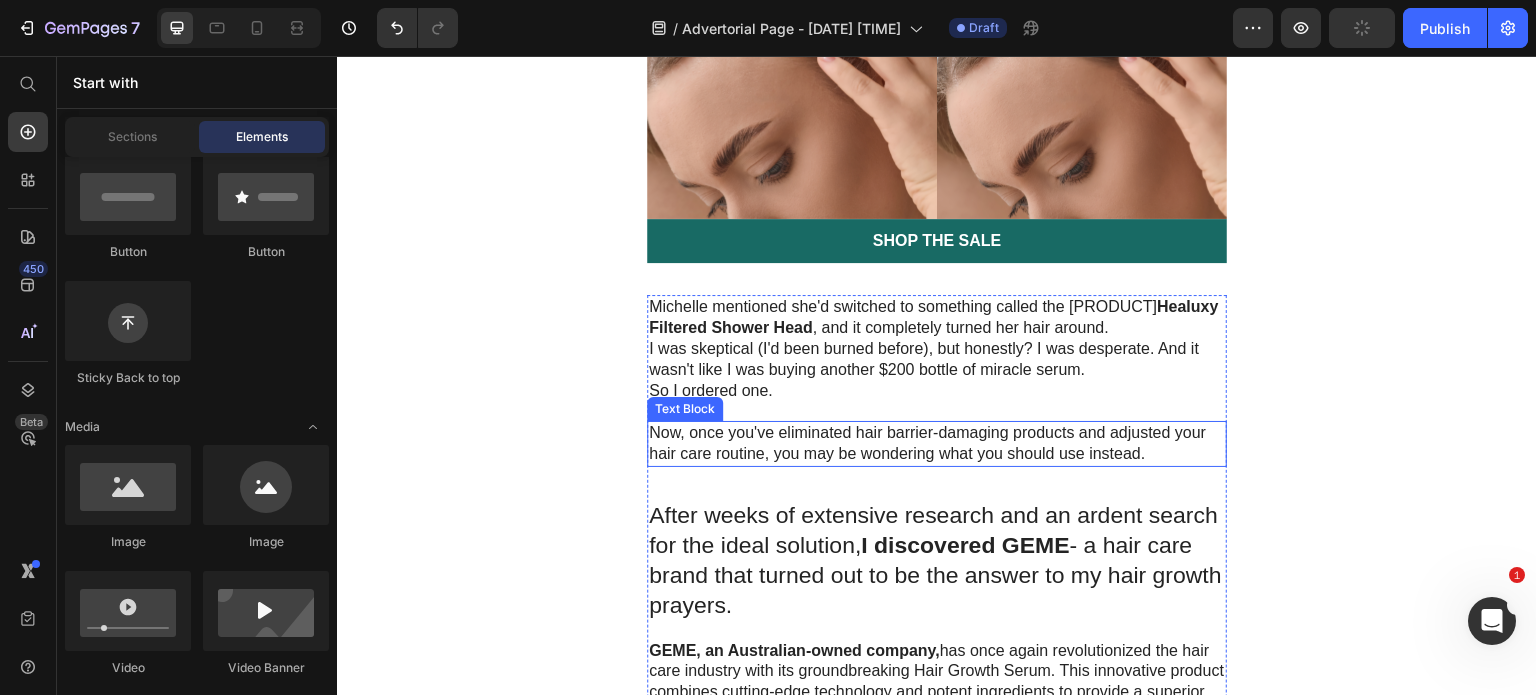click on "Now, once you've eliminated hair barrier-damaging products and adjusted your hair care routine, you may be wondering what you should use instead." at bounding box center (937, 444) 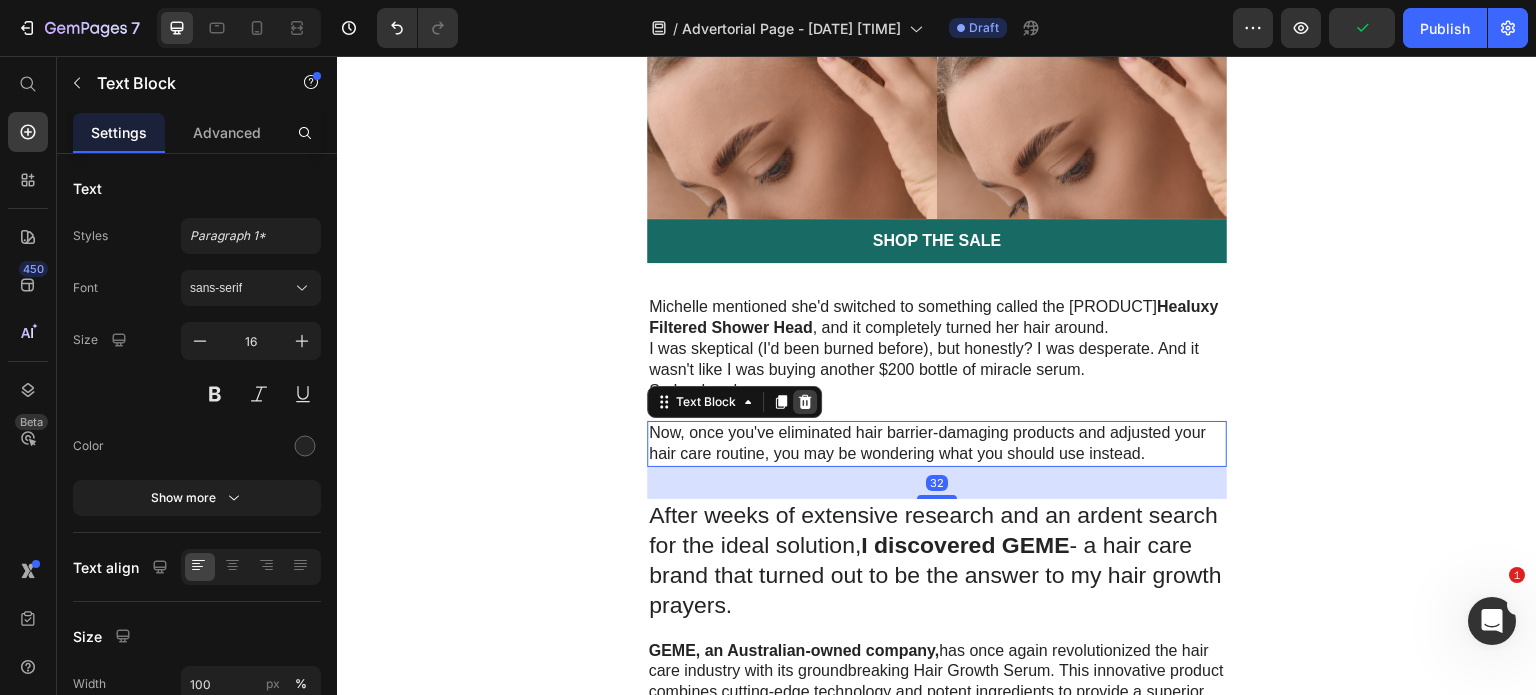 click 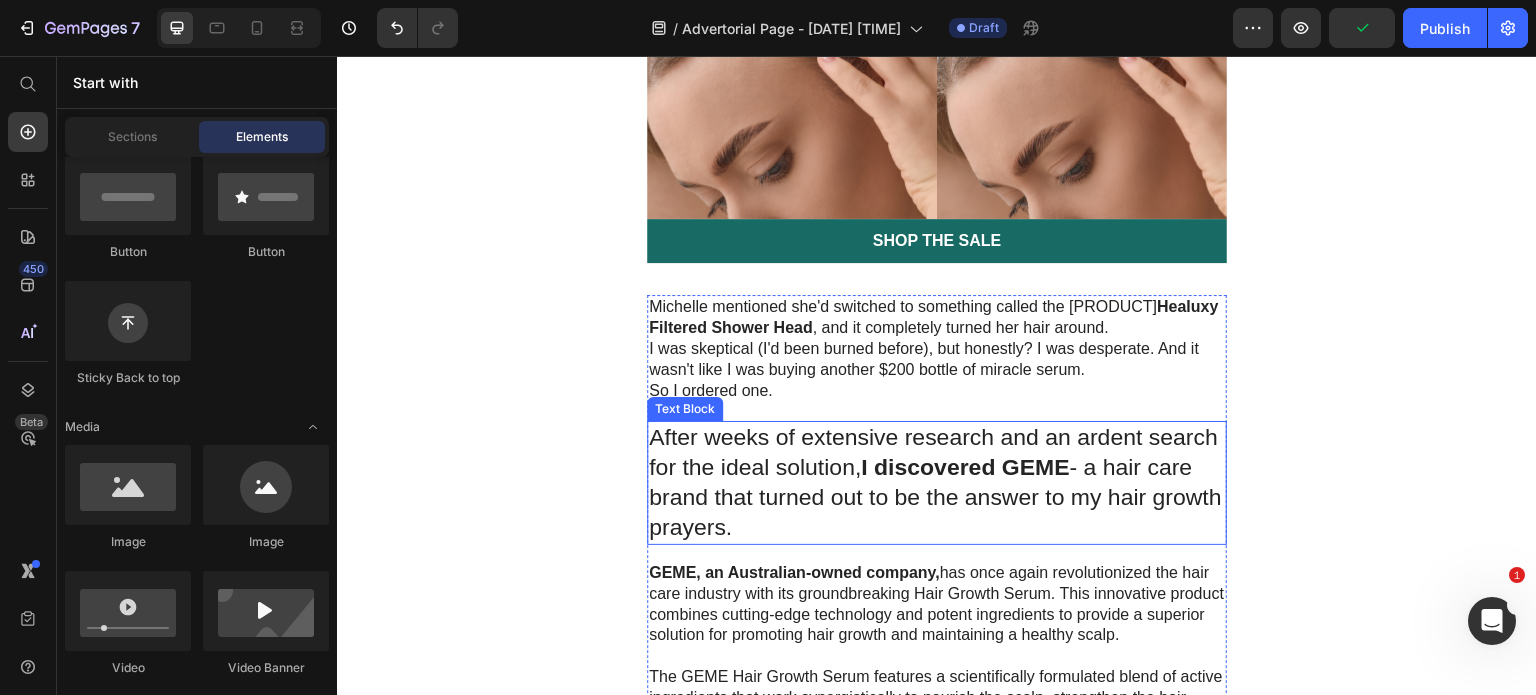 click on "After weeks of extensive research and an ardent search for the ideal solution, I discovered GEME - a hair care brand that turned out to be the answer to my hair growth prayers." at bounding box center [937, 483] 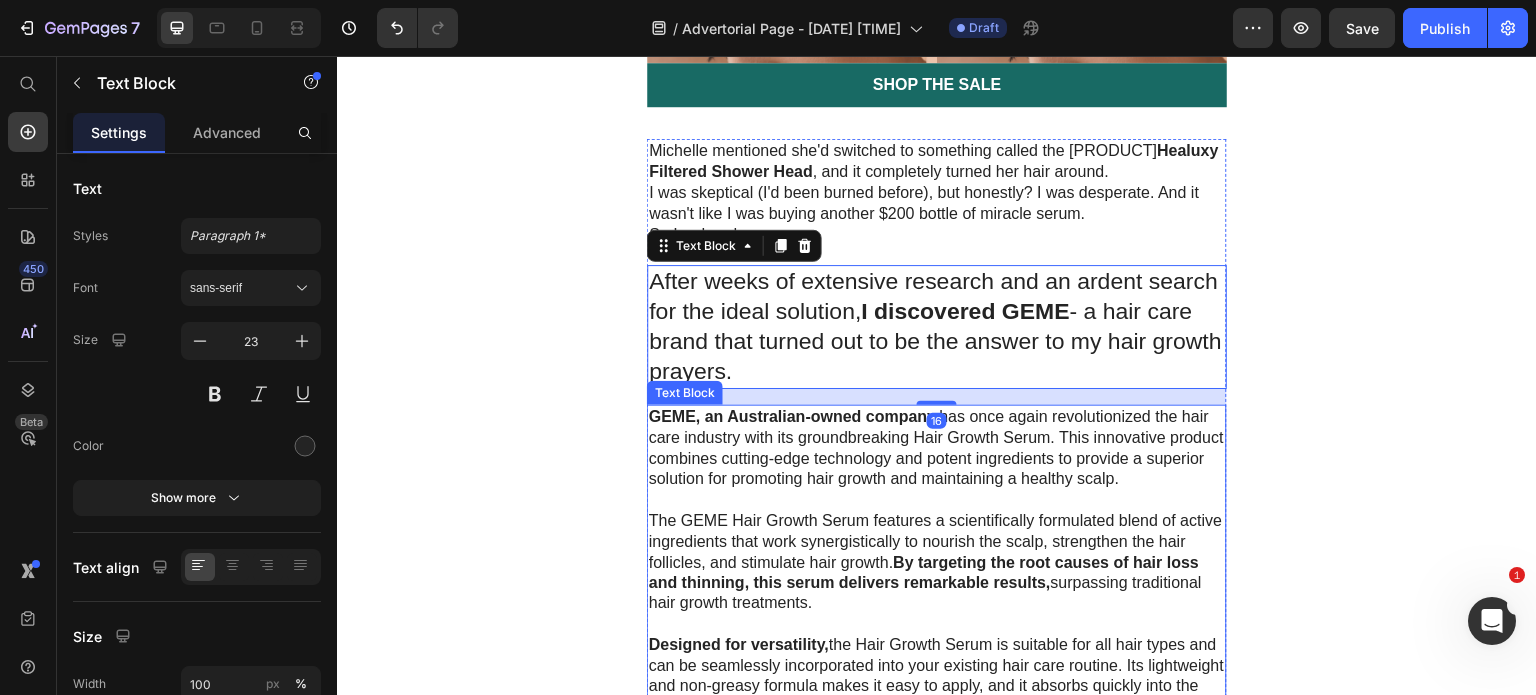 scroll, scrollTop: 3700, scrollLeft: 0, axis: vertical 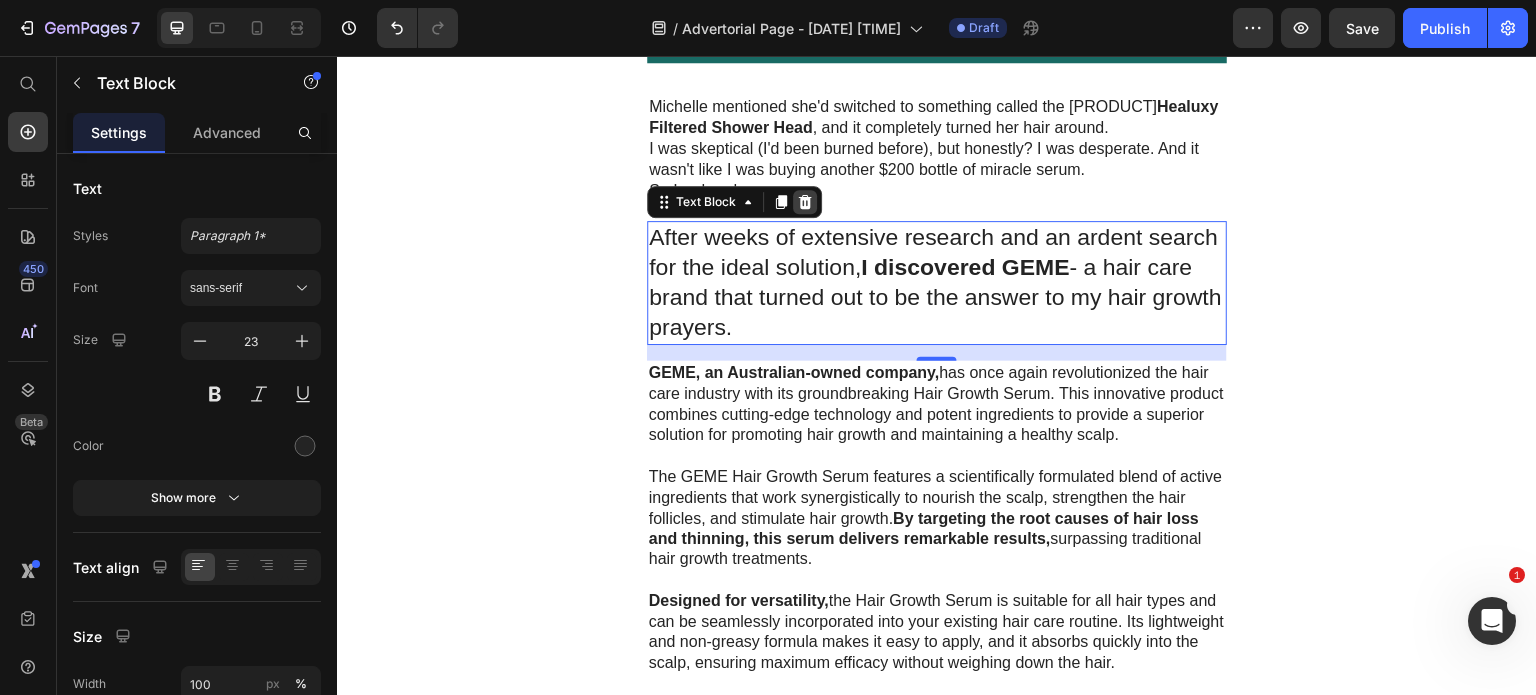 click 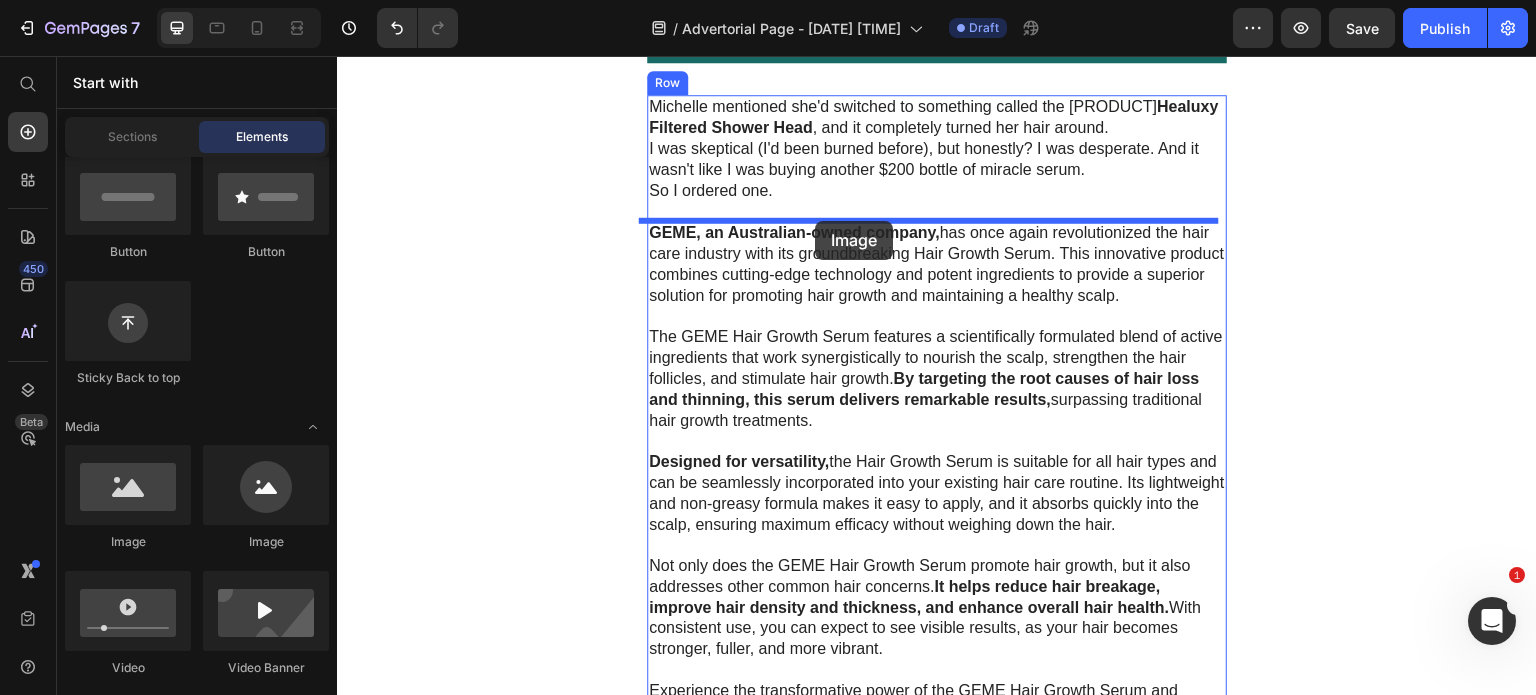 drag, startPoint x: 460, startPoint y: 547, endPoint x: 815, endPoint y: 221, distance: 481.97614 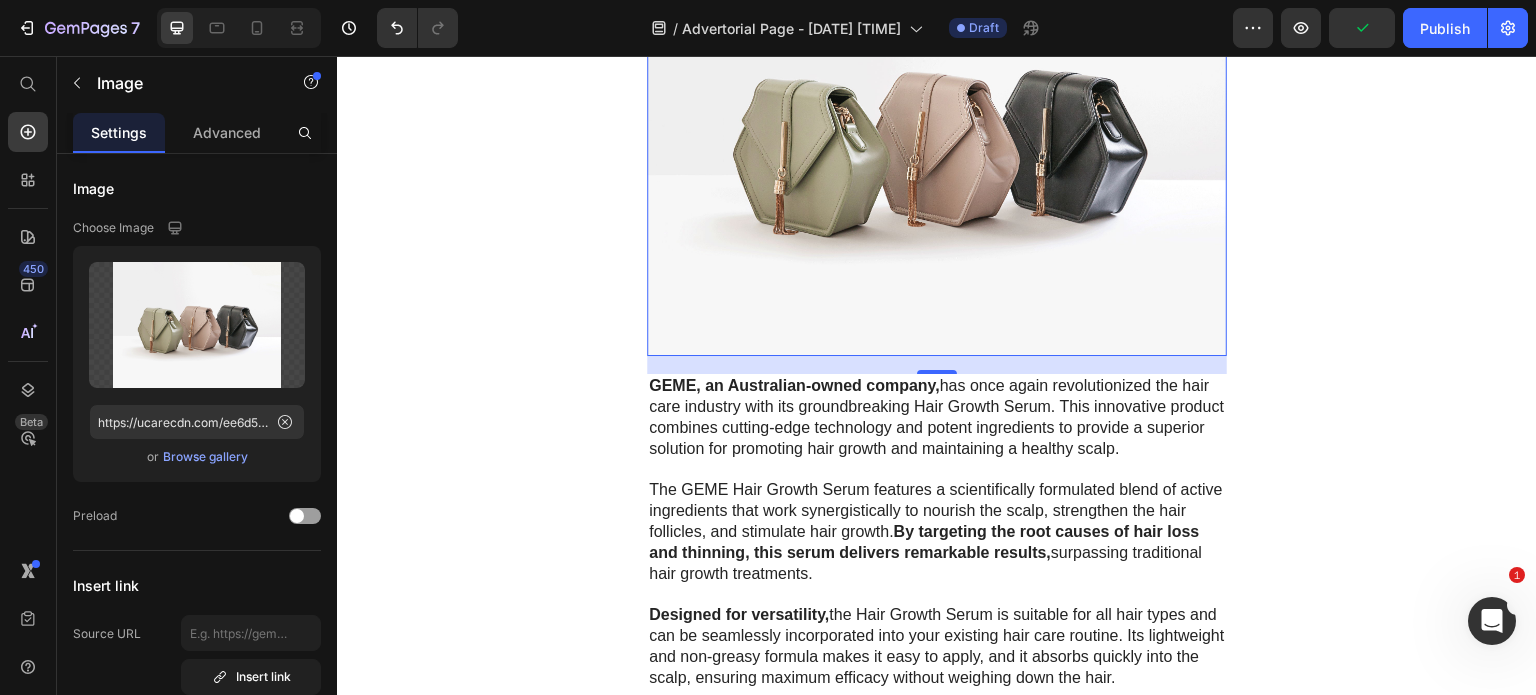 scroll, scrollTop: 4200, scrollLeft: 0, axis: vertical 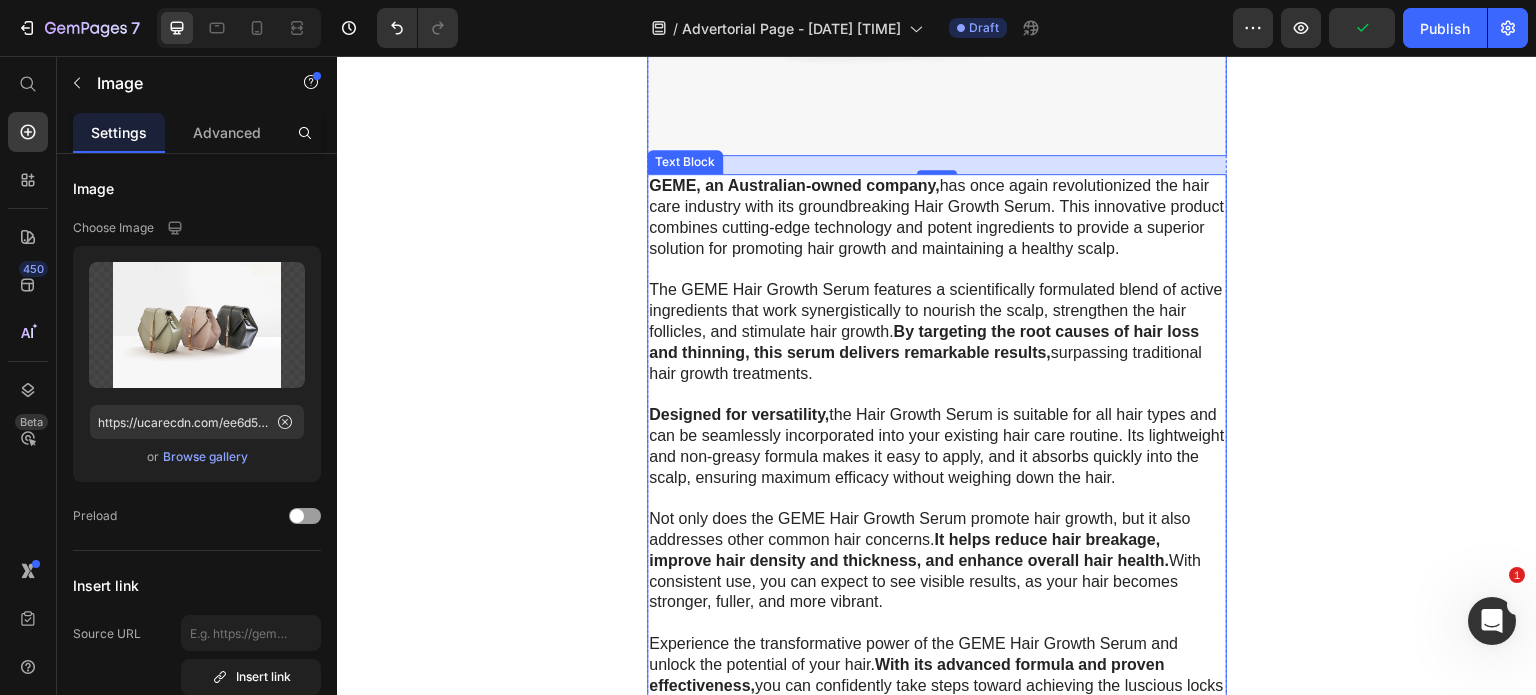 click on "GEME, an Australian-owned company, has once again revolutionized the hair care industry with its groundbreaking Hair Growth Serum. This innovative product combines cutting-edge technology and potent ingredients to provide a superior solution for promoting hair growth and maintaining a healthy scalp." at bounding box center (937, 217) 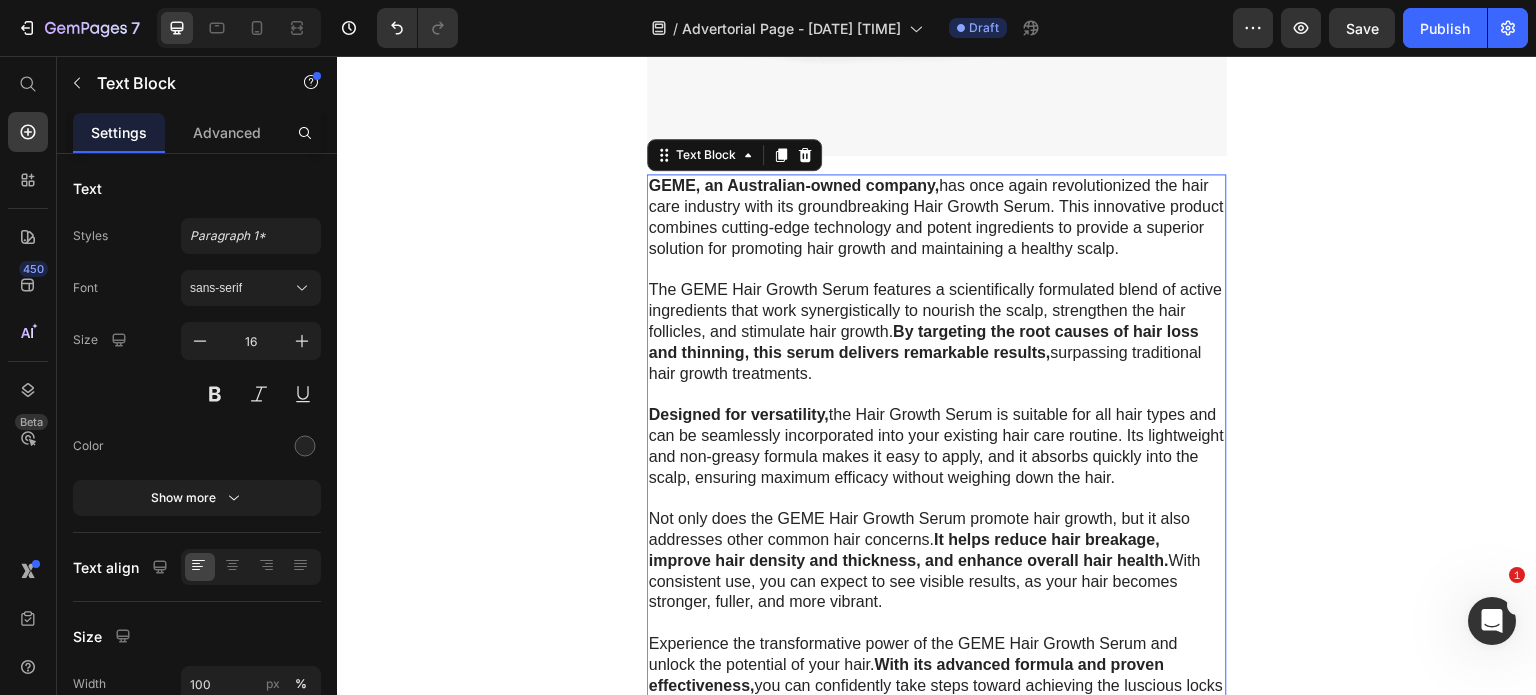 click on "GEME, an Australian-owned company," at bounding box center [794, 185] 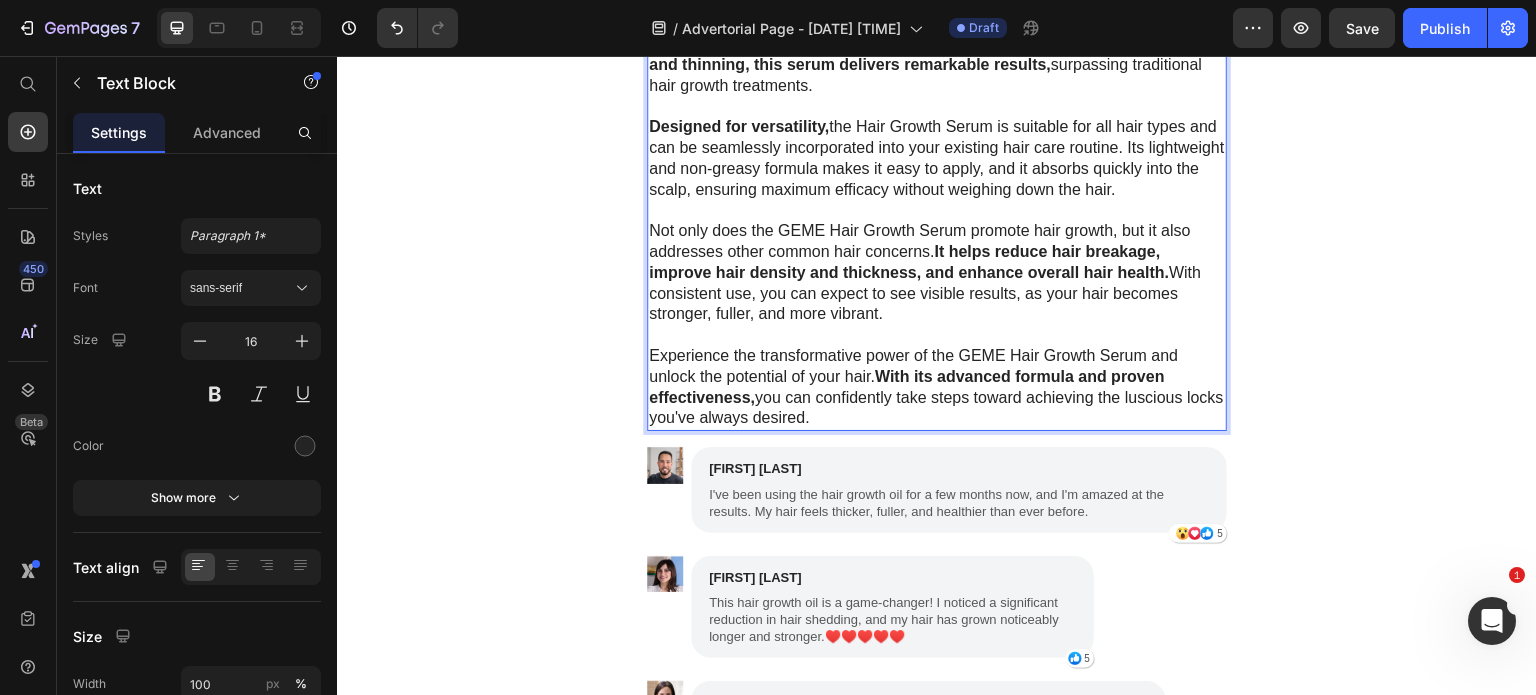 scroll, scrollTop: 4500, scrollLeft: 0, axis: vertical 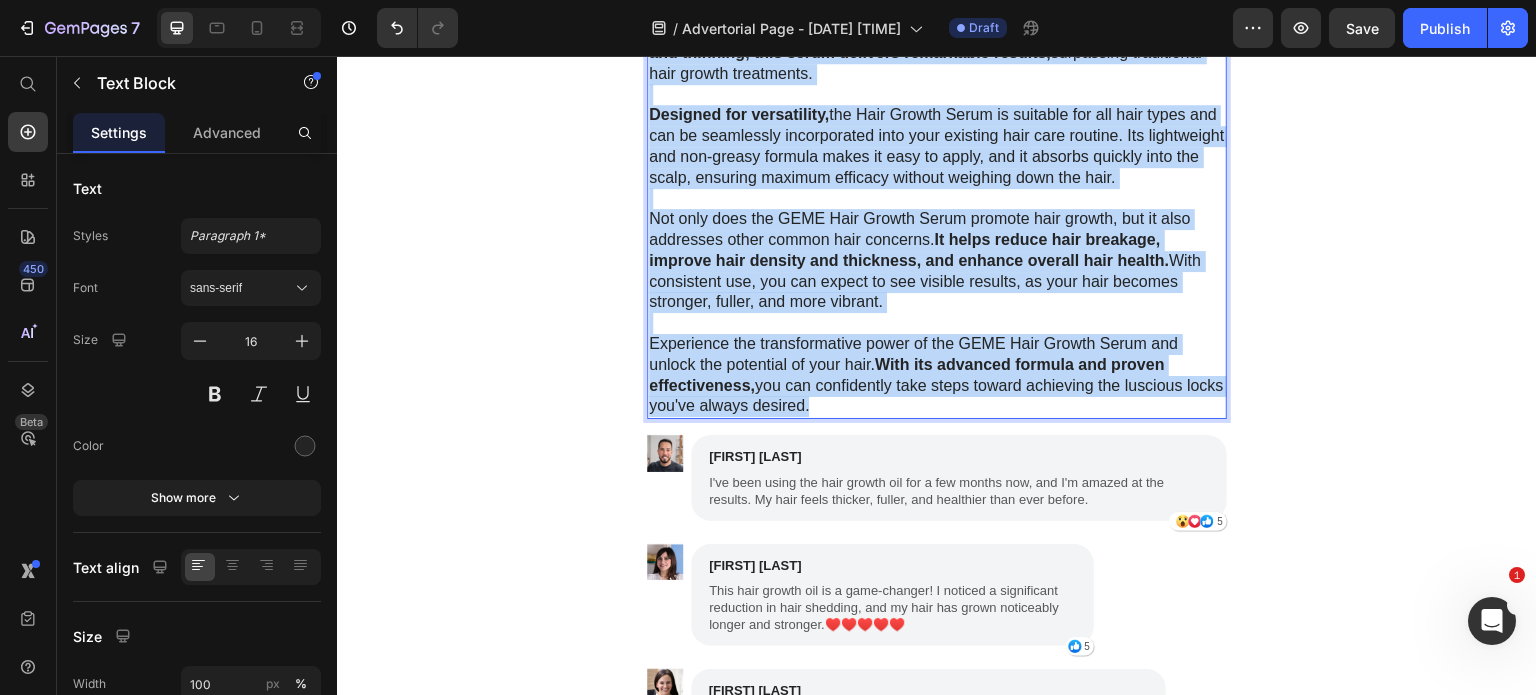 click on "Experience the transformative power of the GEME Hair Growth Serum and unlock the potential of your hair.  With its advanced formula and proven effectiveness,  you can confidently take steps toward achieving the luscious locks you've always desired." at bounding box center [937, 375] 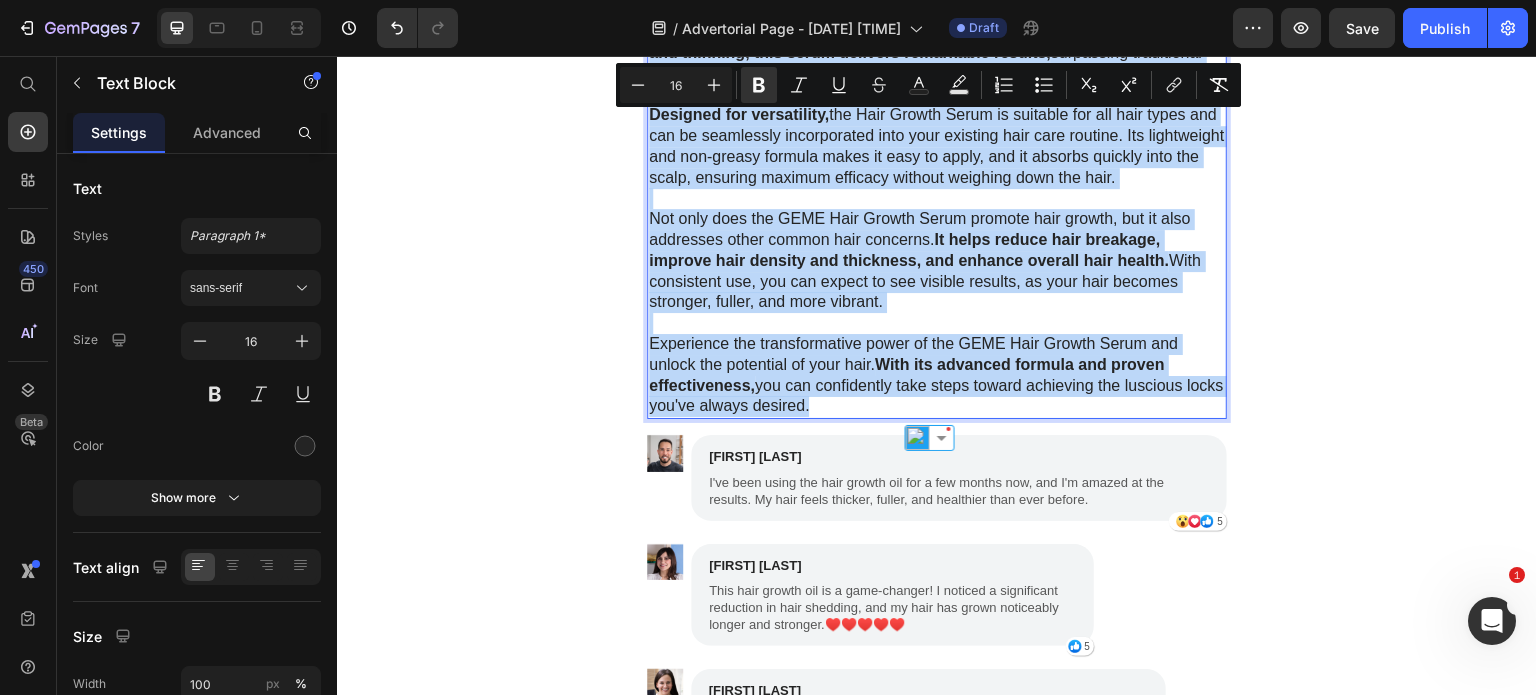 click on "Experience the transformative power of the GEME Hair Growth Serum and unlock the potential of your hair.  With its advanced formula and proven effectiveness,  you can confidently take steps toward achieving the luscious locks you've always desired." at bounding box center (937, 375) 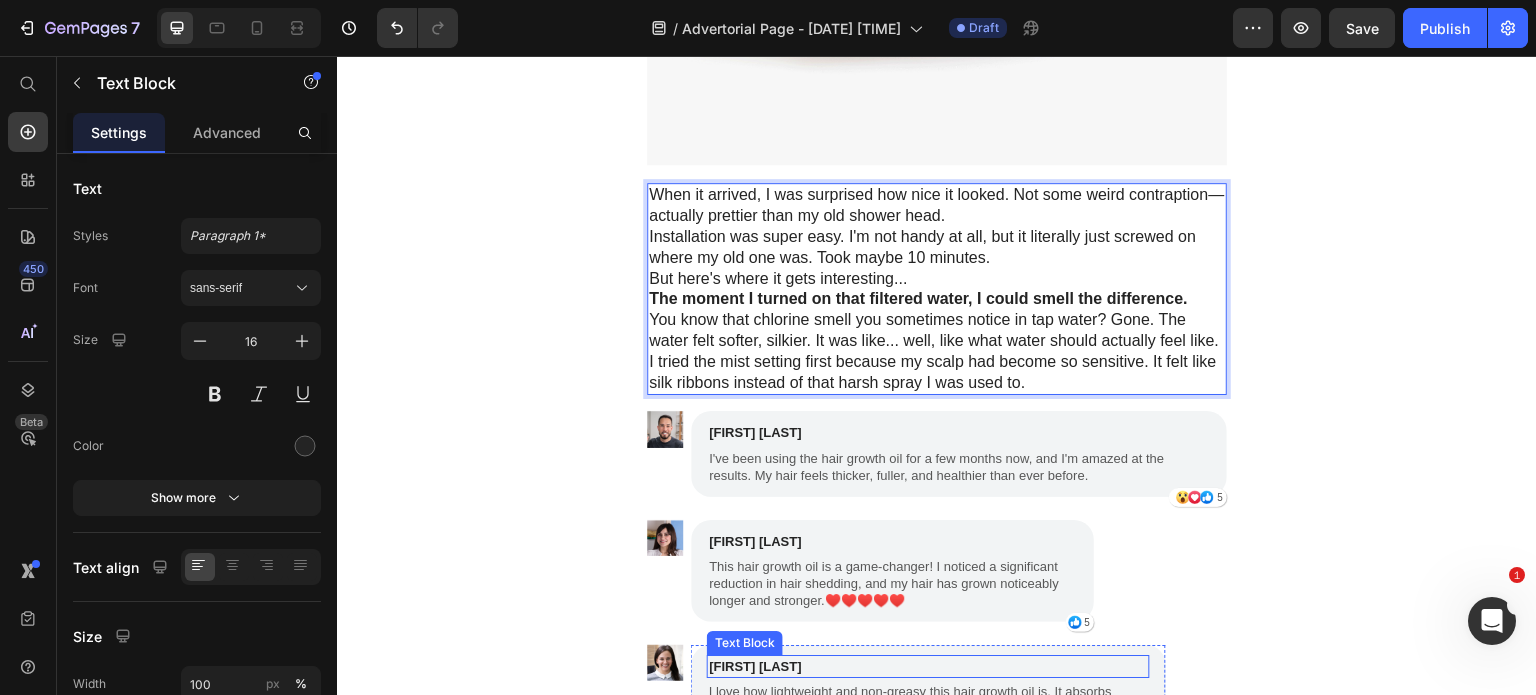scroll, scrollTop: 4088, scrollLeft: 0, axis: vertical 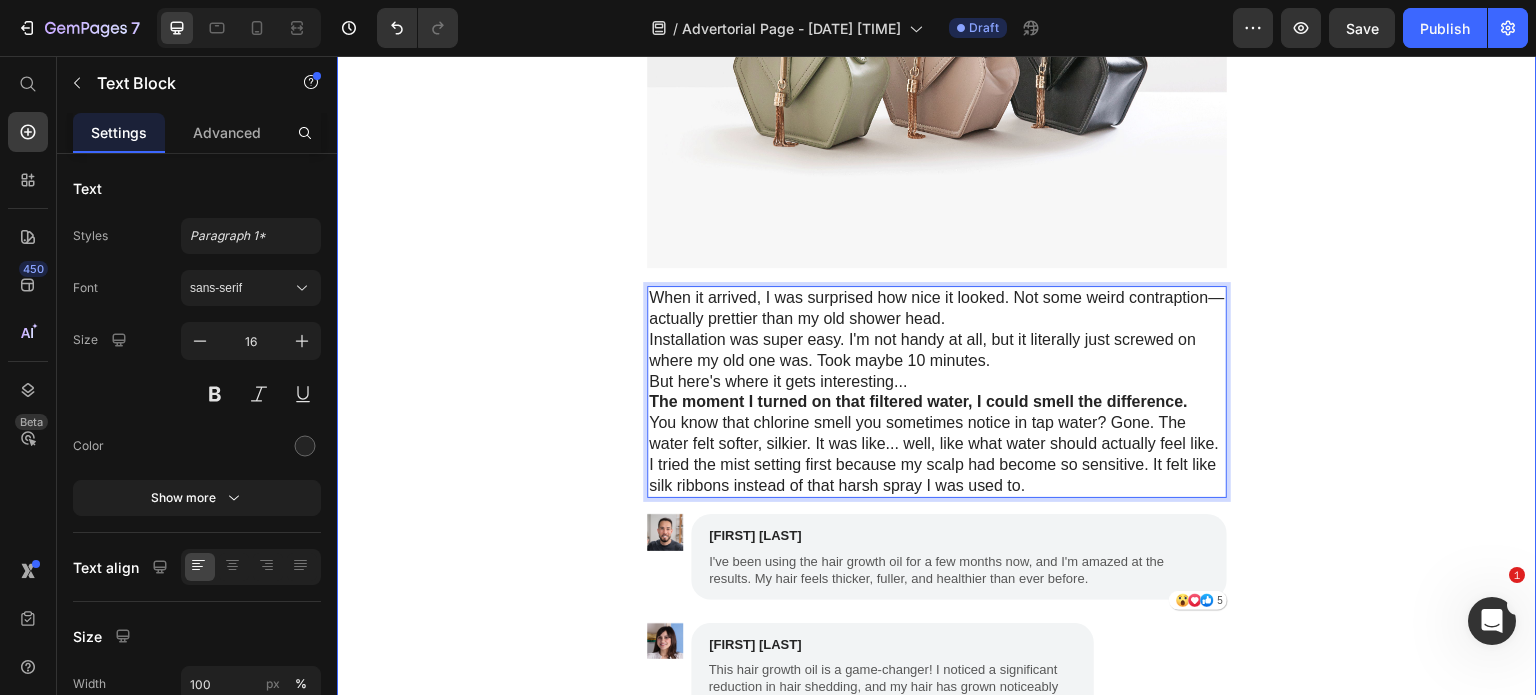 click on "James Smith" at bounding box center [937, 609] 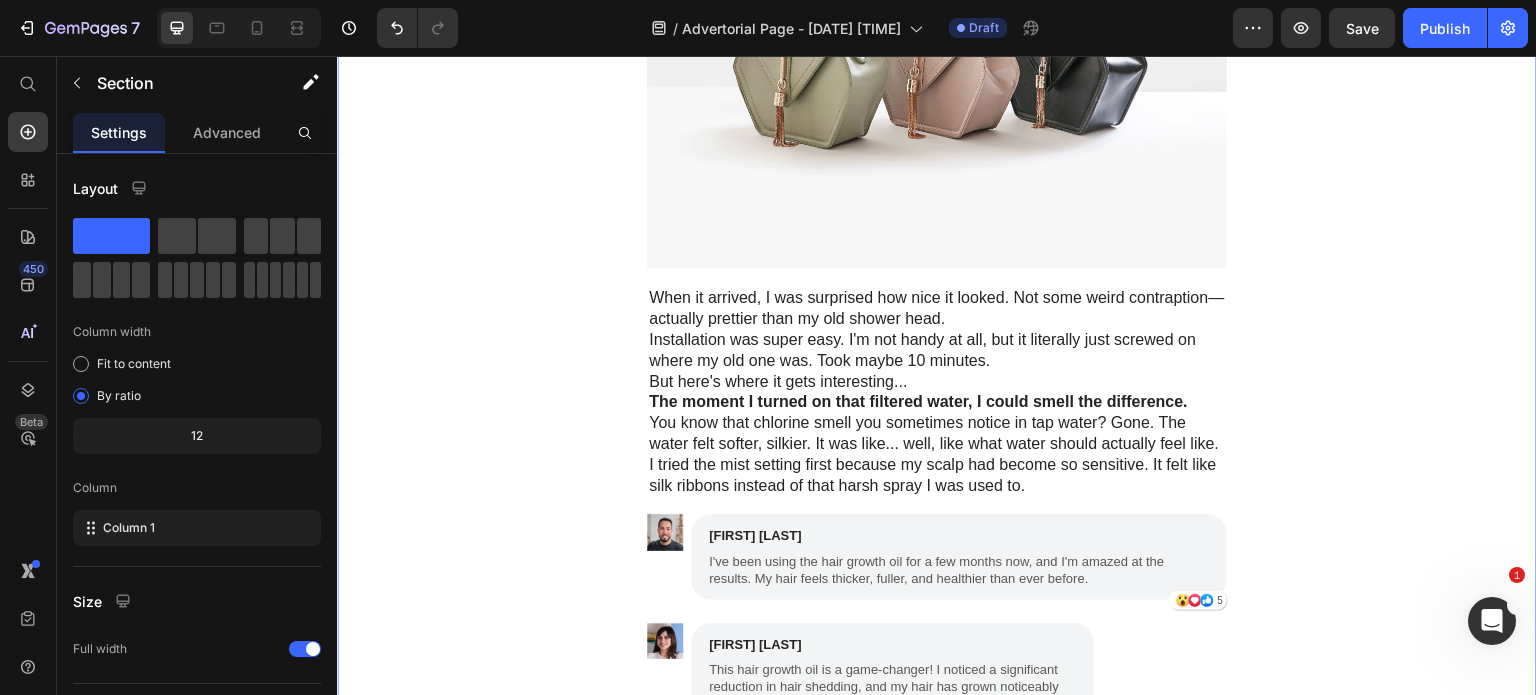 click on "Installation was super easy. I'm not handy at all, but it literally just screwed on where my old one was. Took maybe 10 minutes." at bounding box center (937, 351) 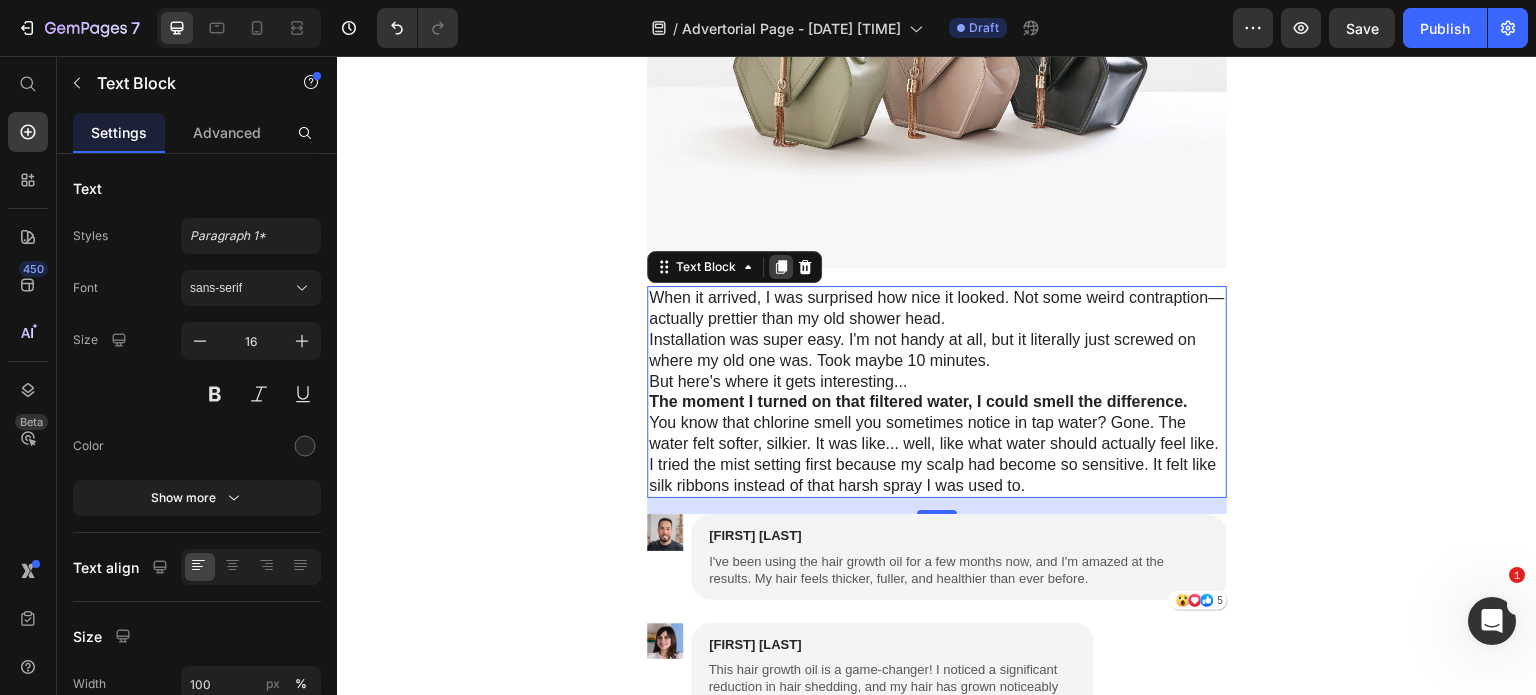 click 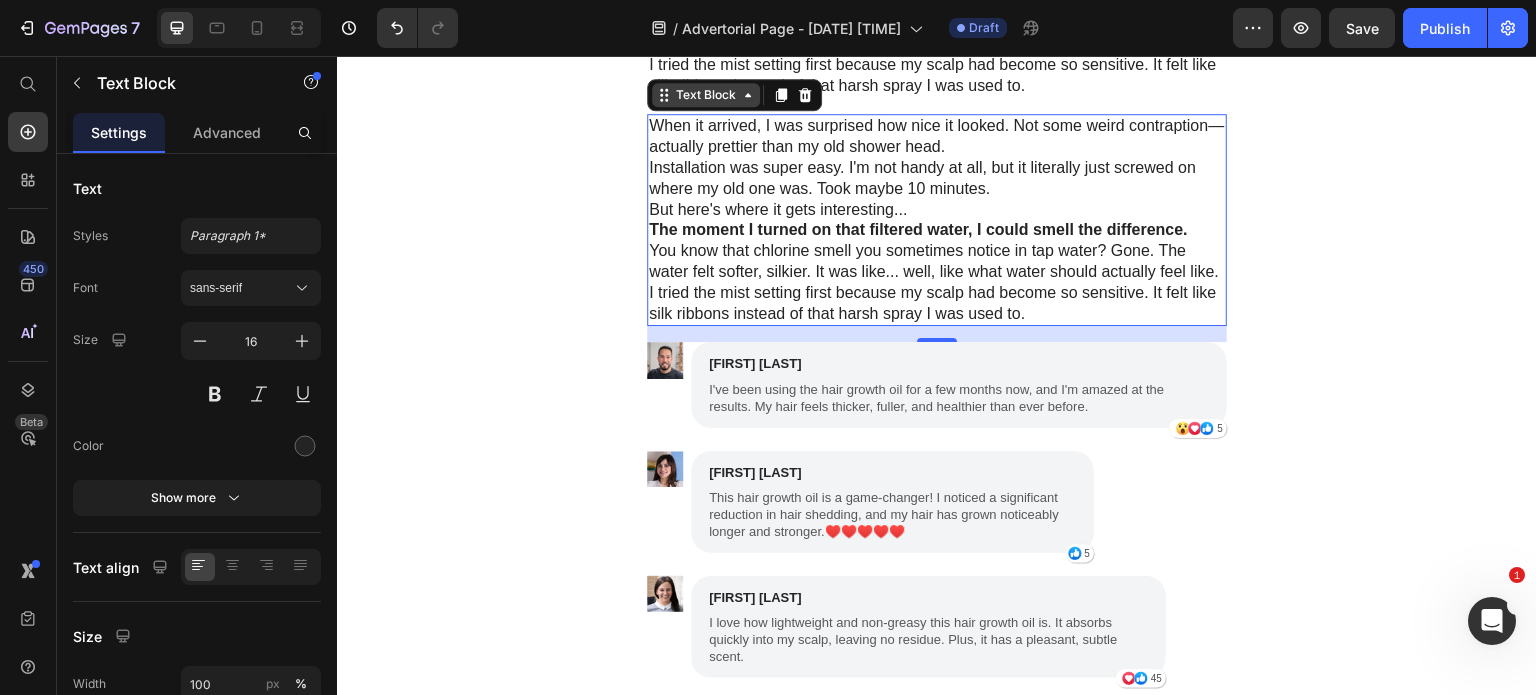scroll, scrollTop: 4288, scrollLeft: 0, axis: vertical 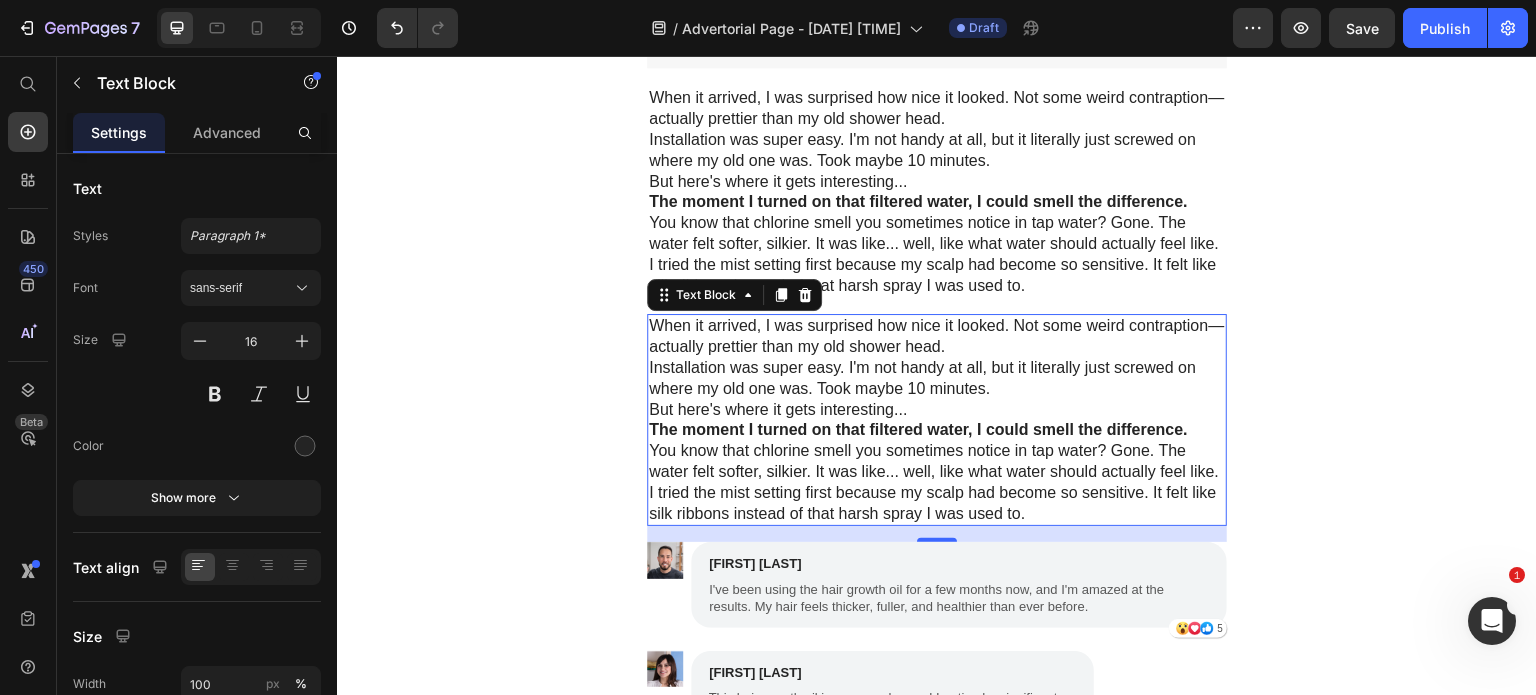 click on "When it arrived, I was surprised how nice it looked. Not some weird contraption—actually prettier than my old shower head." at bounding box center (937, 337) 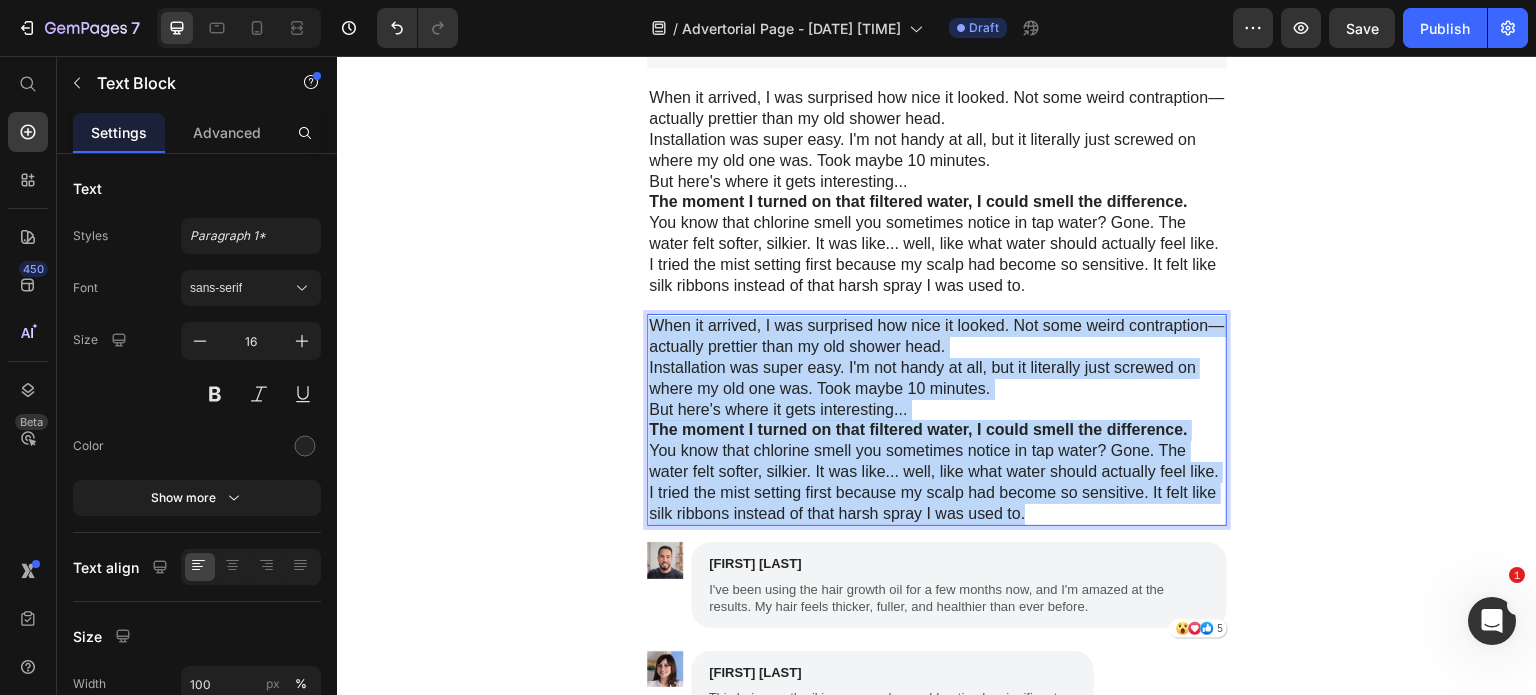 click on "I tried the mist setting first because my scalp had become so sensitive. It felt like silk ribbons instead of that harsh spray I was used to." at bounding box center (937, 504) 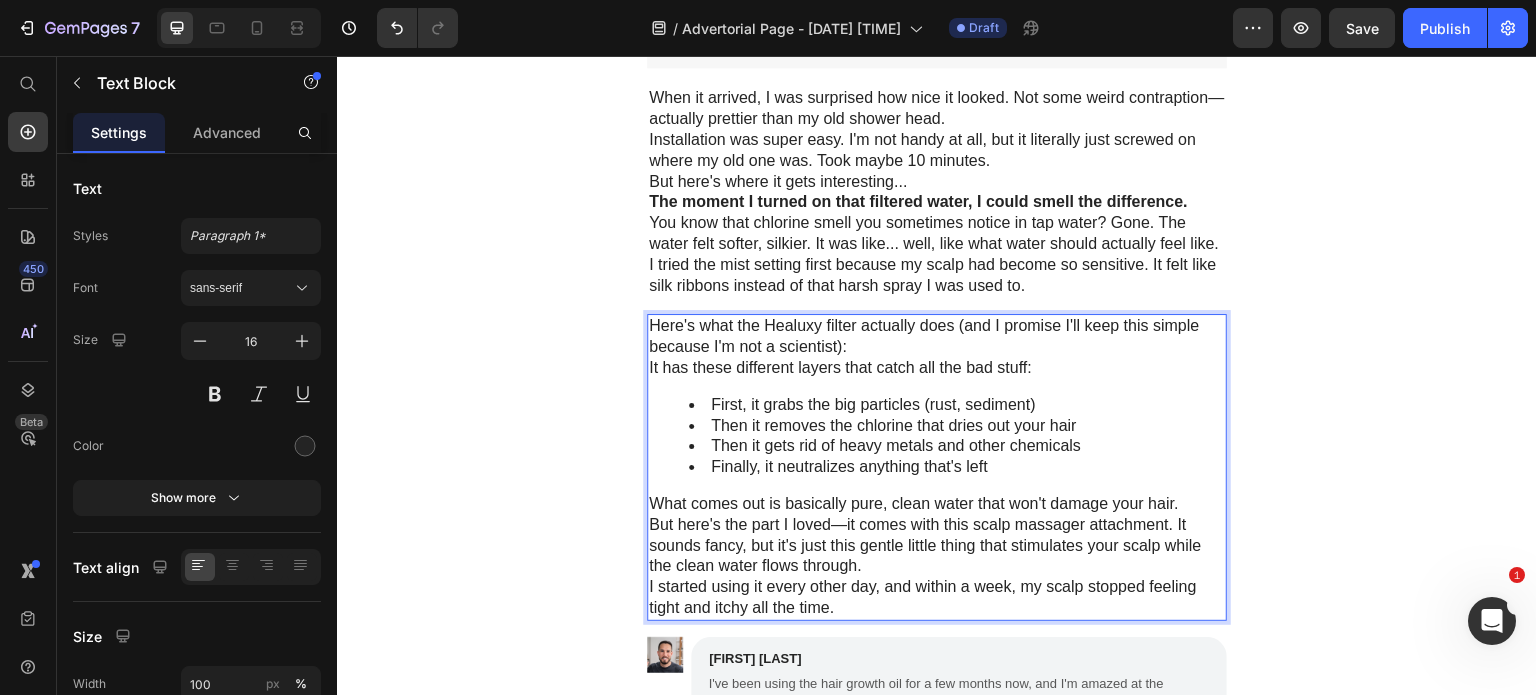 click on "First, it grabs the big particles (rust, sediment)" at bounding box center [957, 405] 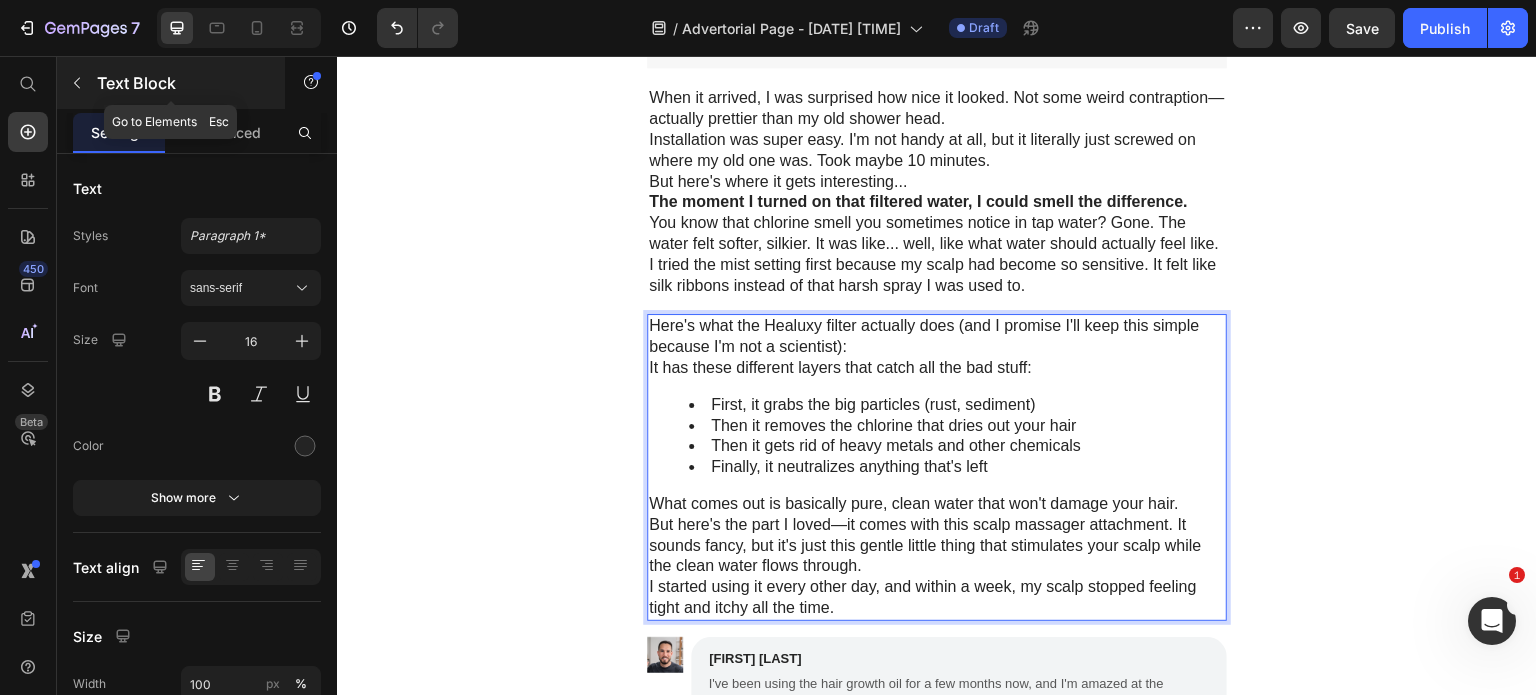 click at bounding box center (77, 83) 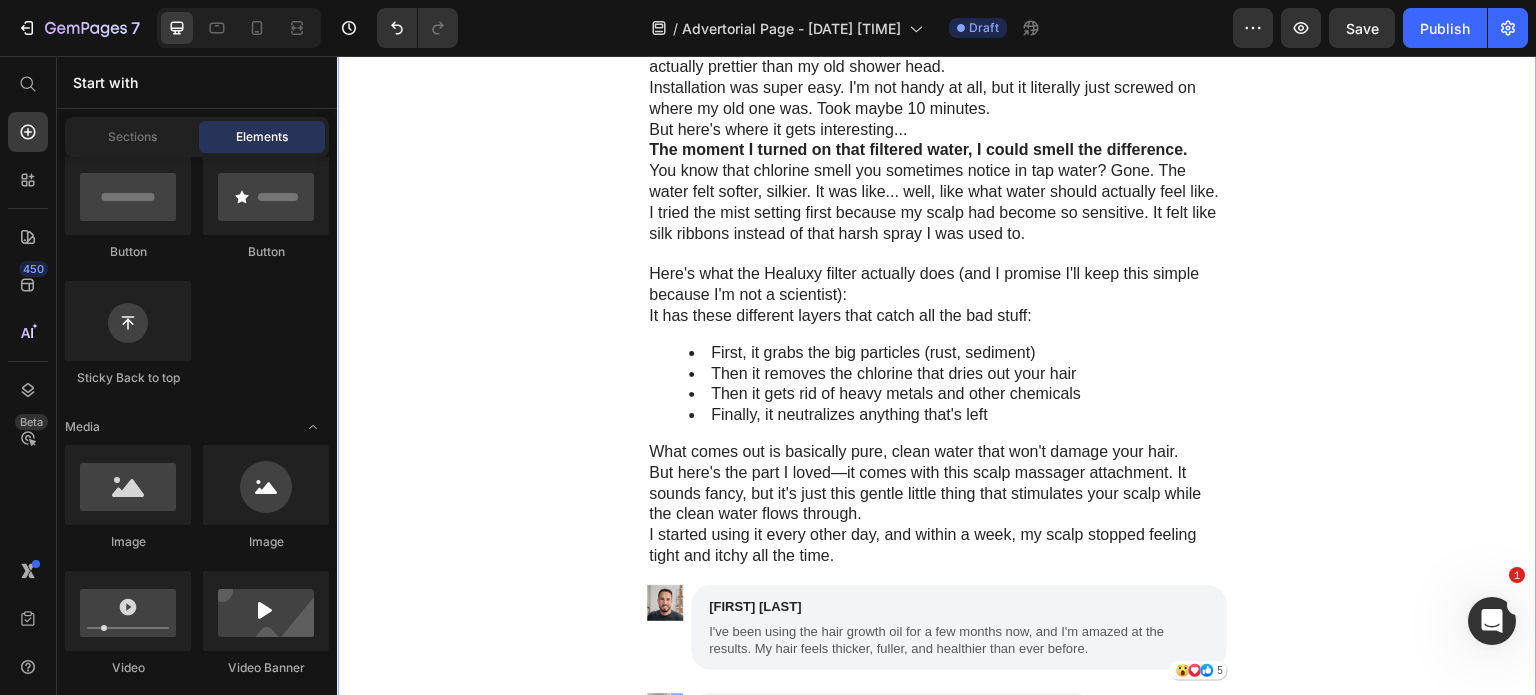 scroll, scrollTop: 4388, scrollLeft: 0, axis: vertical 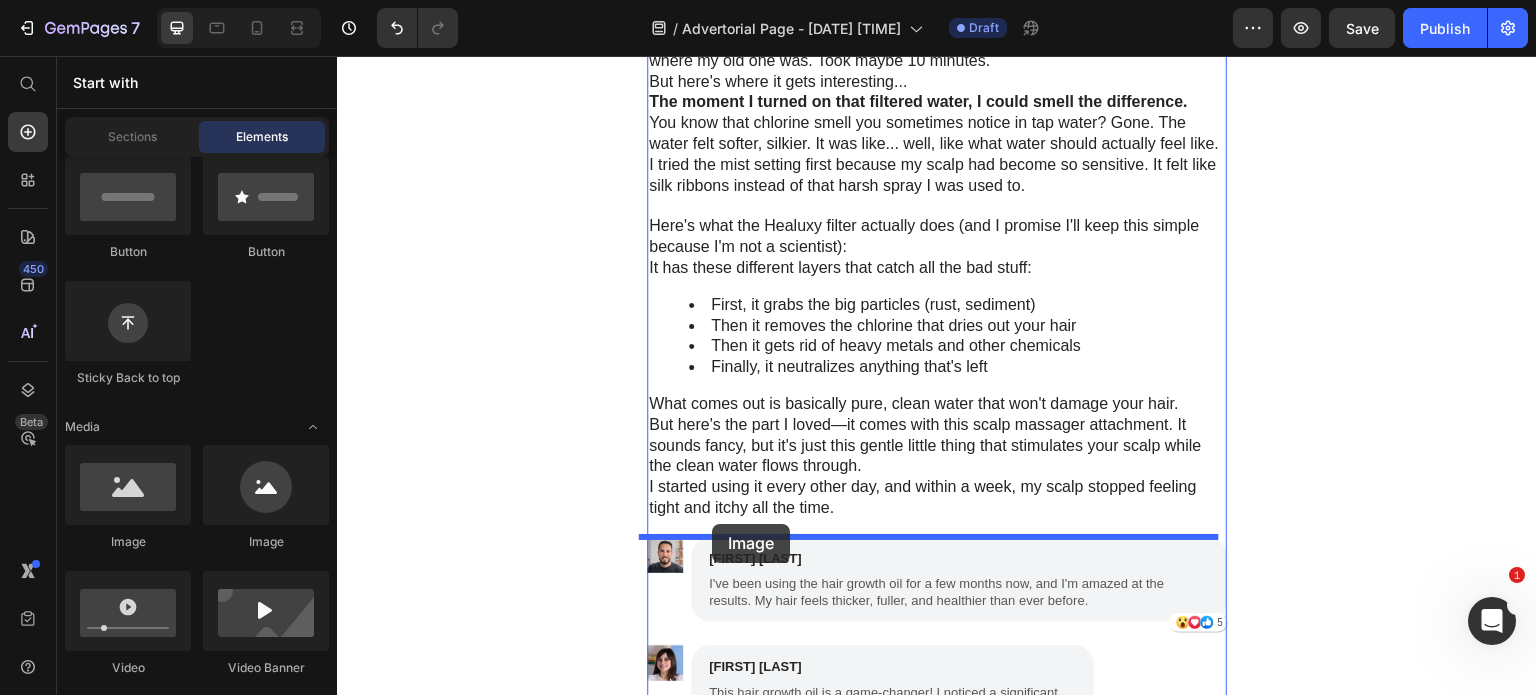 drag, startPoint x: 445, startPoint y: 561, endPoint x: 712, endPoint y: 524, distance: 269.55148 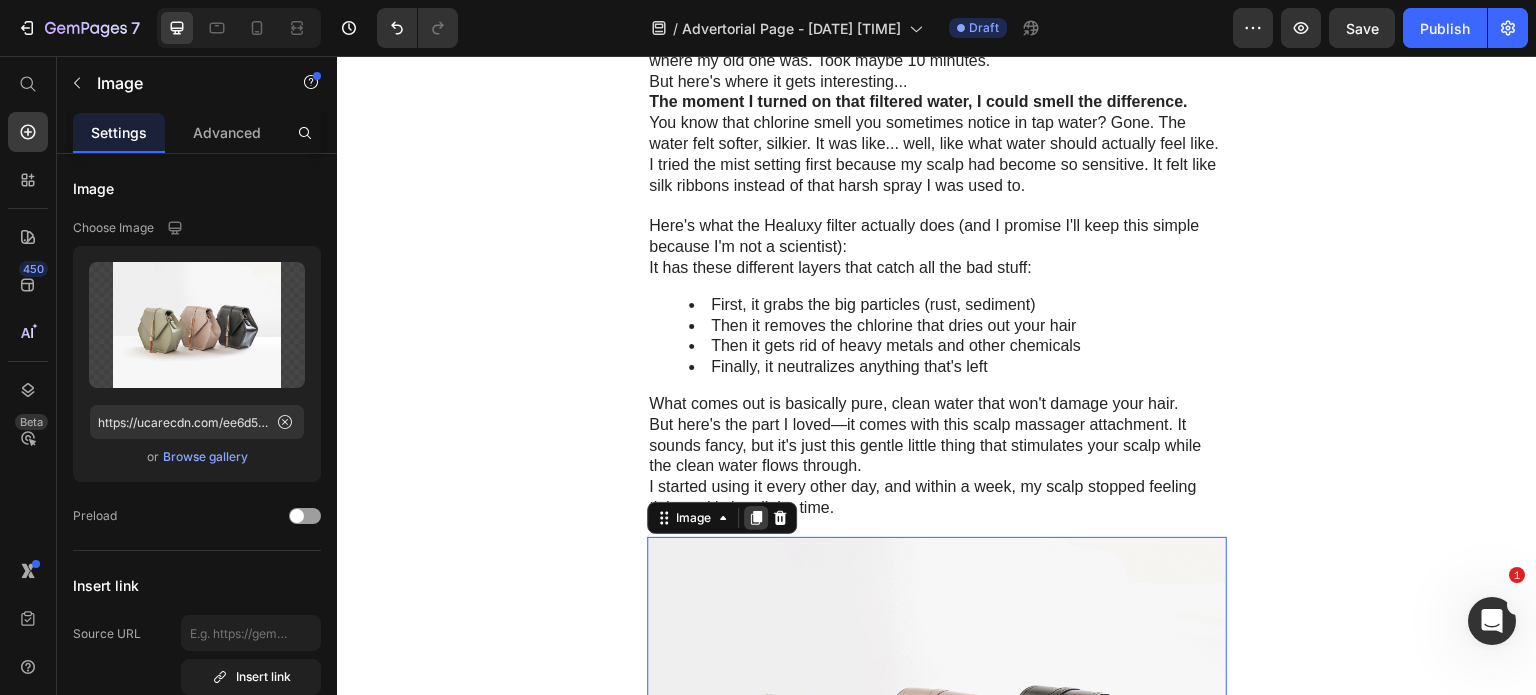 click 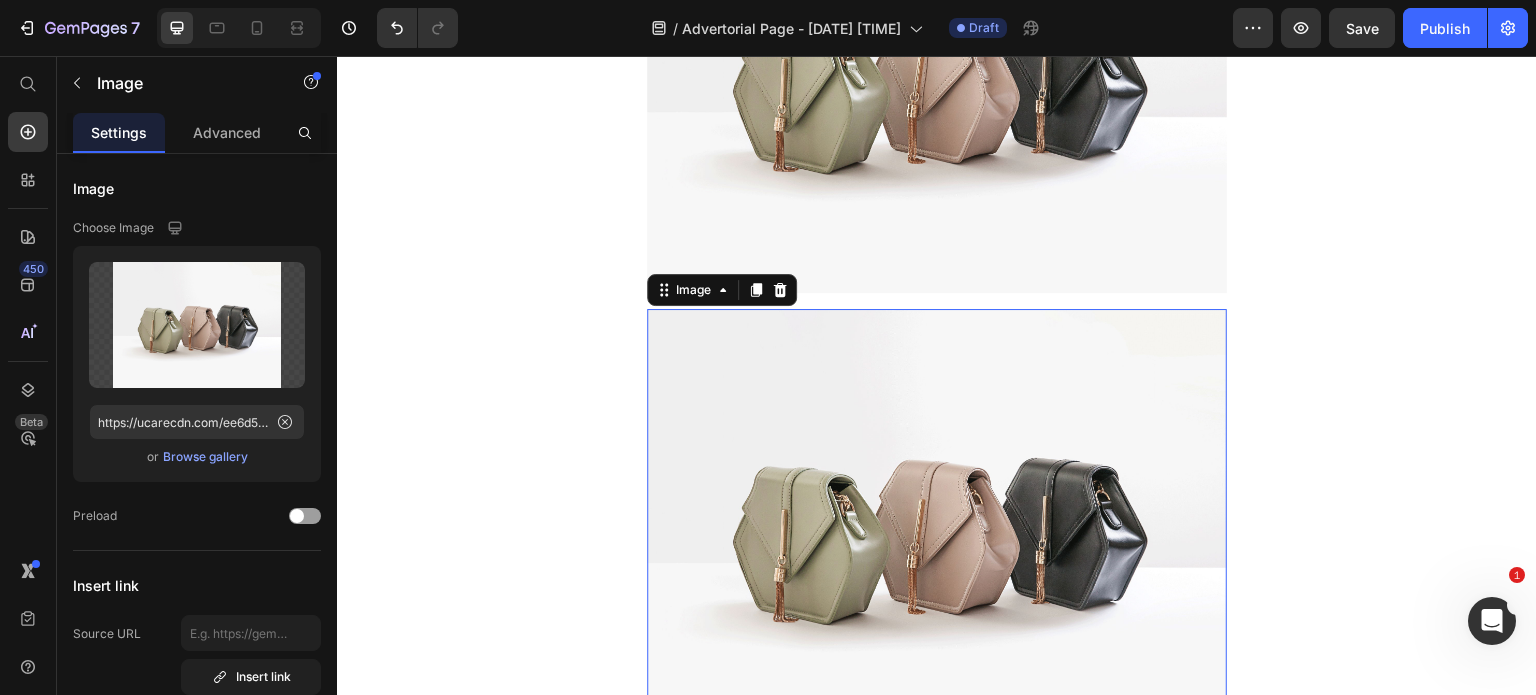 scroll, scrollTop: 4949, scrollLeft: 0, axis: vertical 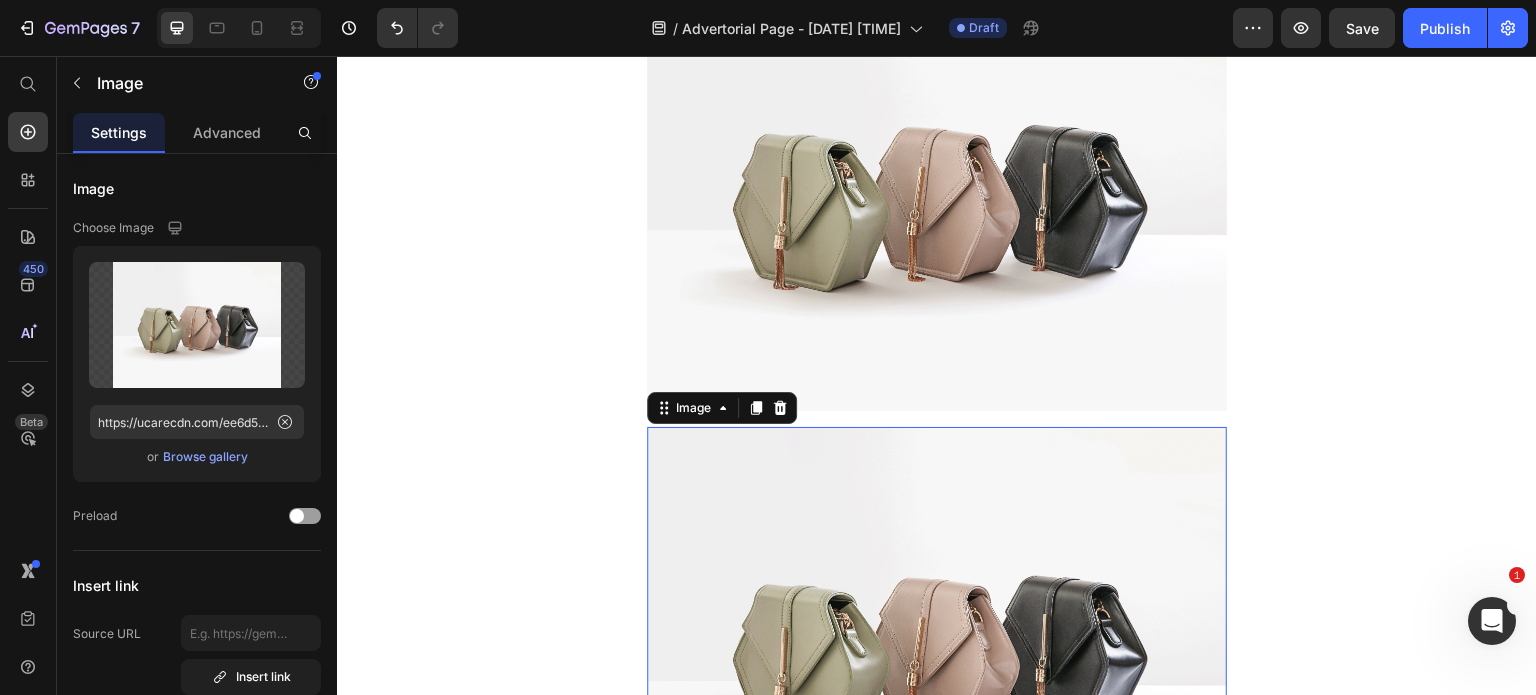 click 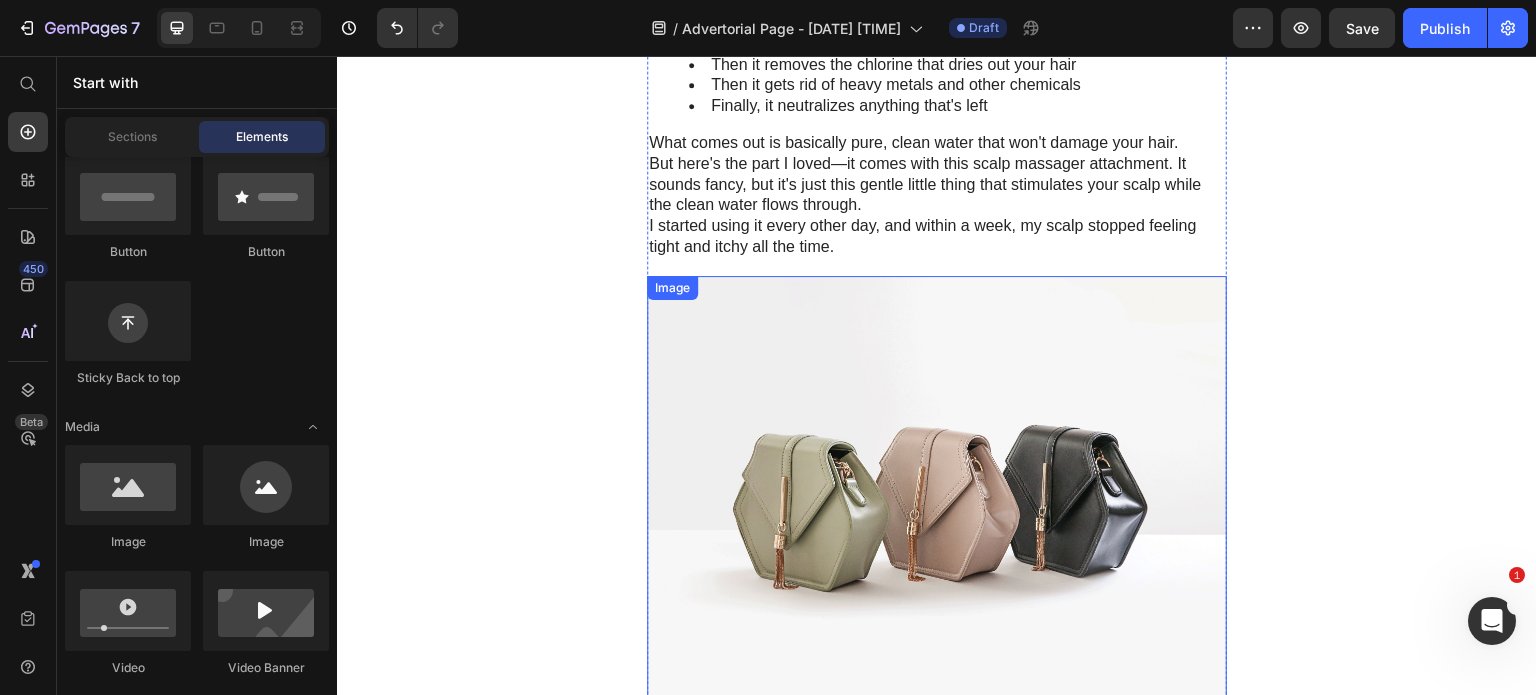 scroll, scrollTop: 4449, scrollLeft: 0, axis: vertical 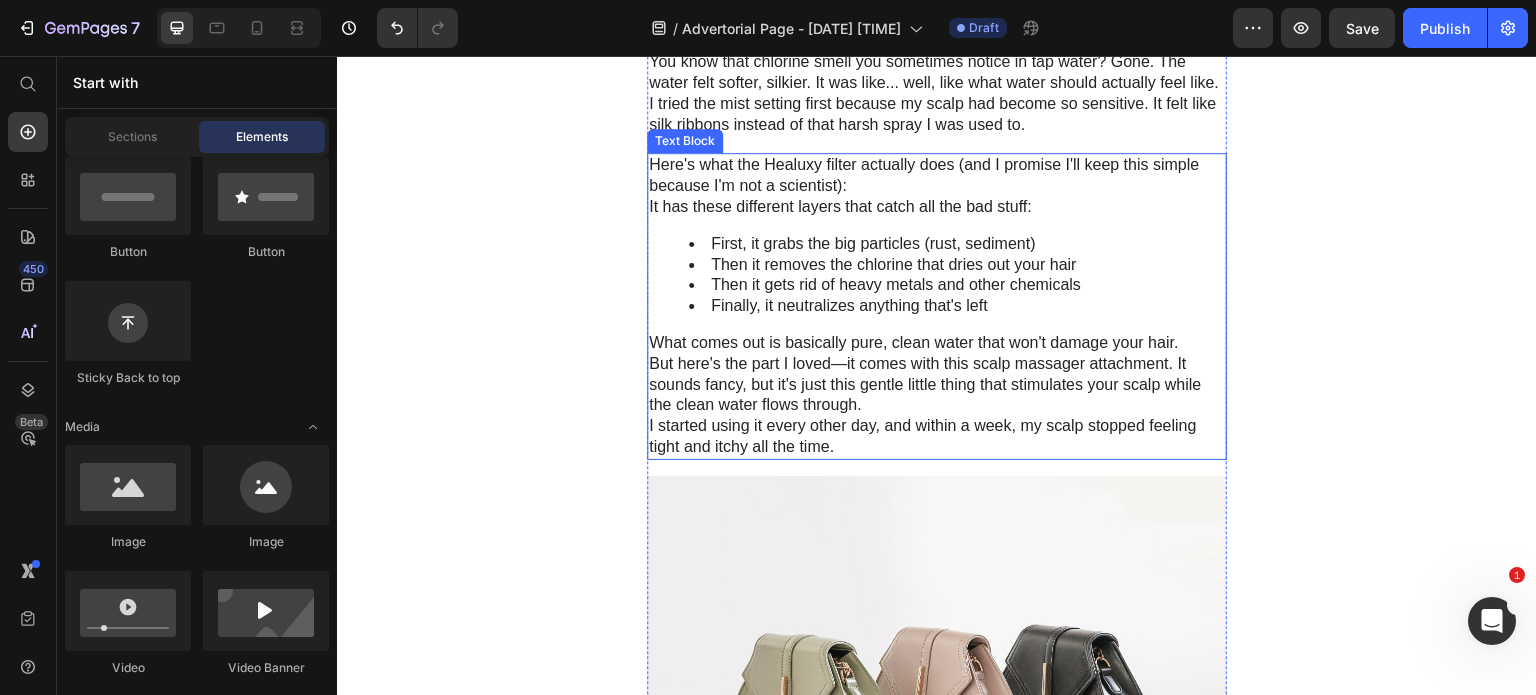 click on "What comes out is basically pure, clean water that won't damage your hair." at bounding box center (937, 343) 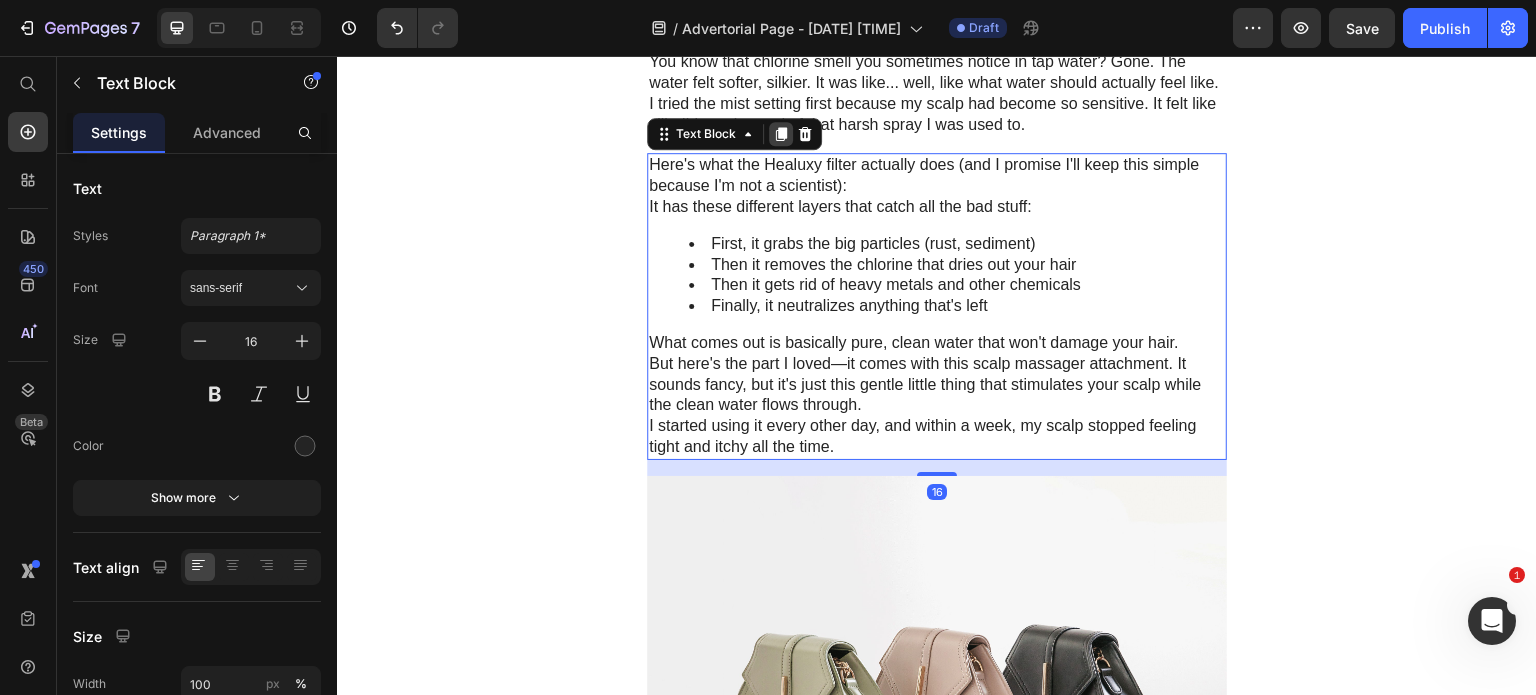click 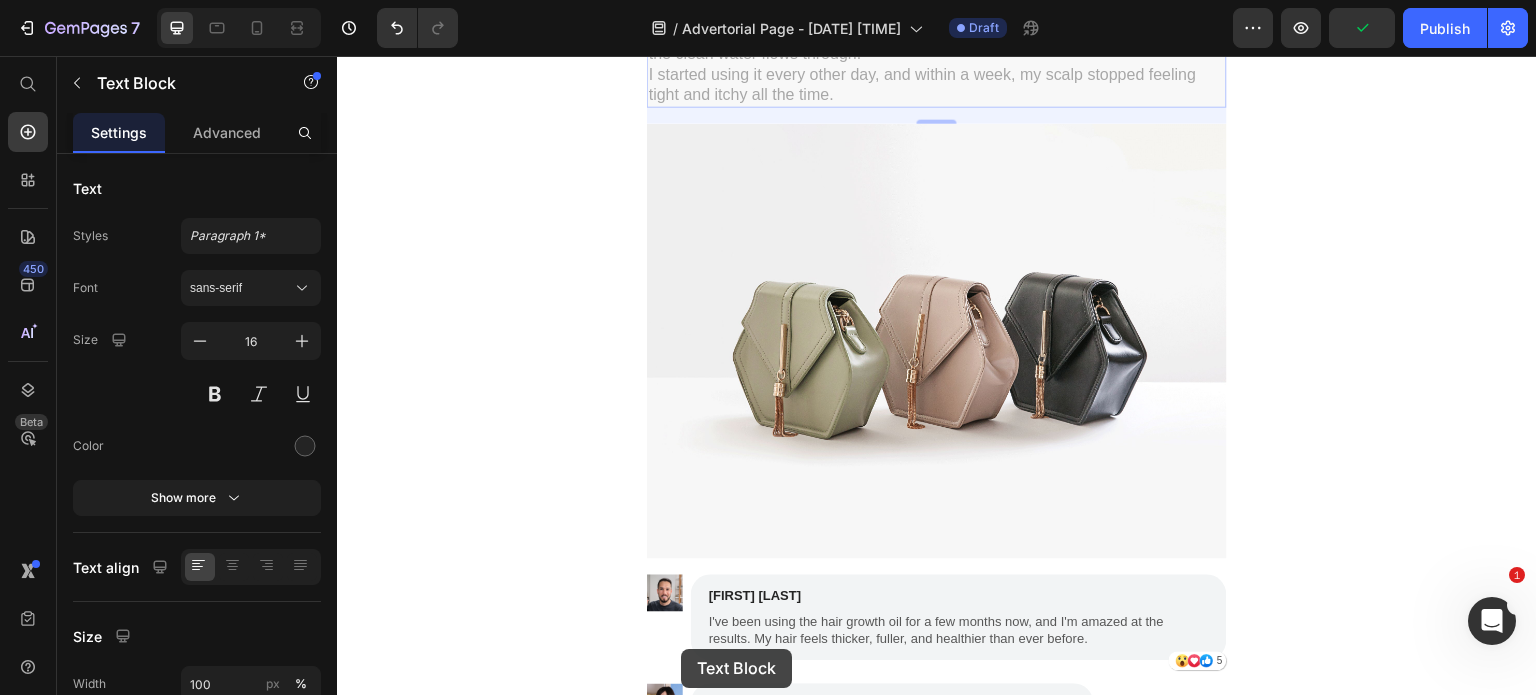 scroll, scrollTop: 5243, scrollLeft: 0, axis: vertical 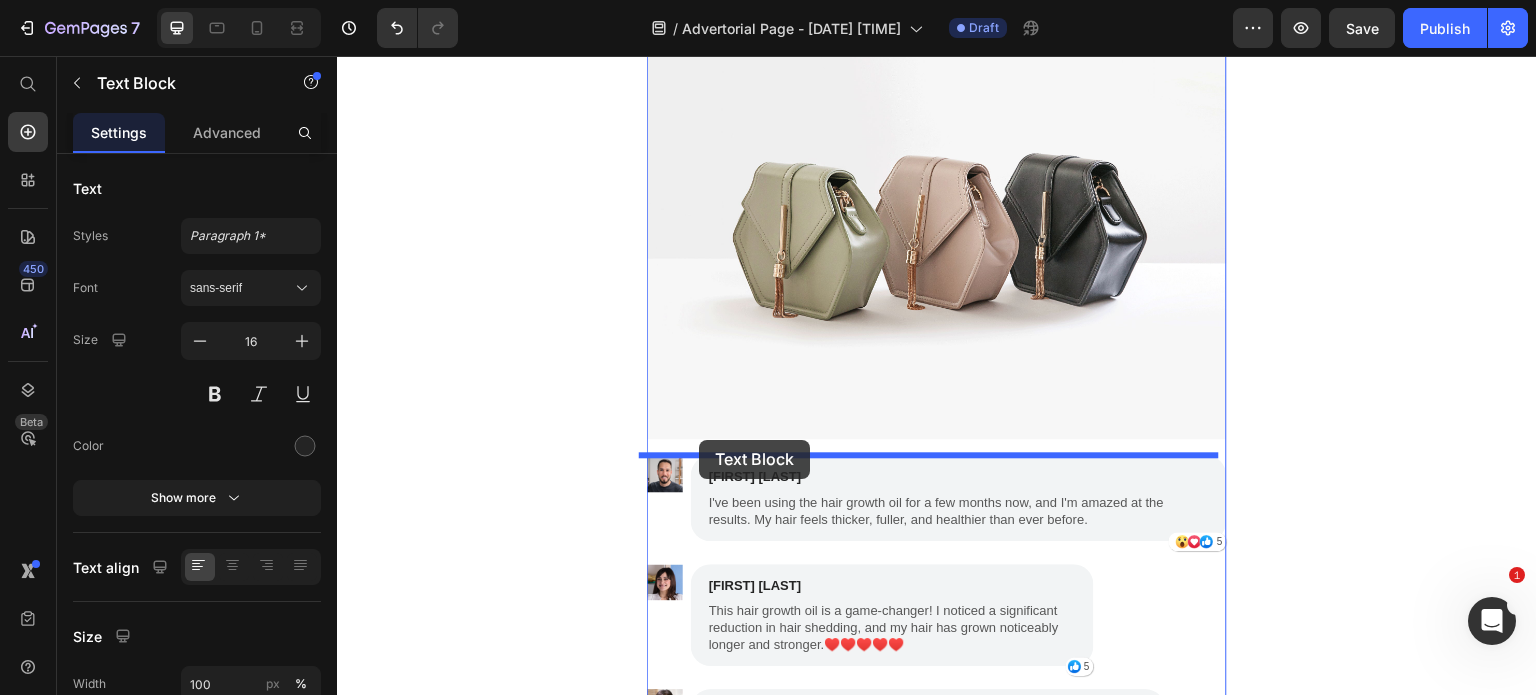drag, startPoint x: 657, startPoint y: 365, endPoint x: 699, endPoint y: 440, distance: 85.95929 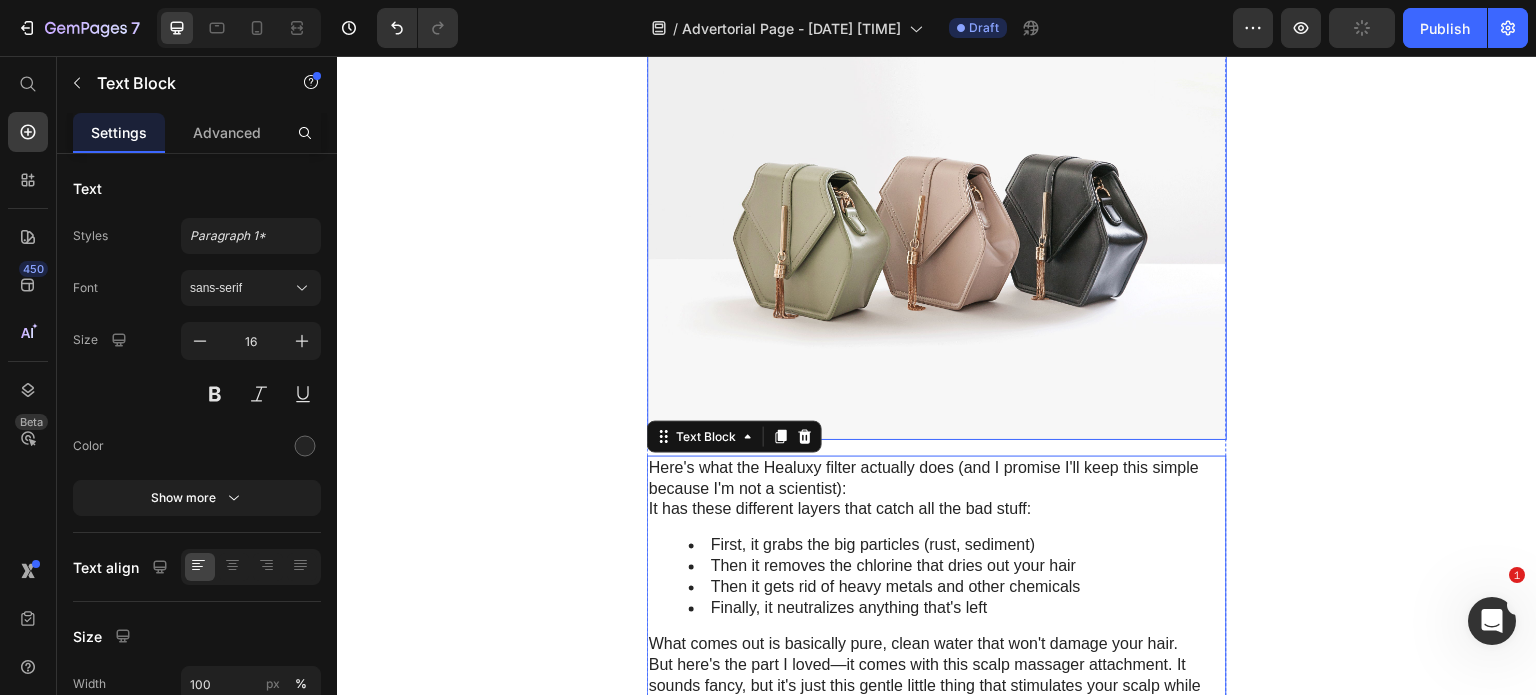 scroll, scrollTop: 5120, scrollLeft: 0, axis: vertical 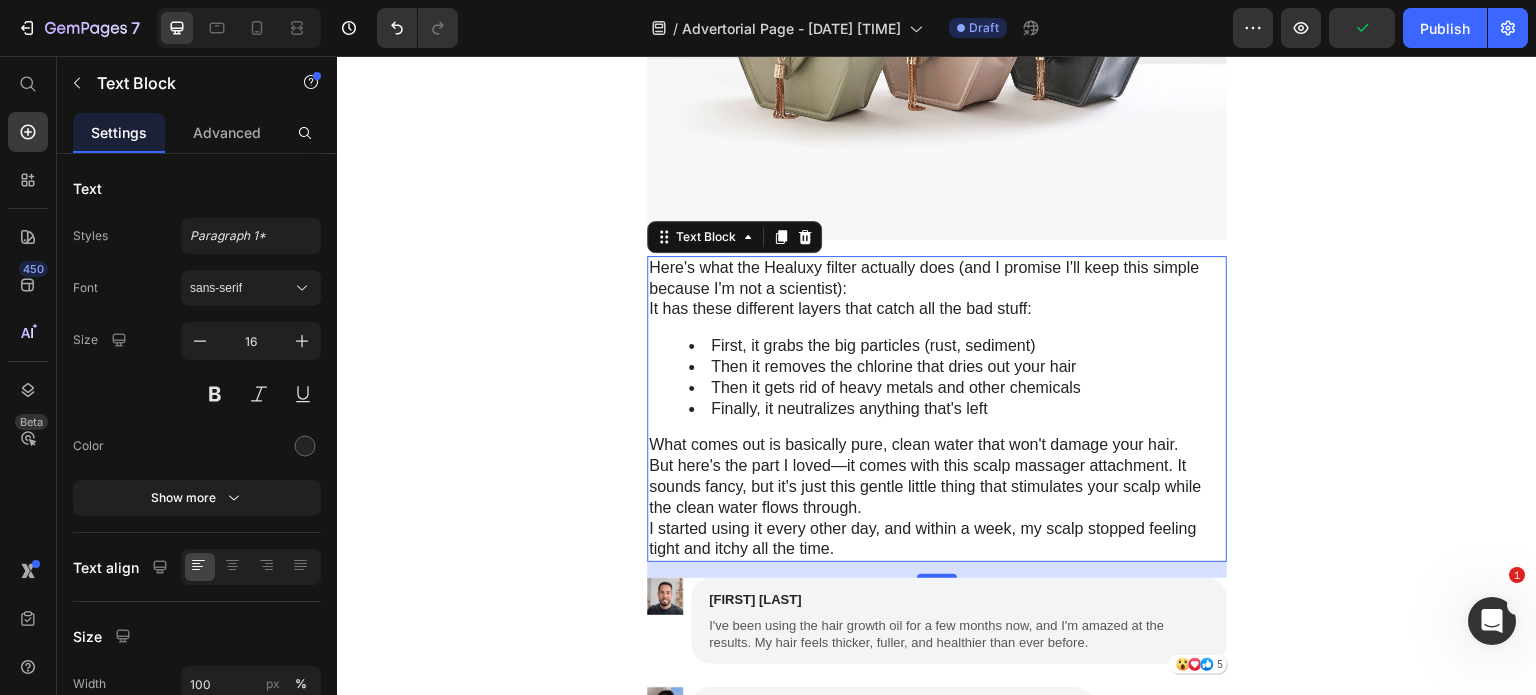 click on "Here's what the Healuxy filter actually does (and I promise I'll keep this simple because I'm not a scientist):" at bounding box center (937, 279) 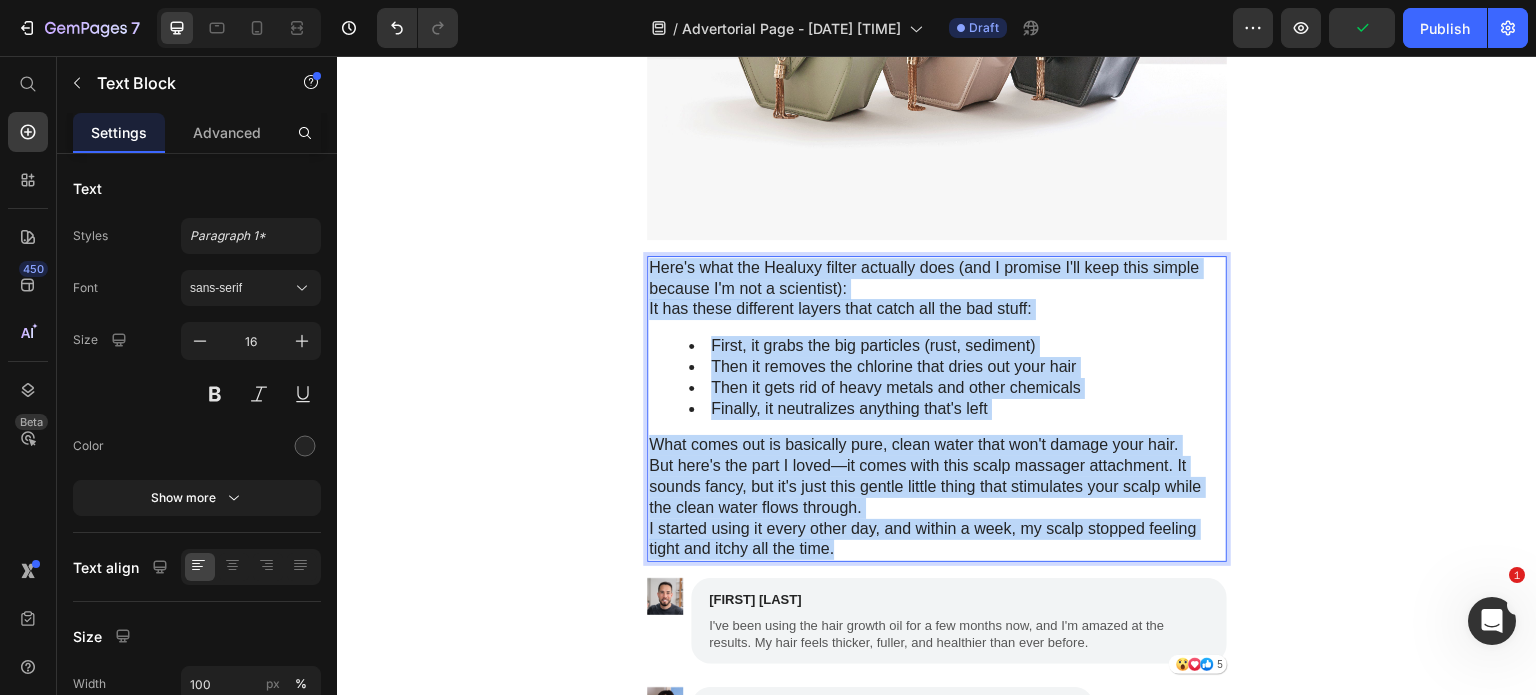 click on "I started using it every other day, and within a week, my scalp stopped feeling tight and itchy all the time." at bounding box center (937, 540) 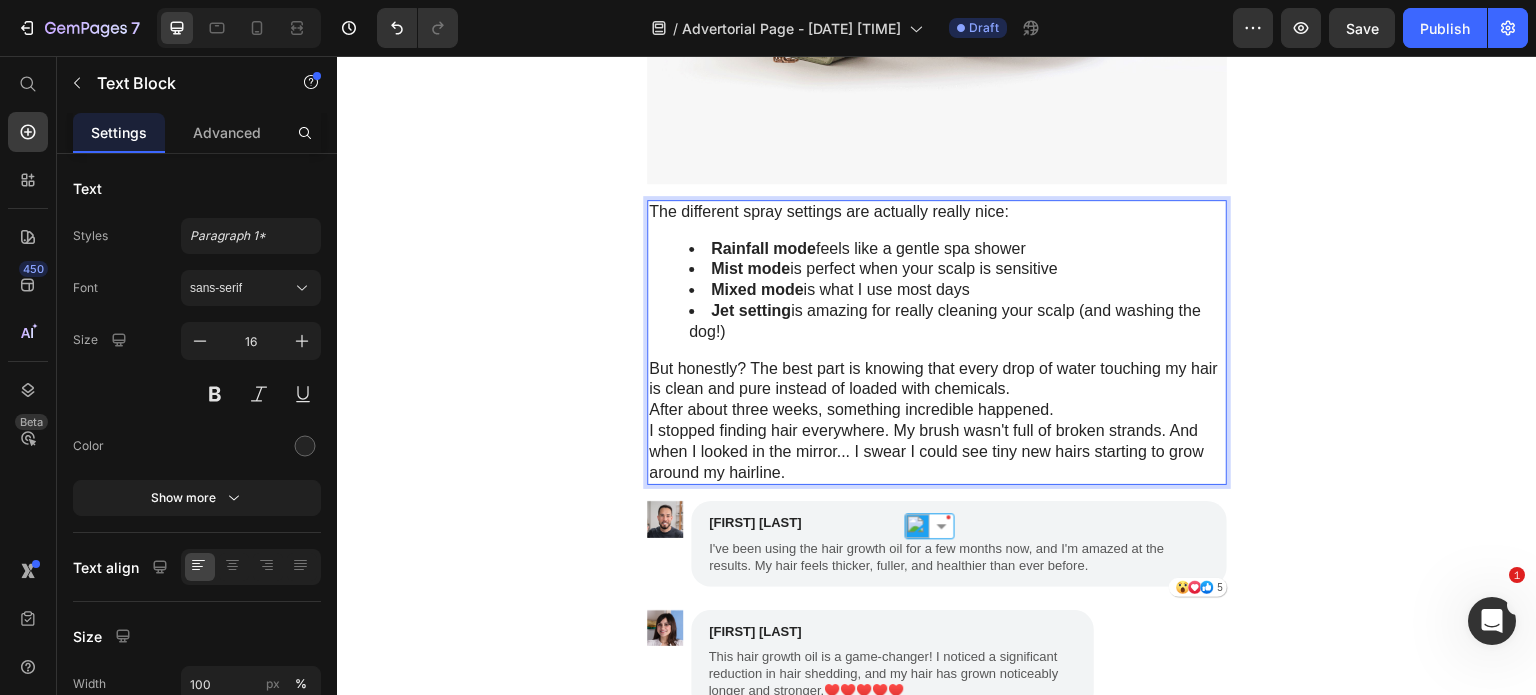 scroll, scrollTop: 5220, scrollLeft: 0, axis: vertical 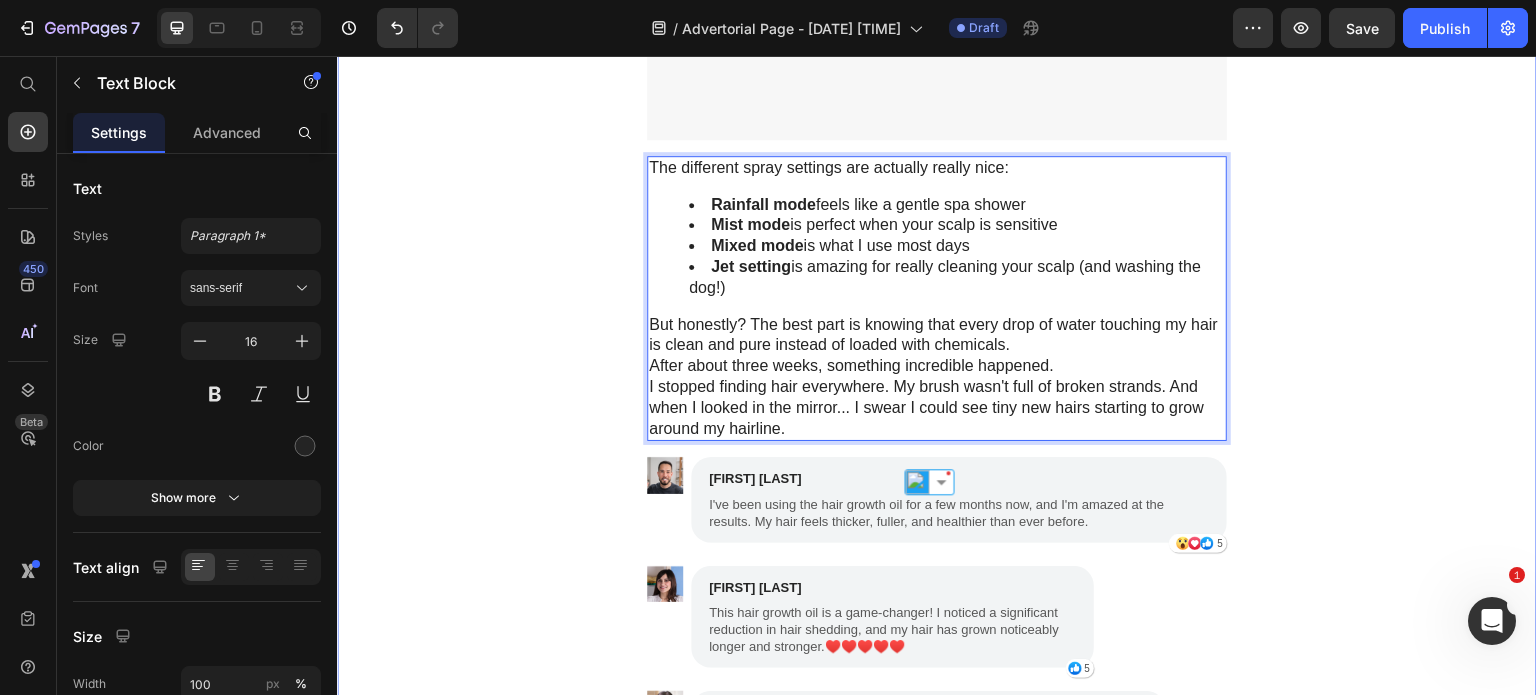 click on "Michelle mentioned she'd switched to something called the Healuxy Filtered Shower Head, and it completely turned her hair around. I was skeptical (I'd been burned before), but honestly? I was desperate. And it wasn't like I was buying another $200 bottle of miracle serum. So I ordered one. Text Block Image When it arrived, I was surprised how nice it looked. Not some weird contraption—actually prettier than my old shower head. Installation was super easy. I'm not handy at all, but it literally just screwed on where my old one was. Took maybe 10 minutes. But here's where it gets interesting... The moment I turned on that filtered water, I could smell the difference. You know that chlorine smell you sometimes notice in tap water? Gone. The water felt softer, silkier. It was like... well, like what water should actually feel like. I tried the mist setting first because my scalp had become so sensitive. It felt like silk ribbons instead of that harsh spray I was used to. Text Block Text Block Image Mist mode" at bounding box center (937, 15) 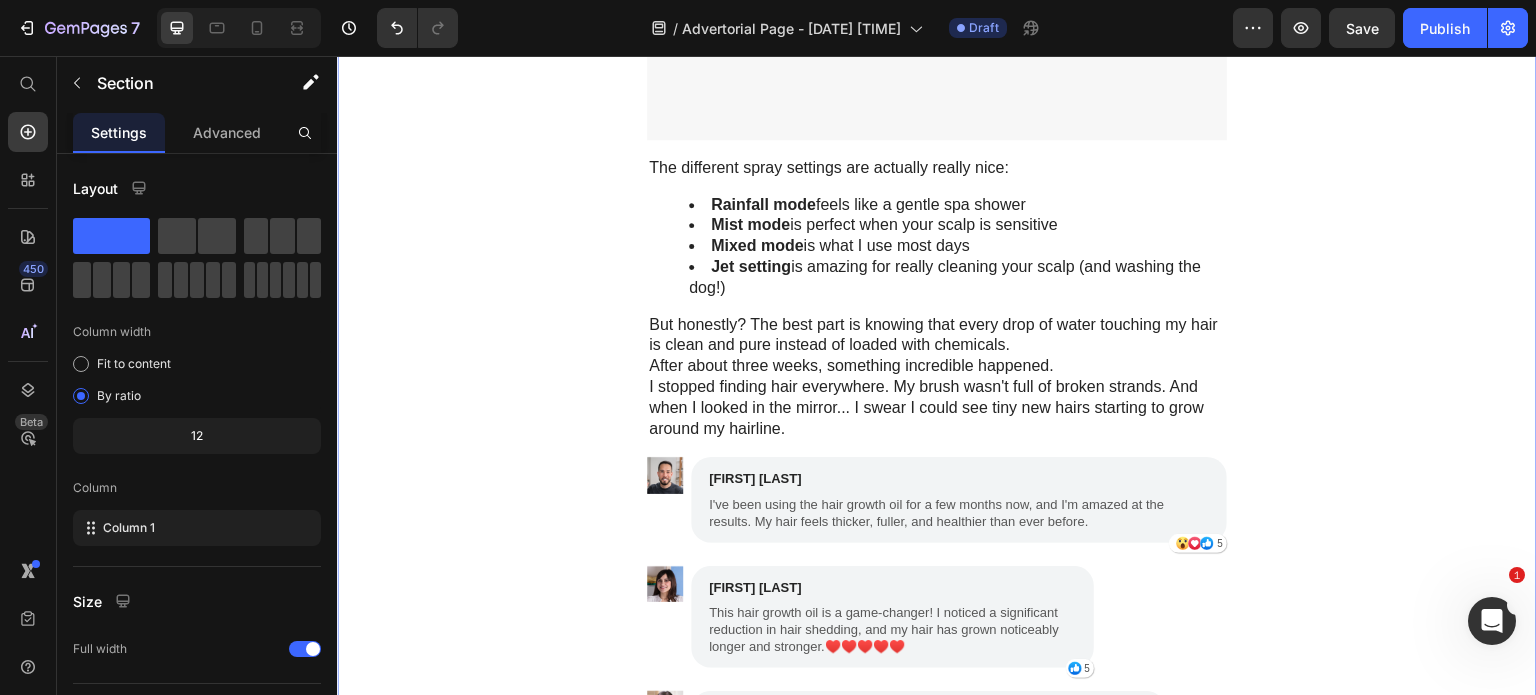 click on "But honestly? The best part is knowing that every drop of water touching my hair is clean and pure instead of loaded with chemicals." at bounding box center [937, 336] 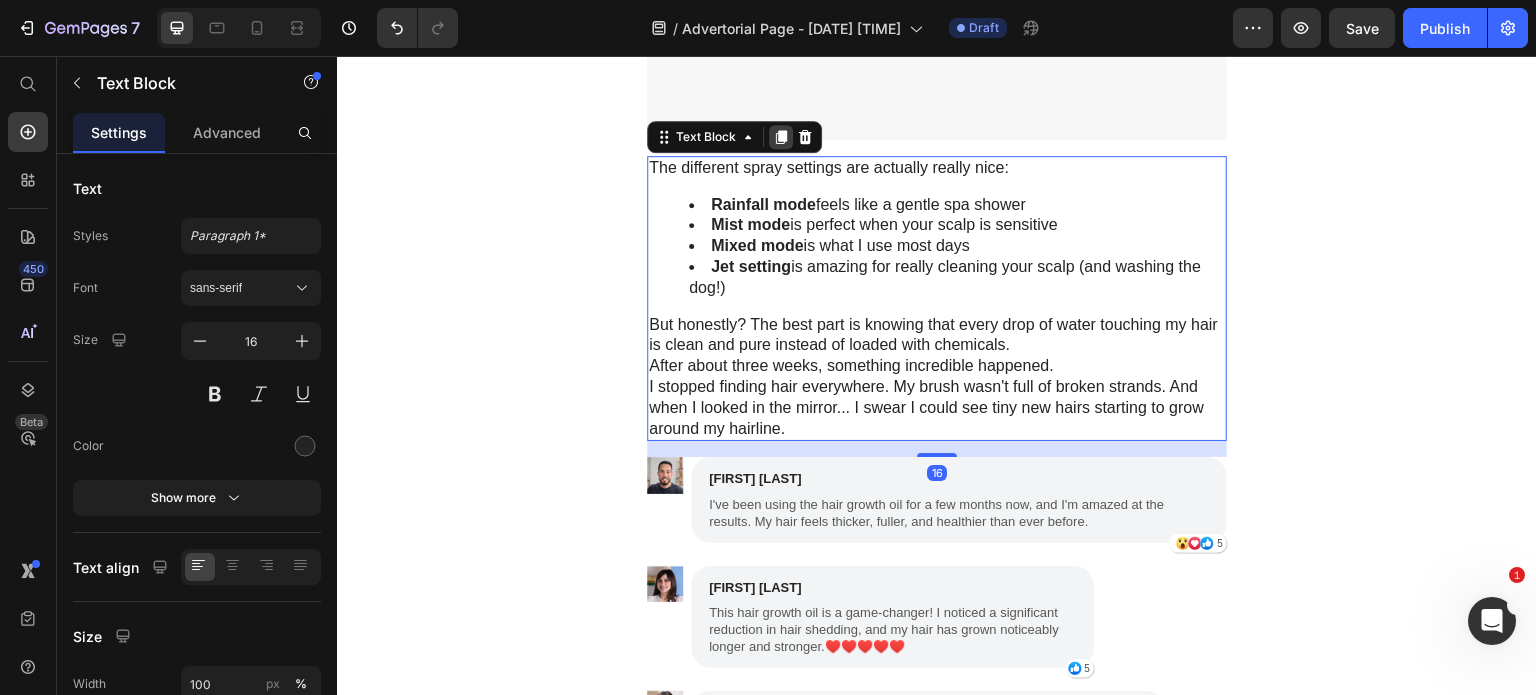 click 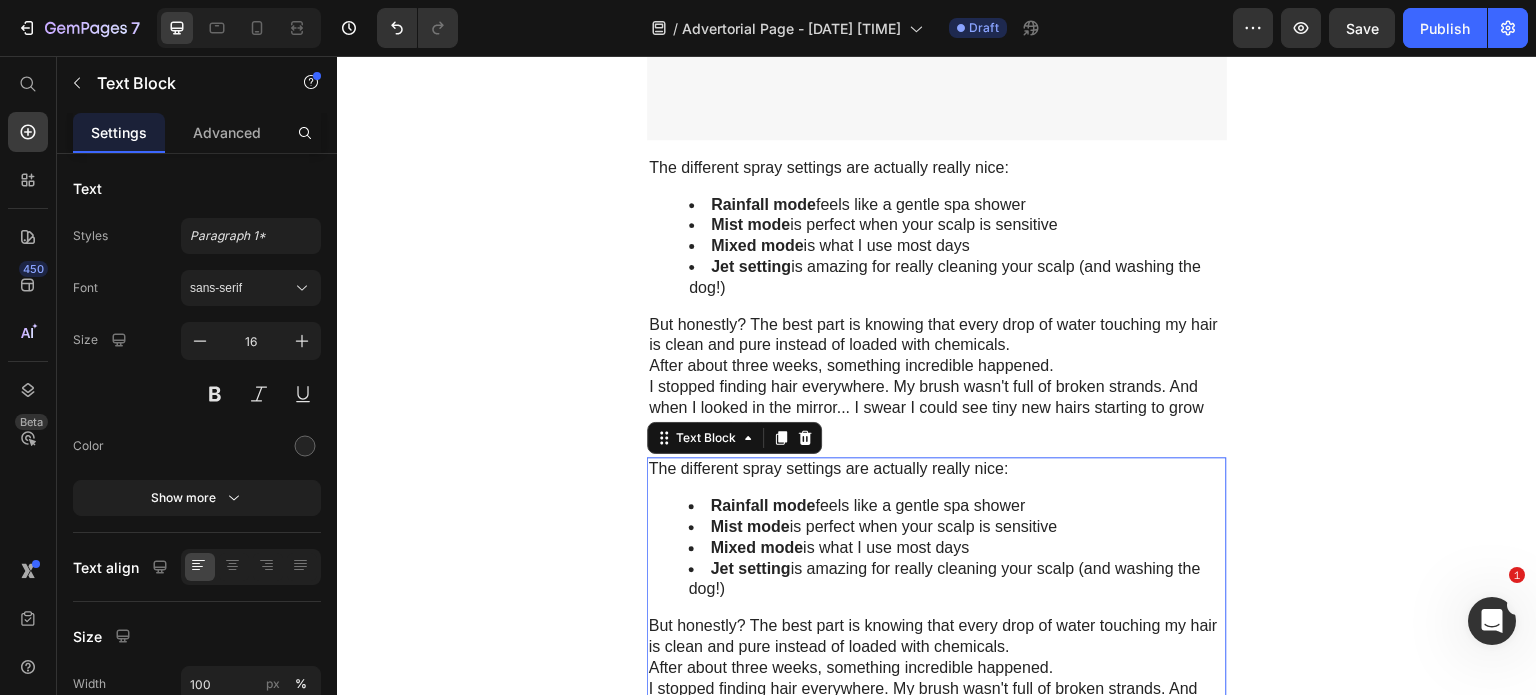 scroll, scrollTop: 5420, scrollLeft: 0, axis: vertical 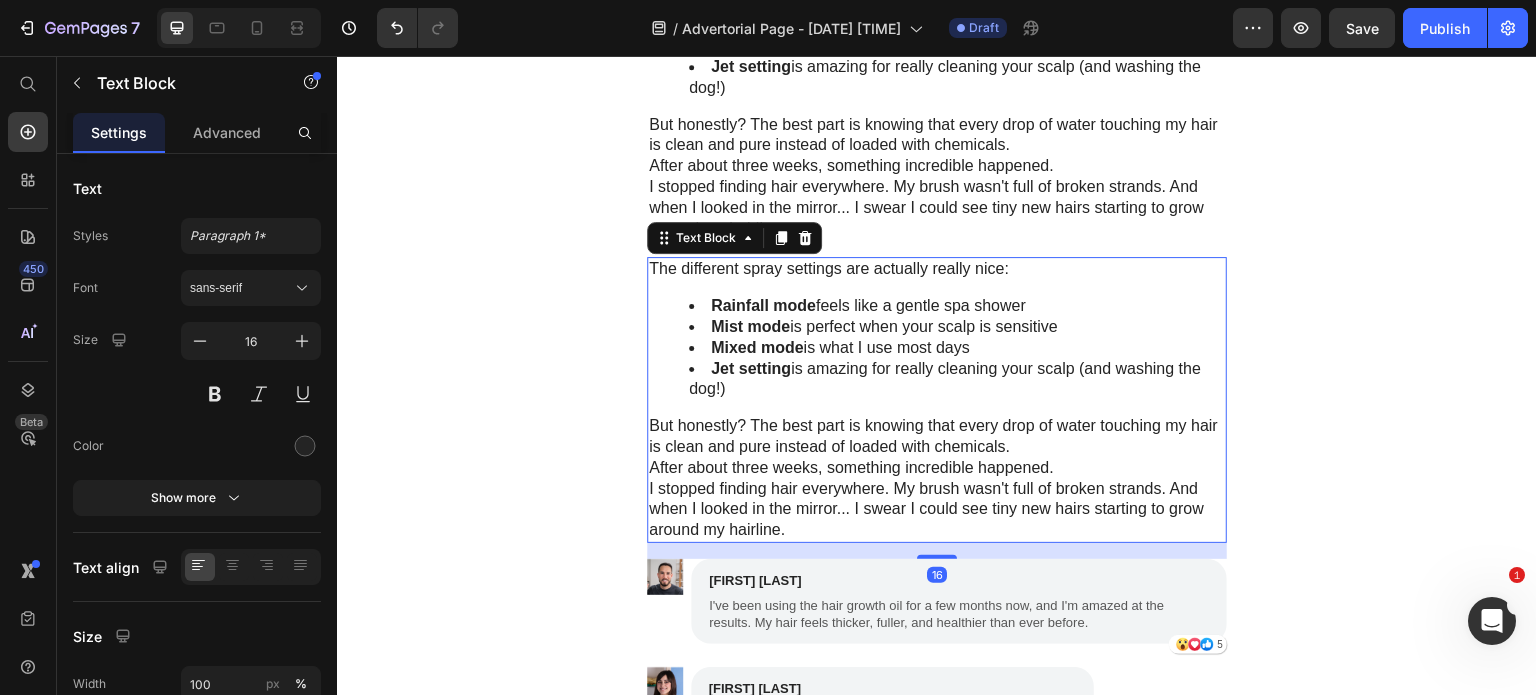 click on "Mixed mode  is what I use most days" at bounding box center (957, 348) 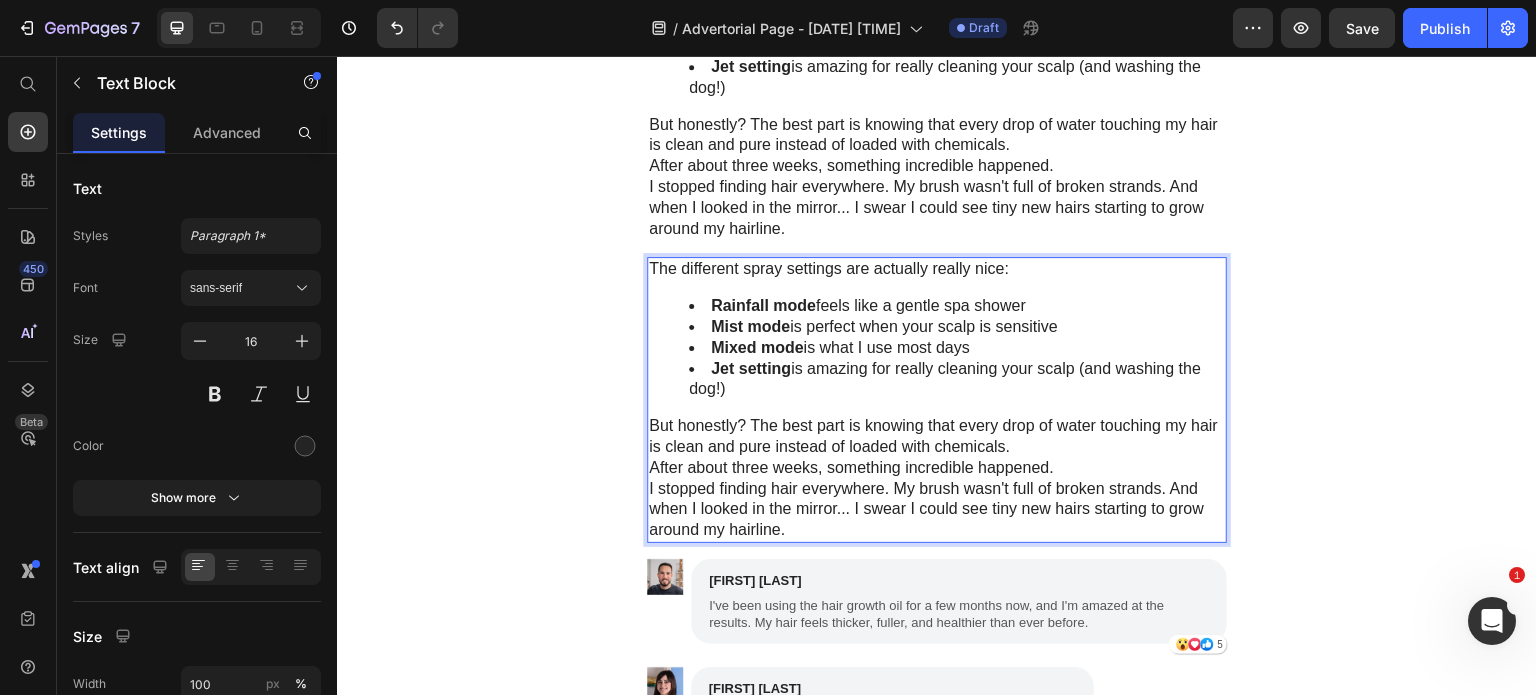 click on "The different spray settings are actually really nice:" at bounding box center [937, 269] 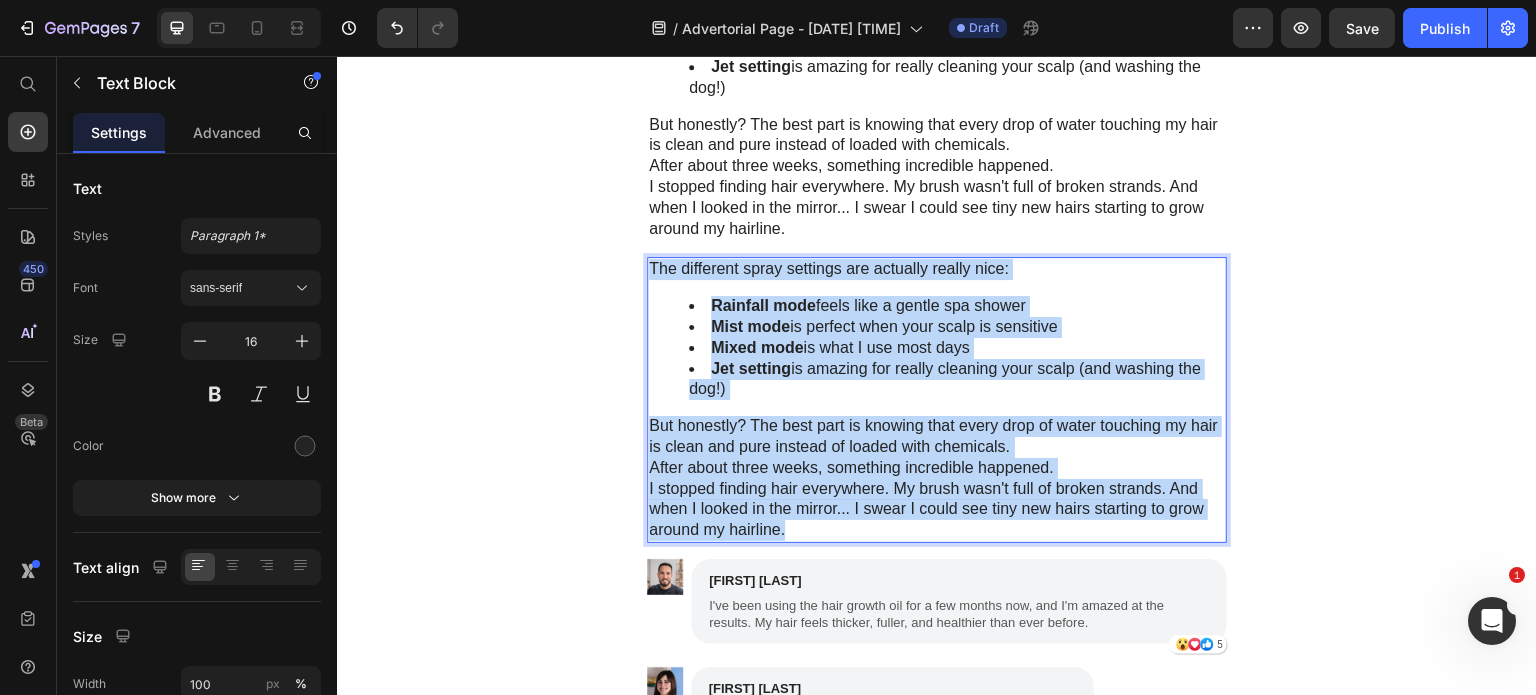 click on "I stopped finding hair everywhere. My brush wasn't full of broken strands. And when I looked in the mirror... I swear I could see tiny new hairs starting to grow around my hairline." at bounding box center (937, 510) 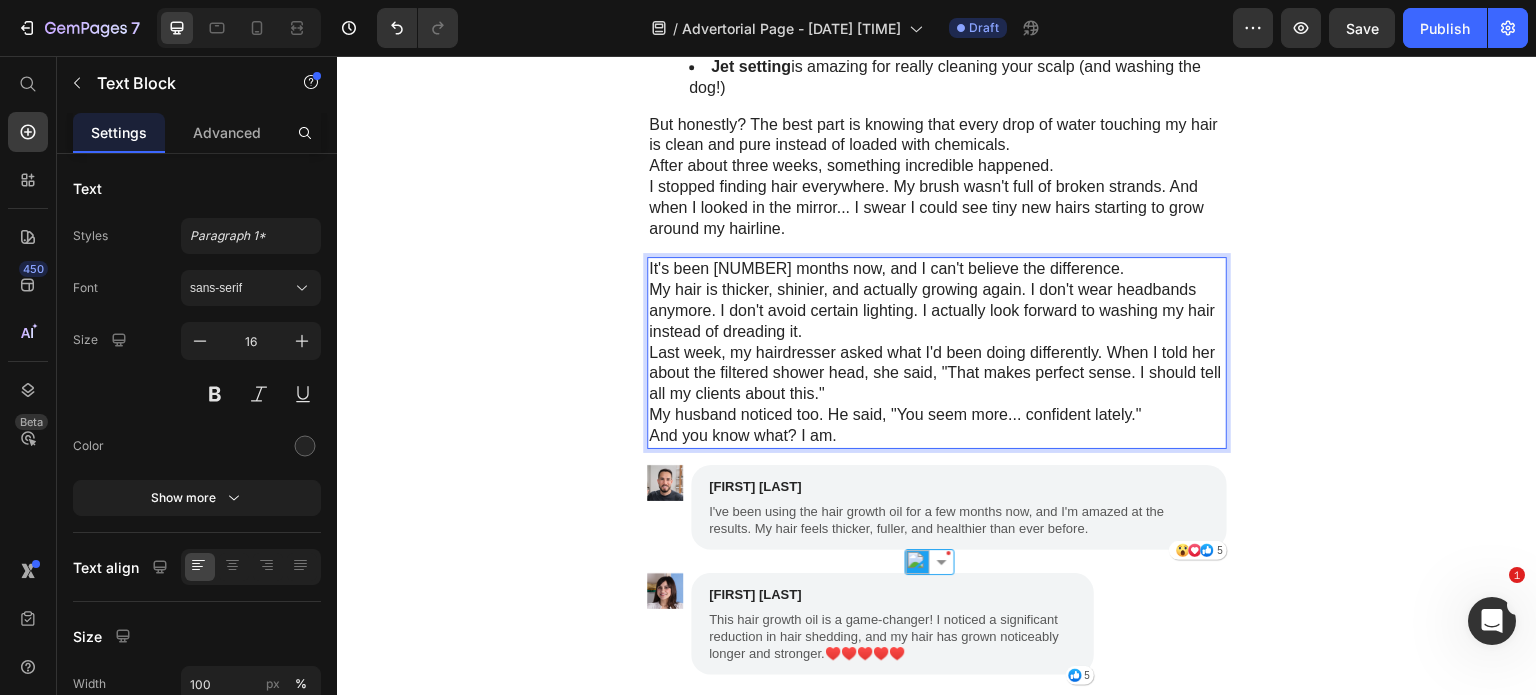 click on "My hair is thicker, shinier, and actually growing again. I don't wear headbands anymore. I don't avoid certain lighting. I actually look forward to washing my hair instead of dreading it." at bounding box center [937, 311] 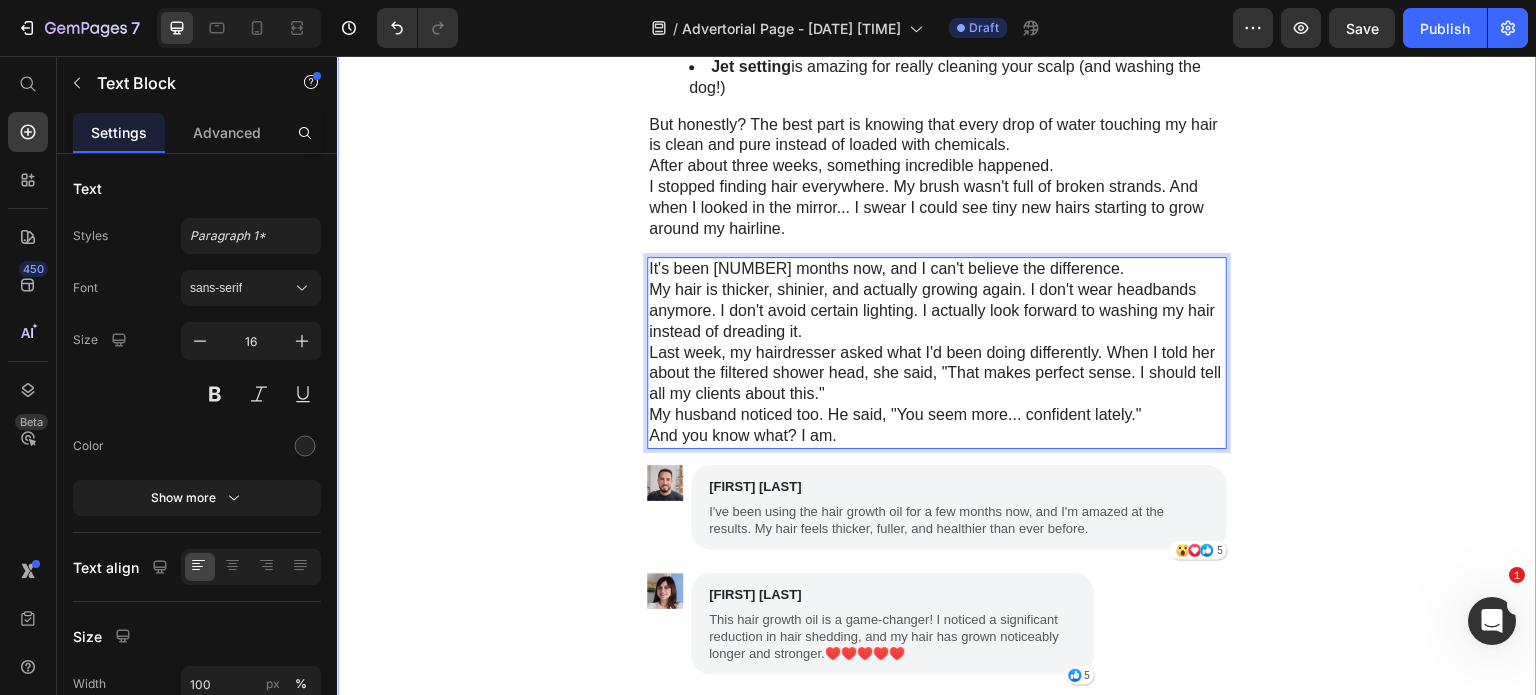 click on "Michelle mentioned she'd switched to something called the Healuxy Filtered Shower Head, and it completely turned her hair around. I was skeptical (I'd been burned before), but honestly? I was desperate. And it wasn't like I was buying another $200 bottle of miracle serum. So I ordered one. Text Block Image When it arrived, I was surprised how nice it looked. Not some weird contraption—actually prettier than my old shower head. Installation was super easy. I'm not handy at all, but it literally just screwed on where my old one was. Took maybe 10 minutes. But here's where it gets interesting... The moment I turned on that filtered water, I could smell the difference. You know that chlorine smell you sometimes notice in tap water? Gone. The water felt softer, silkier. It was like... well, like what water should actually feel like. I tried the mist setting first because my scalp had become so sensitive. It felt like silk ribbons instead of that harsh spray I was used to. Text Block Text Block Image Mist mode" at bounding box center (937, -82) 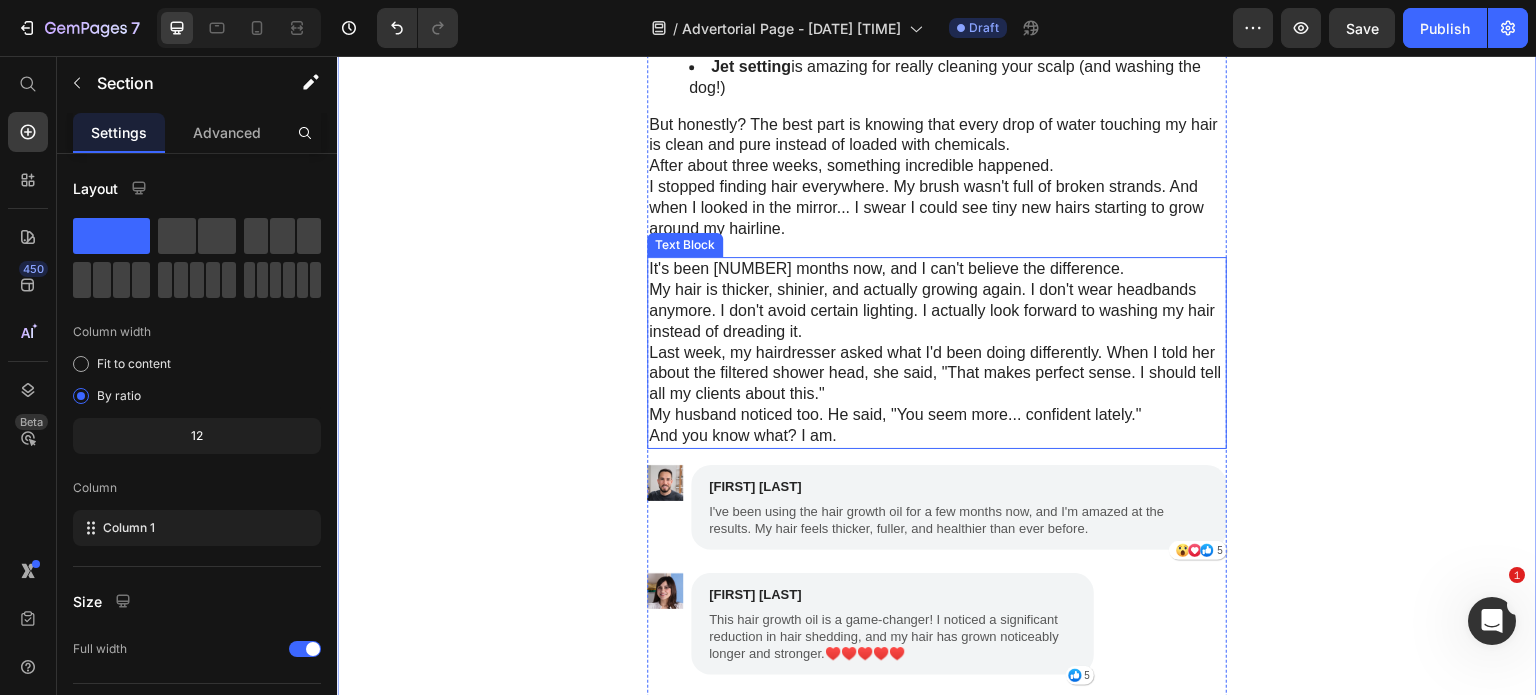 click on "My hair is thicker, shinier, and actually growing again. I don't wear headbands anymore. I don't avoid certain lighting. I actually look forward to washing my hair instead of dreading it." at bounding box center (937, 311) 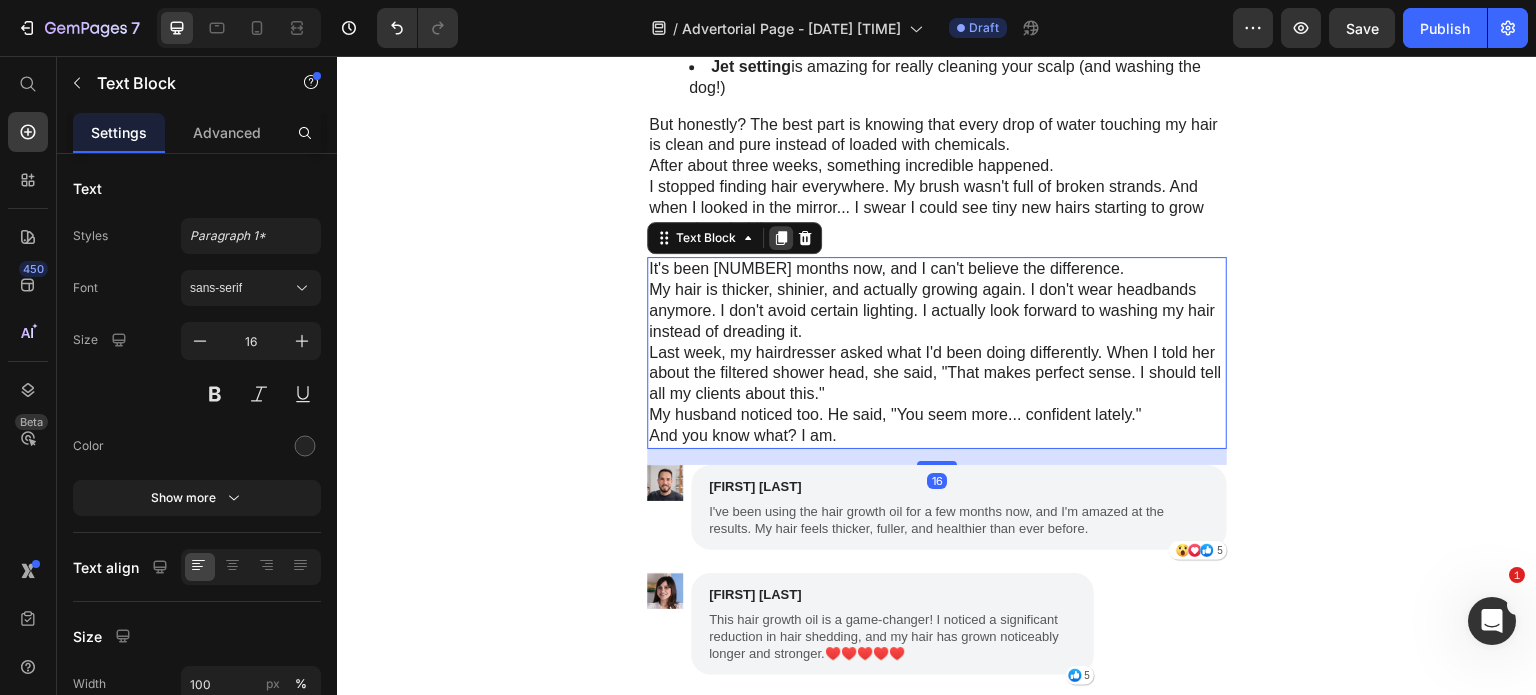 click 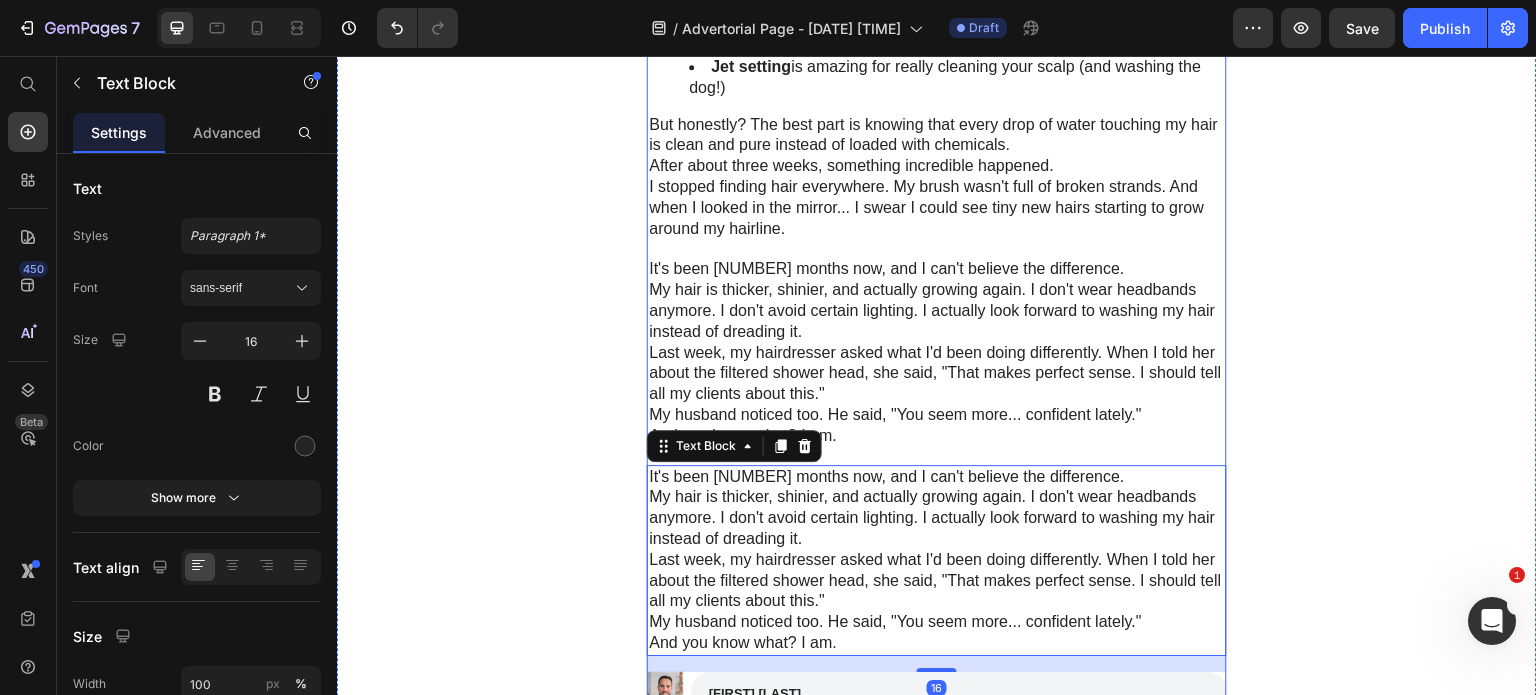 scroll, scrollTop: 5620, scrollLeft: 0, axis: vertical 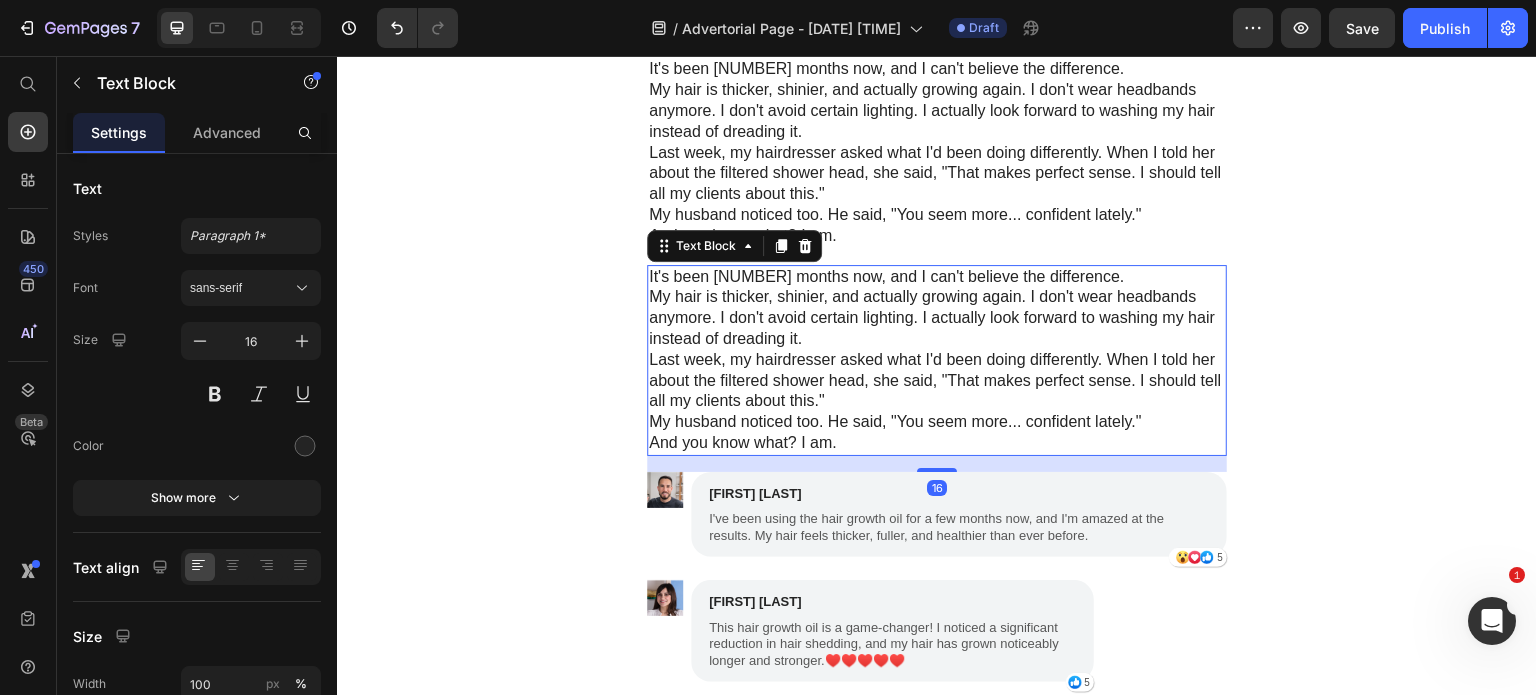 click on "It's been [NUMBER] months now, and I can't believe the difference. My hair is thicker, shinier, and actually growing again. I don't wear headbands anymore. I don't avoid certain lighting. I actually look forward to washing my hair instead of dreading it. Last week, my hairdresser asked what I'd been doing differently. When I told her about the filtered shower head, she said, "That makes perfect sense. I should tell all my clients about this." My husband noticed too. He said, "You seem more... confident lately." And you know what? I am." at bounding box center [937, 360] 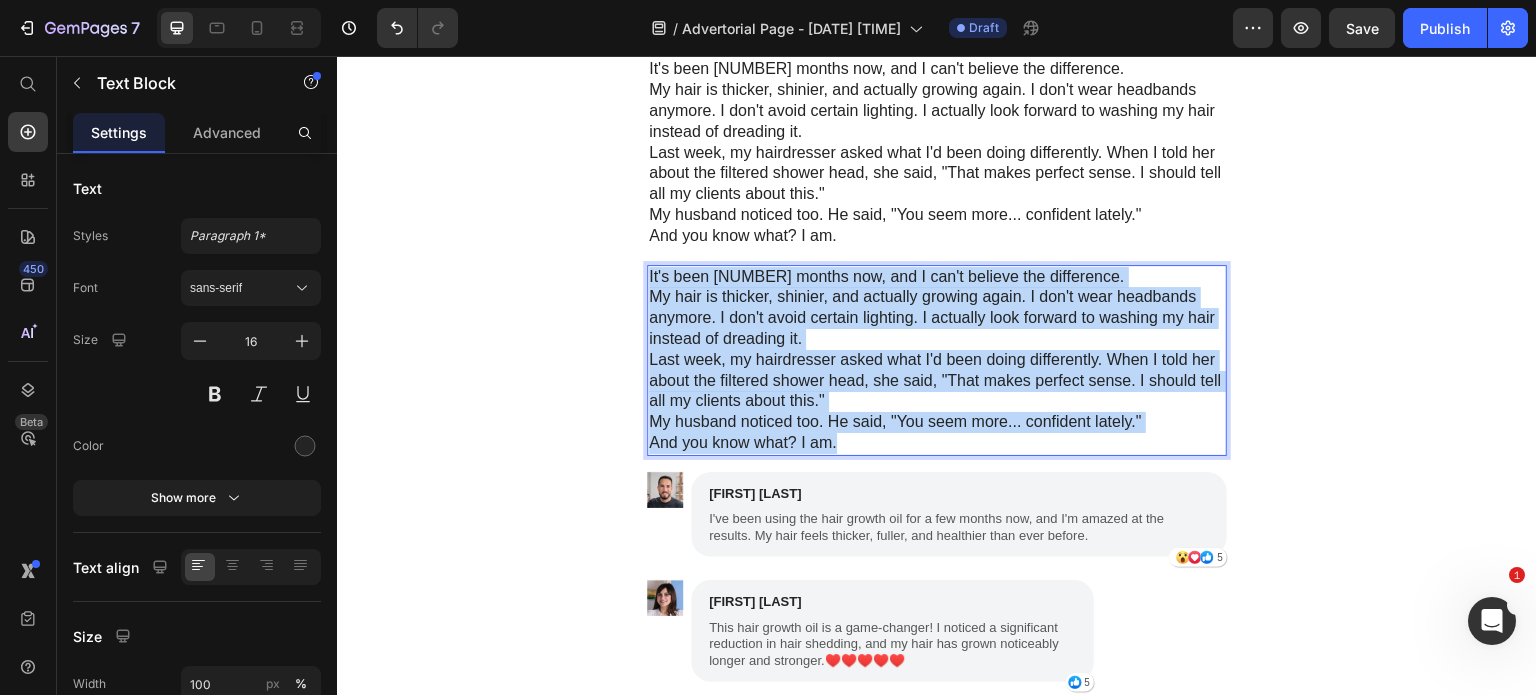 click on "And you know what? I am." at bounding box center [937, 443] 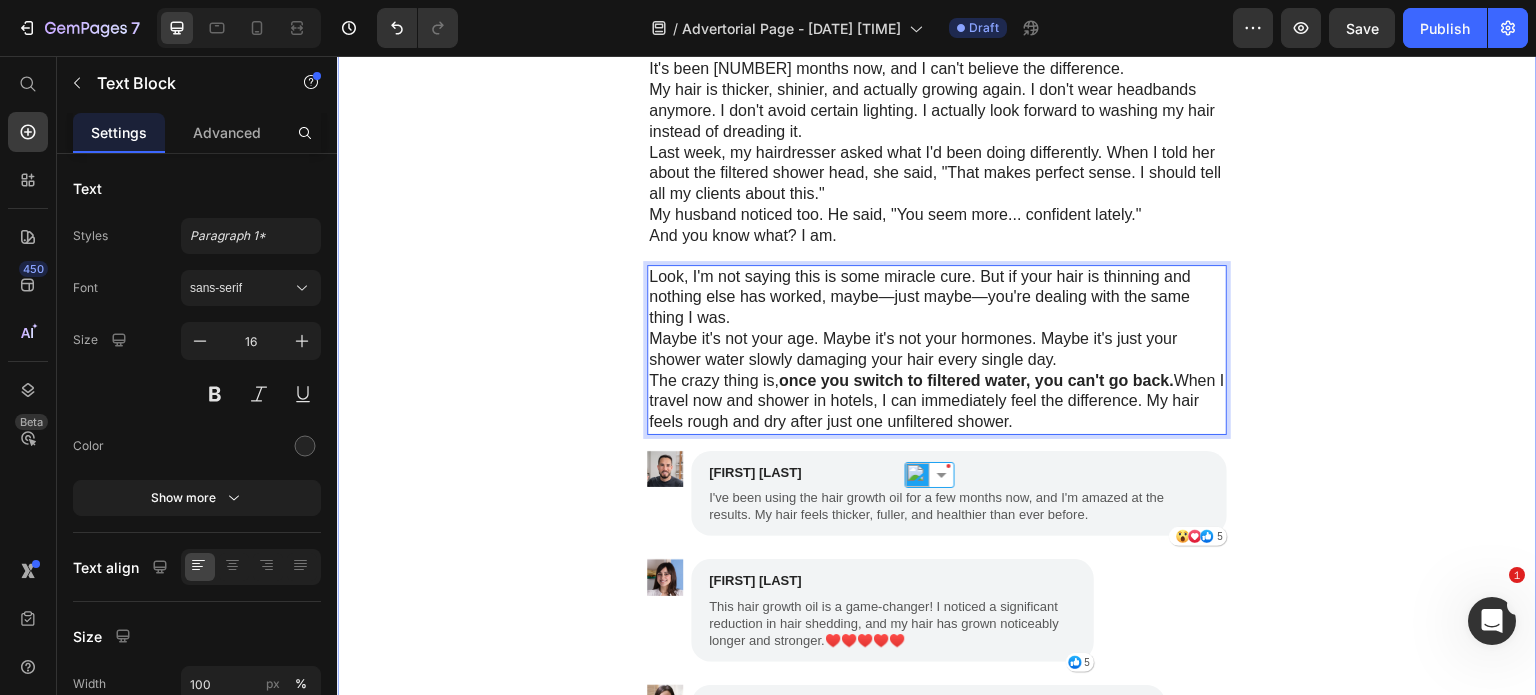 click on "Michelle mentioned she'd switched to something called the Healuxy Filtered Shower Head, and it completely turned her hair around. I was skeptical (I'd been burned before), but honestly? I was desperate. And it wasn't like I was buying another $200 bottle of miracle serum. So I ordered one. Text Block Image When it arrived, I was surprised how nice it looked. Not some weird contraption—actually prettier than my old shower head. Installation was super easy. I'm not handy at all, but it literally just screwed on where my old one was. Took maybe 10 minutes. But here's where it gets interesting... The moment I turned on that filtered water, I could smell the difference. You know that chlorine smell you sometimes notice in tap water? Gone. The water felt softer, silkier. It was like... well, like what water should actually feel like. I tried the mist setting first because my scalp had become so sensitive. It felt like silk ribbons instead of that harsh spray I was used to. Text Block Text Block Image Mist mode" at bounding box center [937, -188] 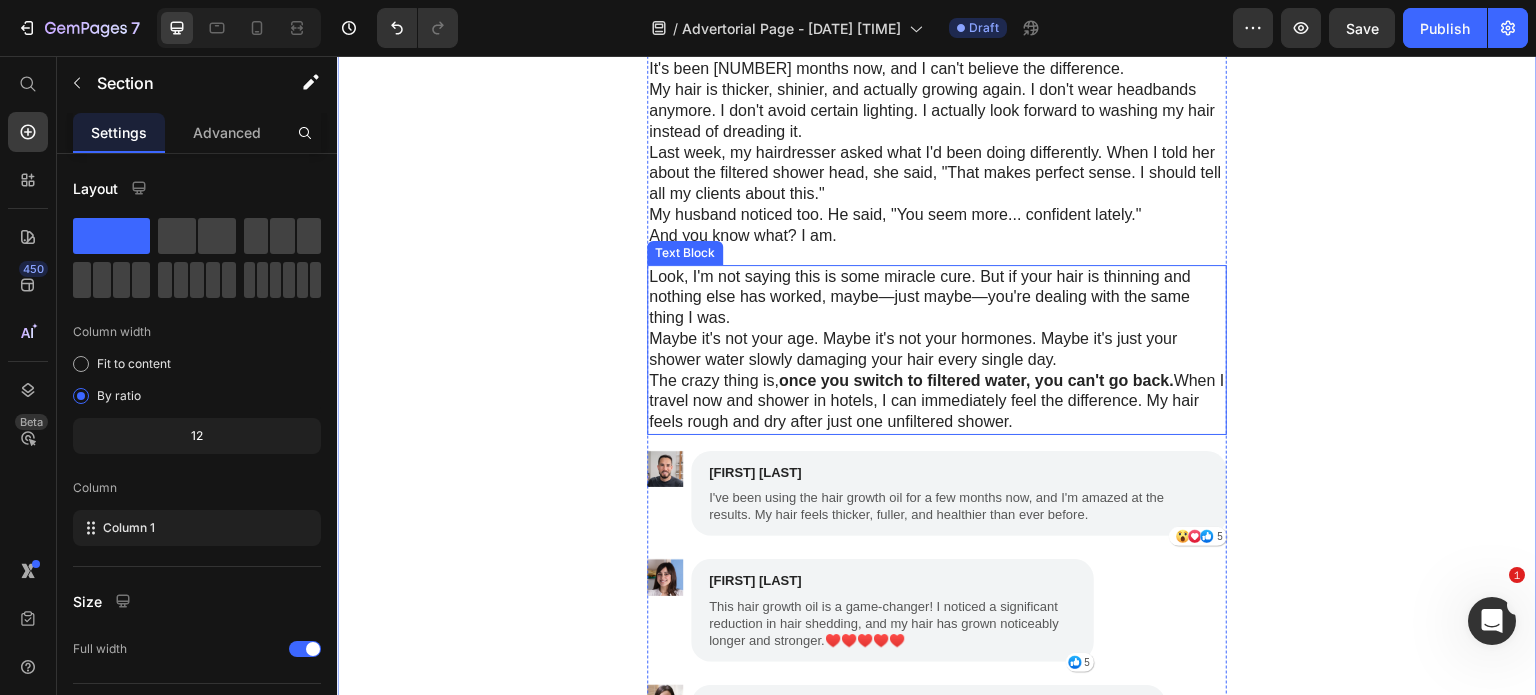 click on "once you switch to filtered water, you can't go back." at bounding box center (976, 380) 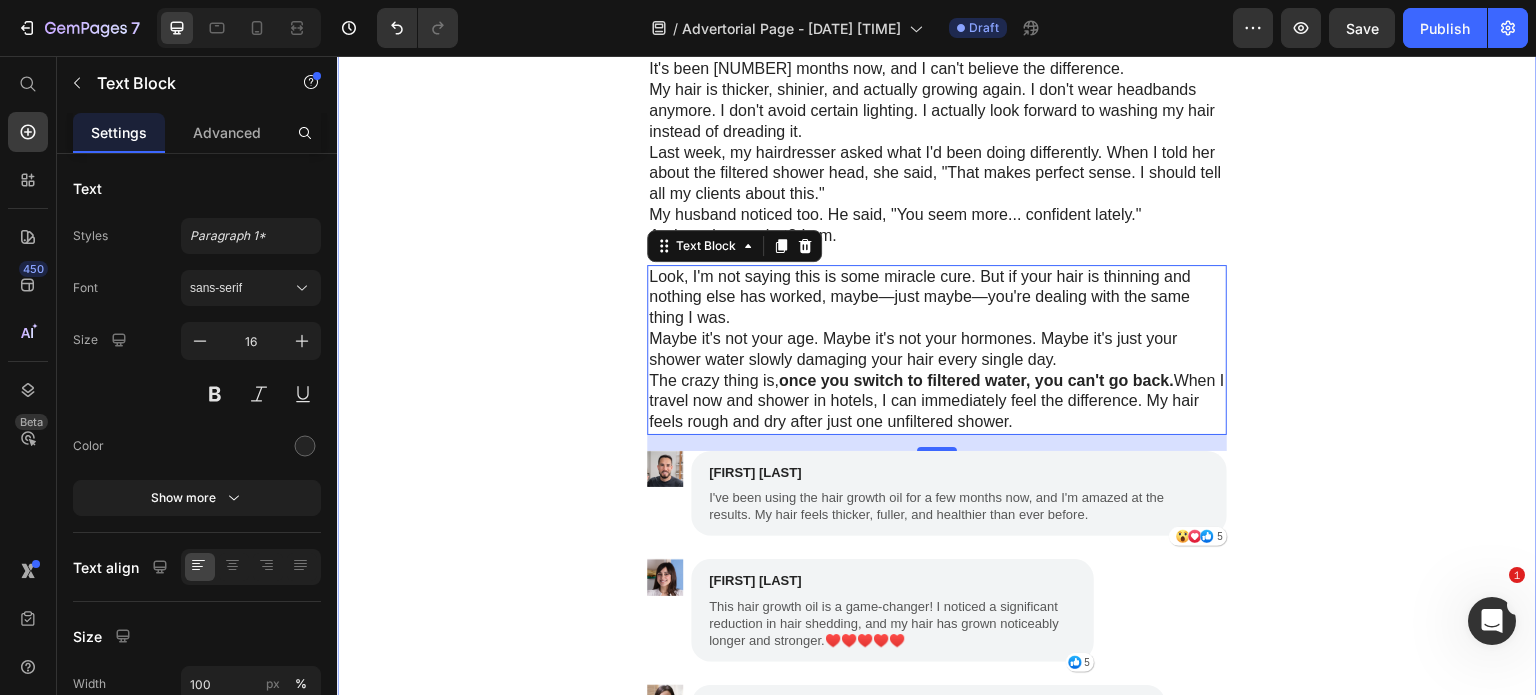 click on "Michelle mentioned she'd switched to something called the Healuxy Filtered Shower Head, and it completely turned her hair around. I was skeptical (I'd been burned before), but honestly? I was desperate. And it wasn't like I was buying another $200 bottle of miracle serum. So I ordered one. Text Block Image When it arrived, I was surprised how nice it looked. Not some weird contraption—actually prettier than my old shower head. Installation was super easy. I'm not handy at all, but it literally just screwed on where my old one was. Took maybe 10 minutes. But here's where it gets interesting... The moment I turned on that filtered water, I could smell the difference. You know that chlorine smell you sometimes notice in tap water? Gone. The water felt softer, silkier. It was like... well, like what water should actually feel like. I tried the mist setting first because my scalp had become so sensitive. It felt like silk ribbons instead of that harsh spray I was used to. Text Block Text Block Image Mist mode" at bounding box center [937, -188] 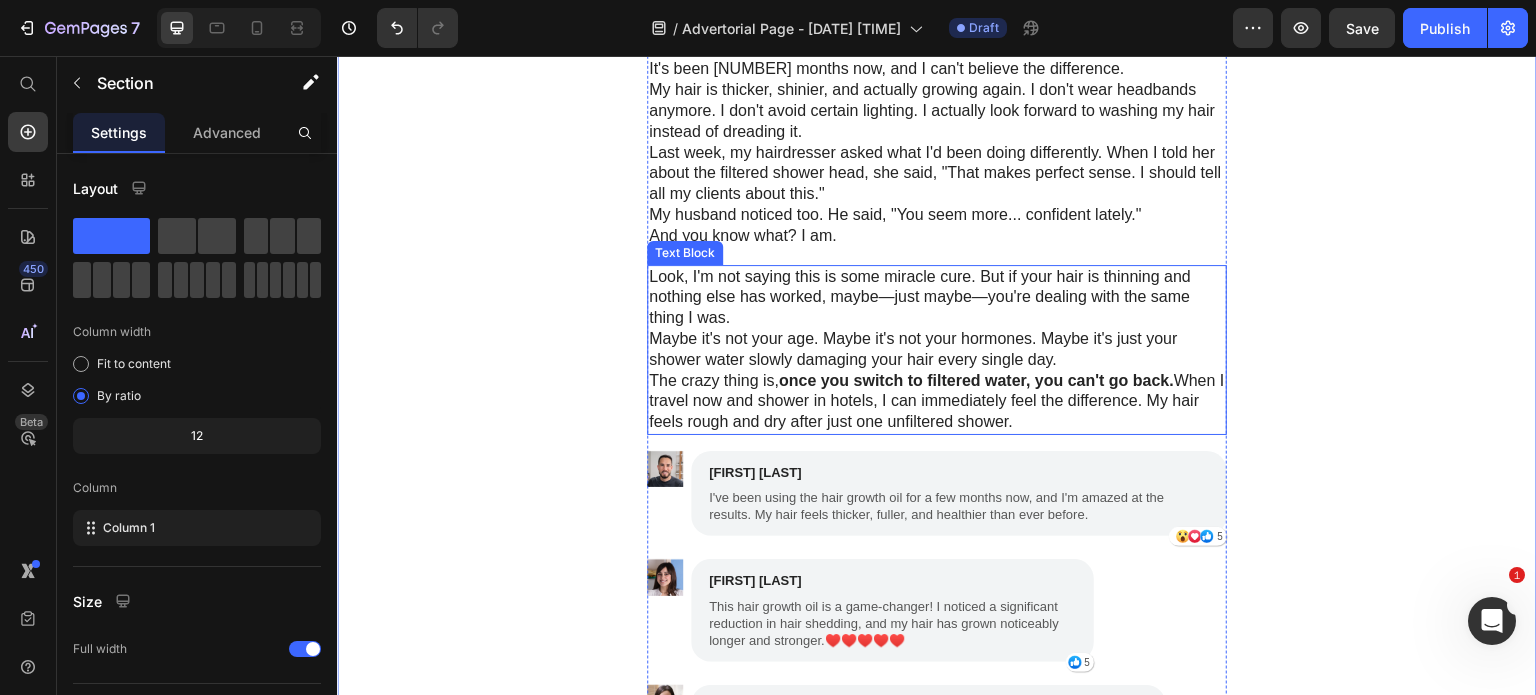 click on "Maybe it's not your age. Maybe it's not your hormones. Maybe it's just your shower water slowly damaging your hair every single day." at bounding box center [937, 350] 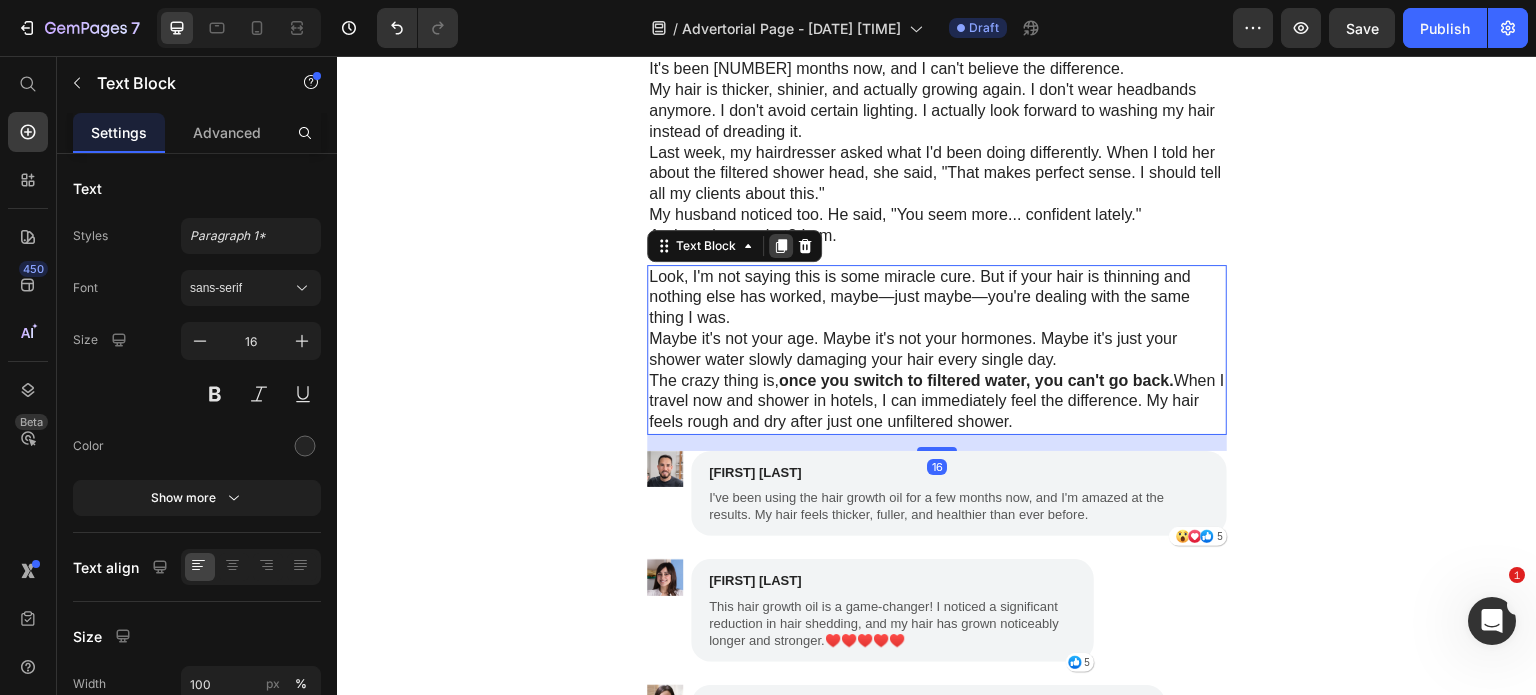 click 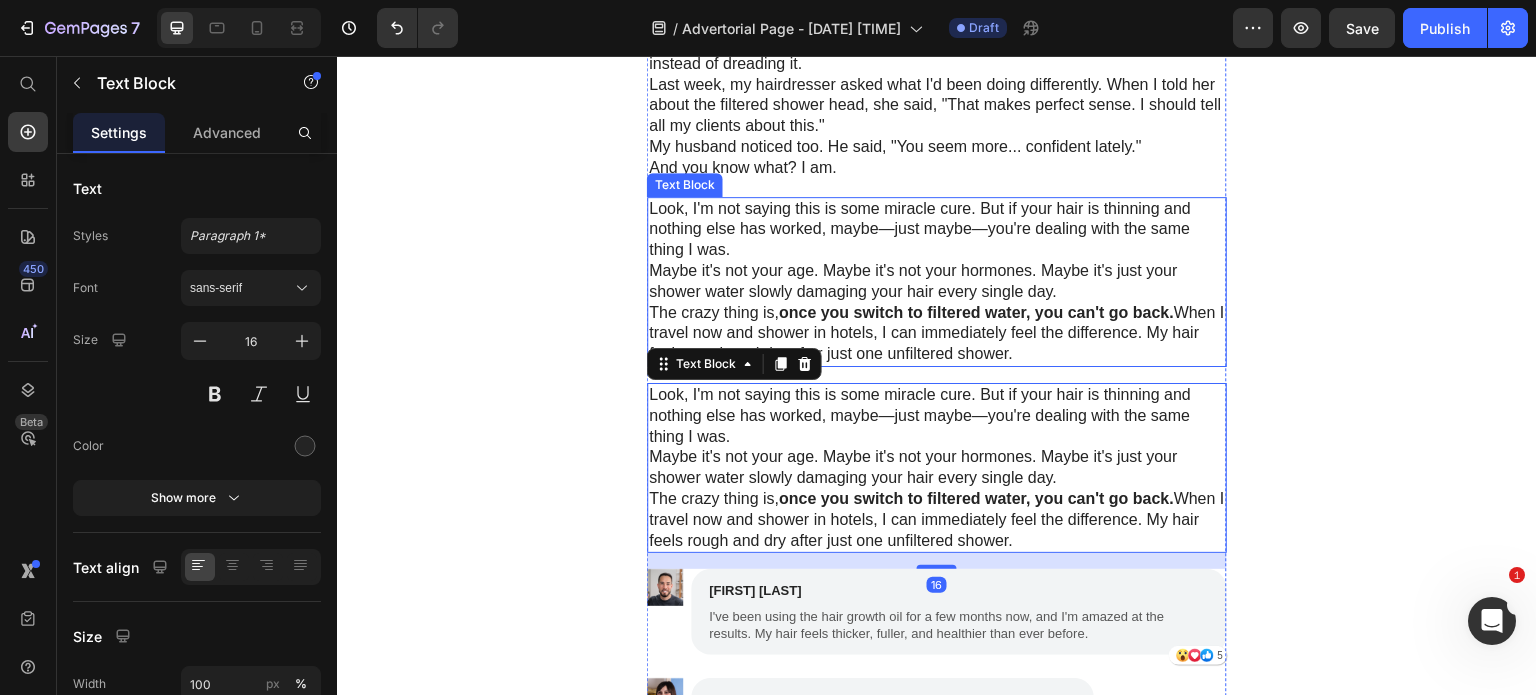 scroll, scrollTop: 5720, scrollLeft: 0, axis: vertical 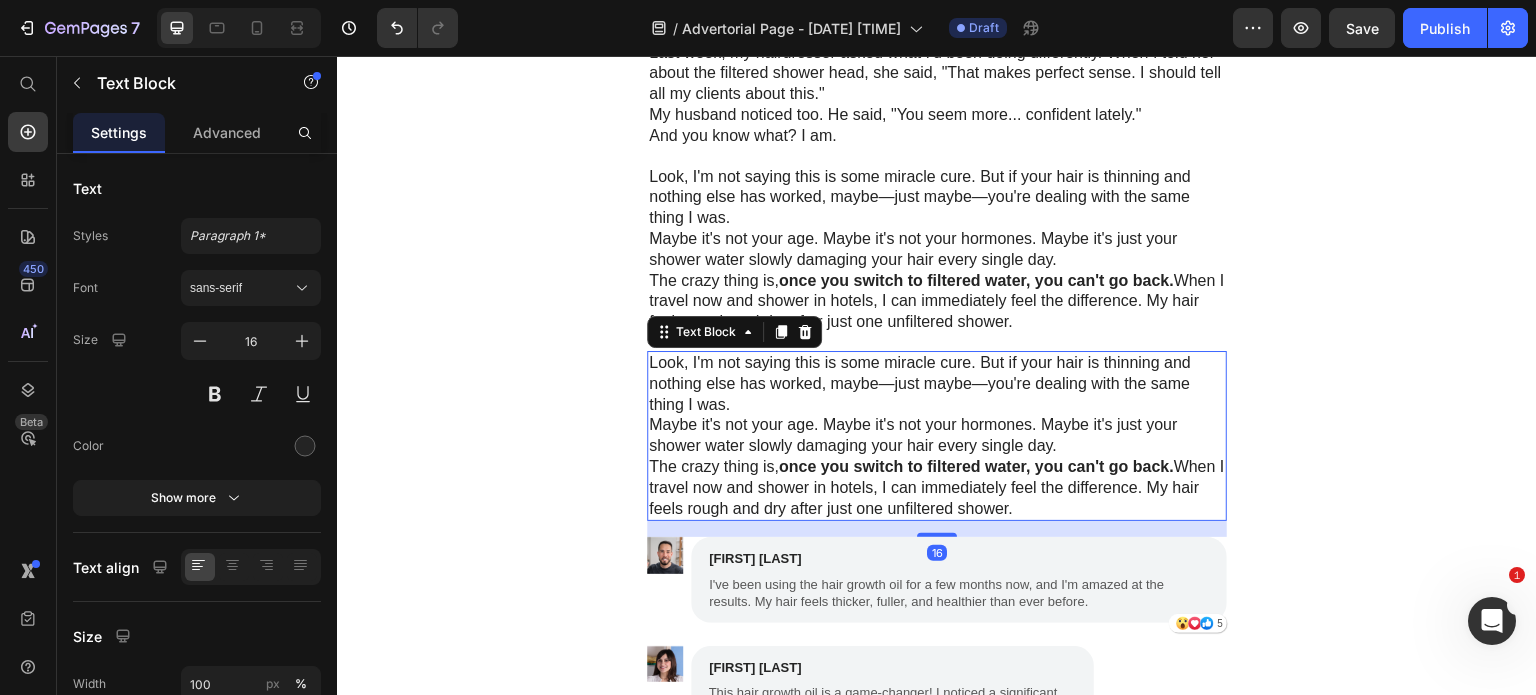 click on "Look, I'm not saying this is some miracle cure. But if your hair is thinning and nothing else has worked, maybe—just maybe—you're dealing with the same thing I was." at bounding box center [937, 384] 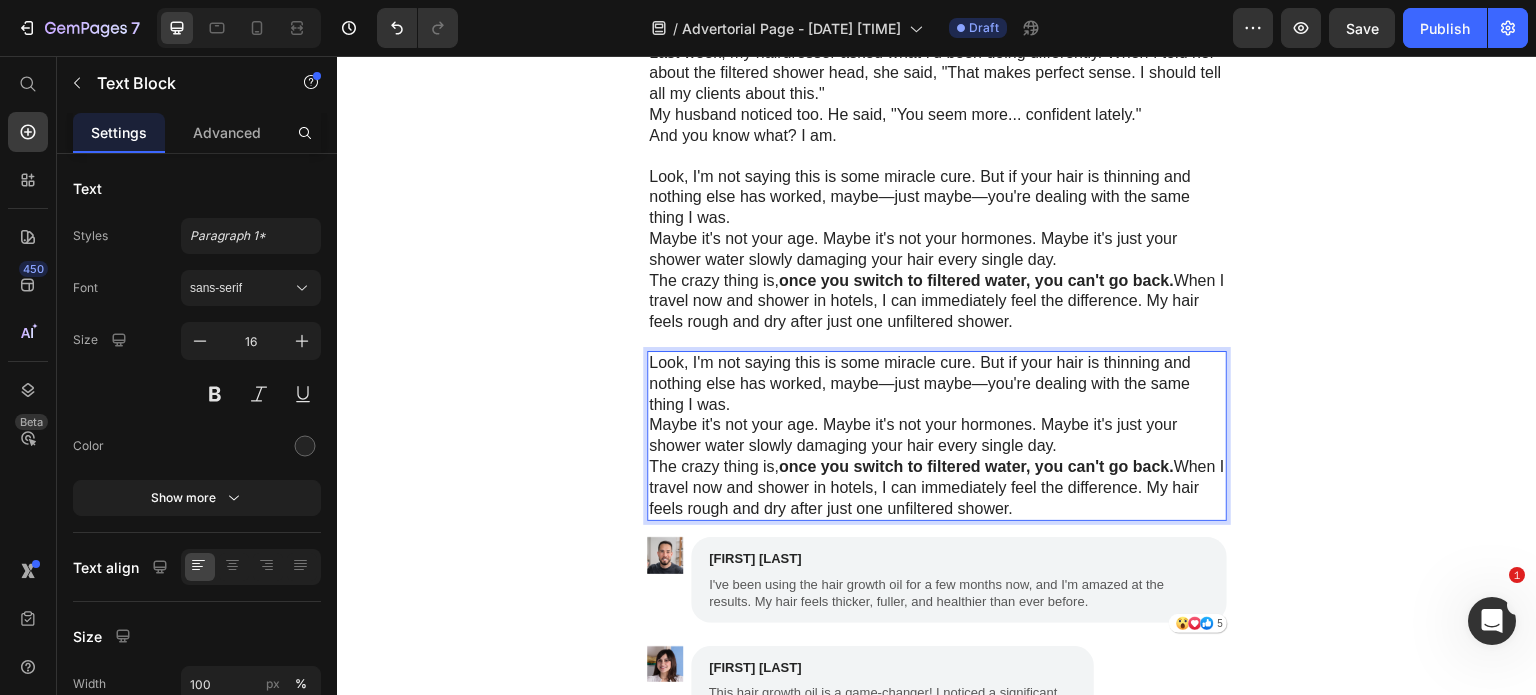 click on "The crazy thing is,  once you switch to filtered water, you can't go back.  When I travel now and shower in hotels, I can immediately feel the difference. My hair feels rough and dry after just one unfiltered shower." at bounding box center (937, 488) 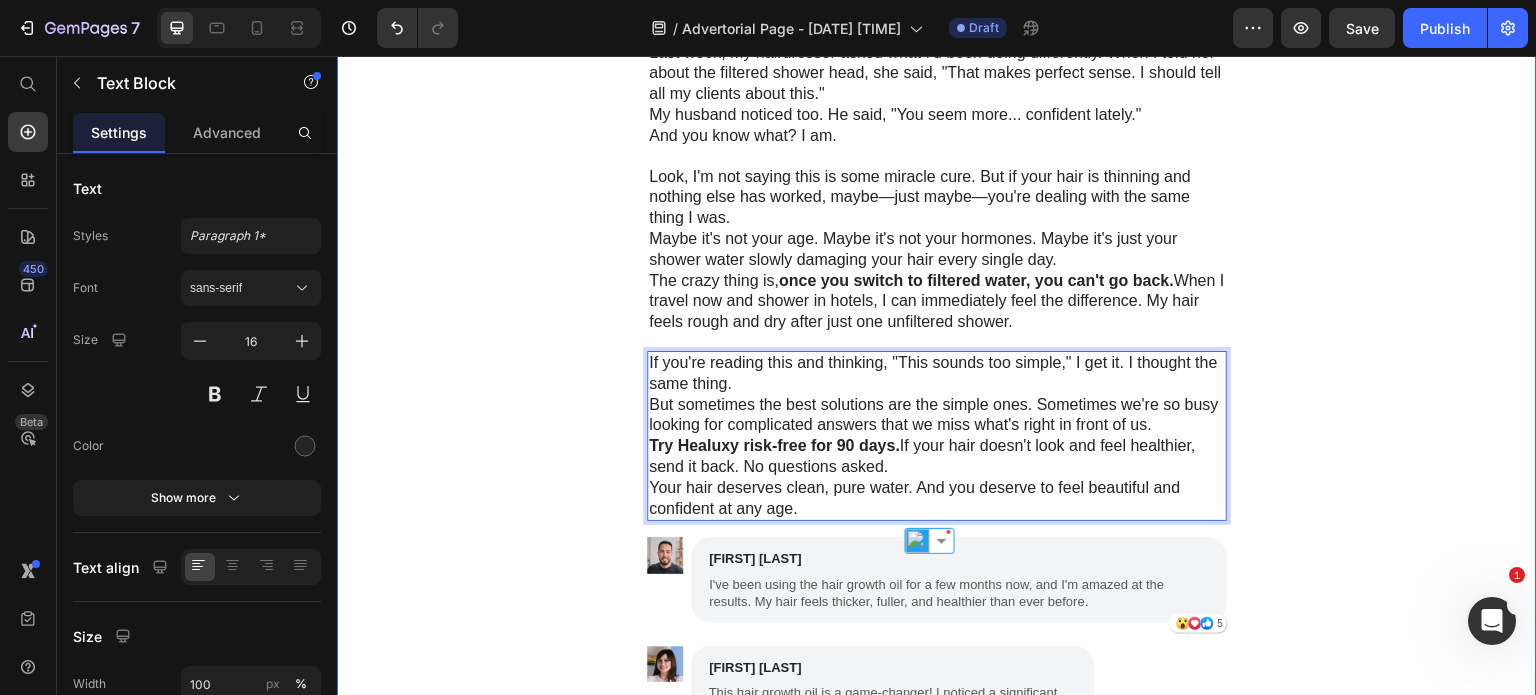 click on "Michelle mentioned she'd switched to something called the Healuxy Filtered Shower Head, and it completely turned her hair around. I was skeptical (I'd been burned before), but honestly? I was desperate. And it wasn't like I was buying another $200 bottle of miracle serum. So I ordered one. Text Block Image When it arrived, I was surprised how nice it looked. Not some weird contraption—actually prettier than my old shower head. Installation was super easy. I'm not handy at all, but it literally just screwed on where my old one was. Took maybe 10 minutes. But here's where it gets interesting... The moment I turned on that filtered water, I could smell the difference. You know that chlorine smell you sometimes notice in tap water? Gone. The water felt softer, silkier. It was like... well, like what water should actually feel like. I tried the mist setting first because my scalp had become so sensitive. It felt like silk ribbons instead of that harsh spray I was used to. Text Block Text Block Image Mist mode" at bounding box center (937, -195) 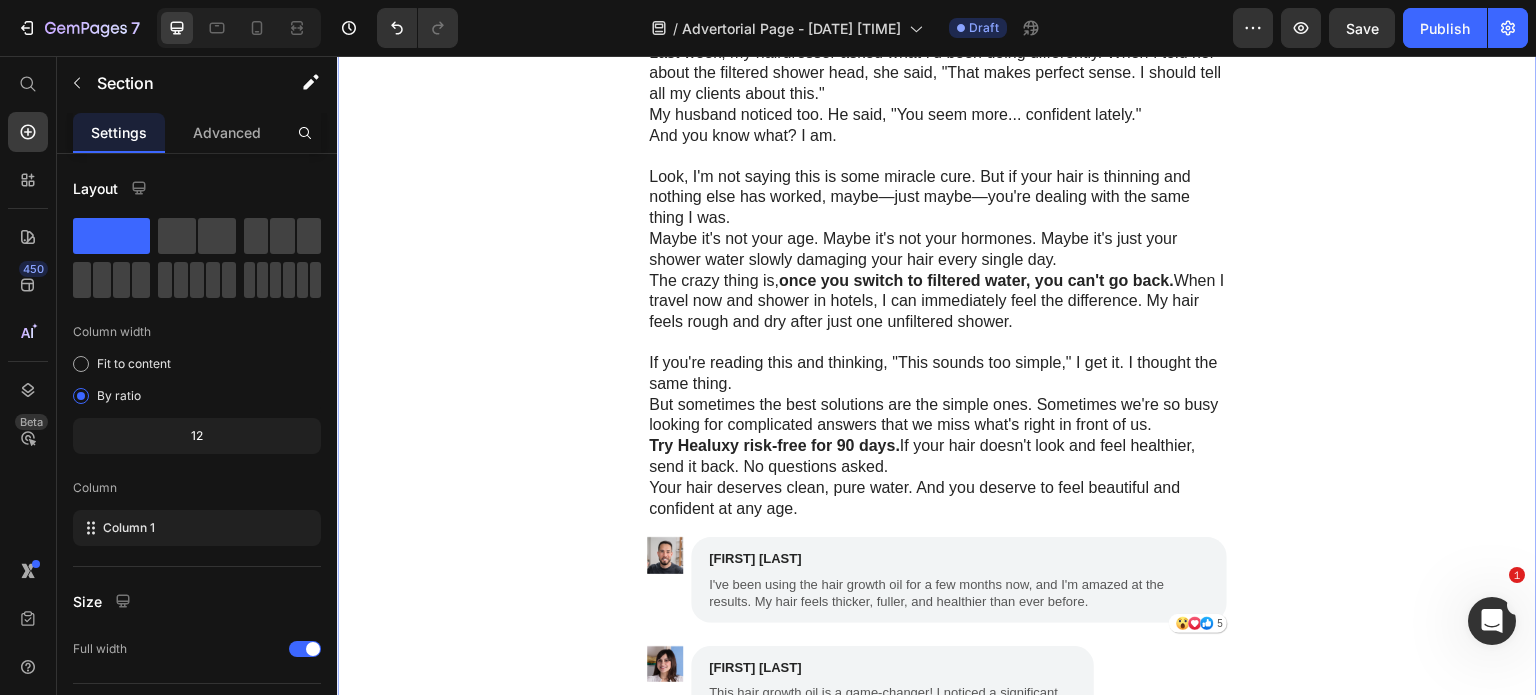 click on "Try Healuxy risk-free for [NUMBER] days. If your hair doesn't look and feel healthier, send it back. No questions asked." at bounding box center (937, 457) 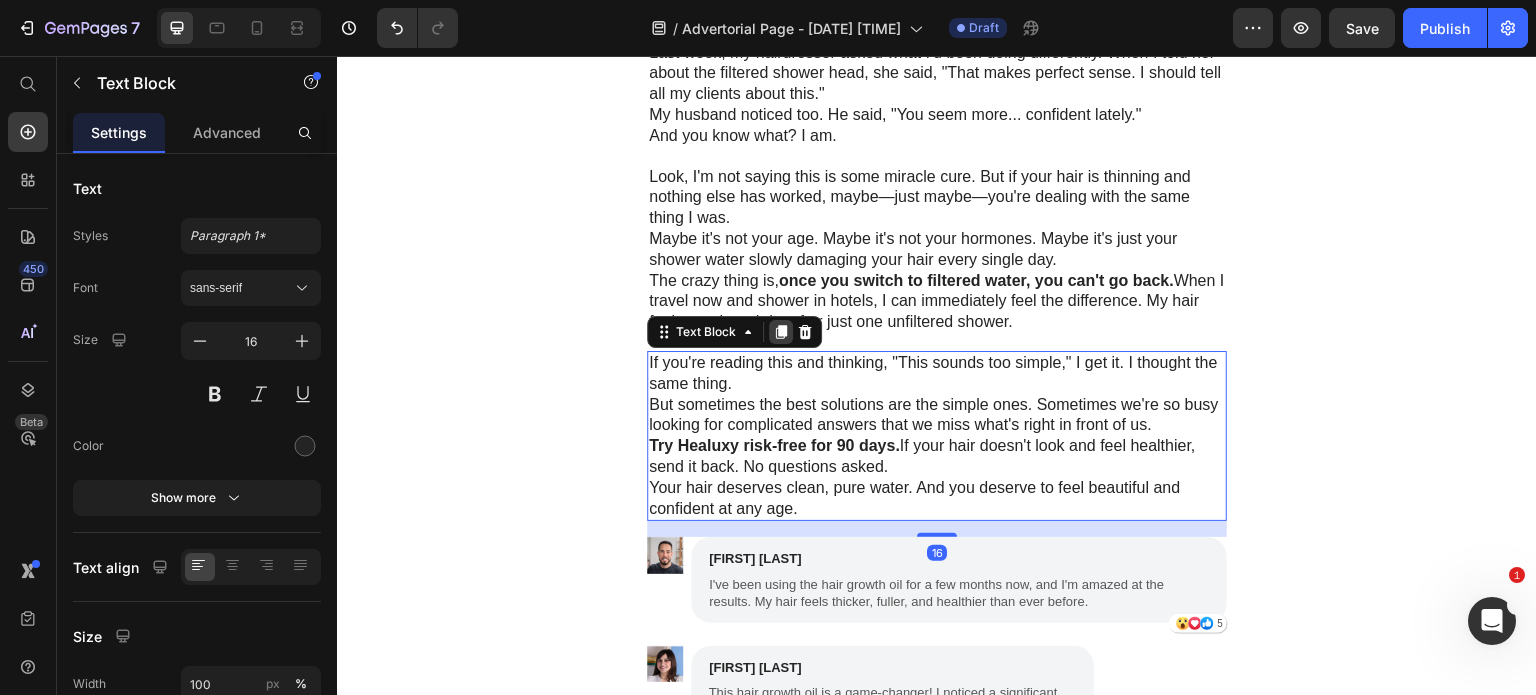 click 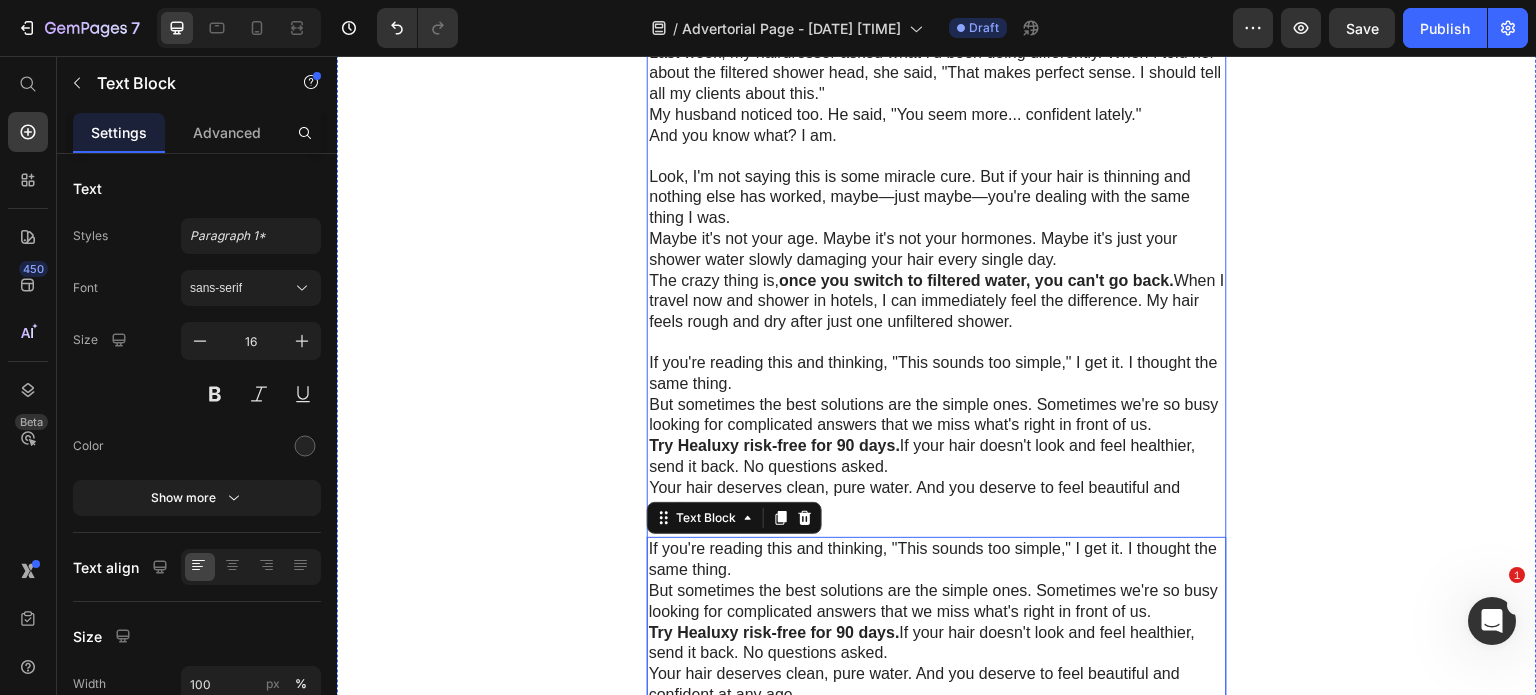 scroll, scrollTop: 5920, scrollLeft: 0, axis: vertical 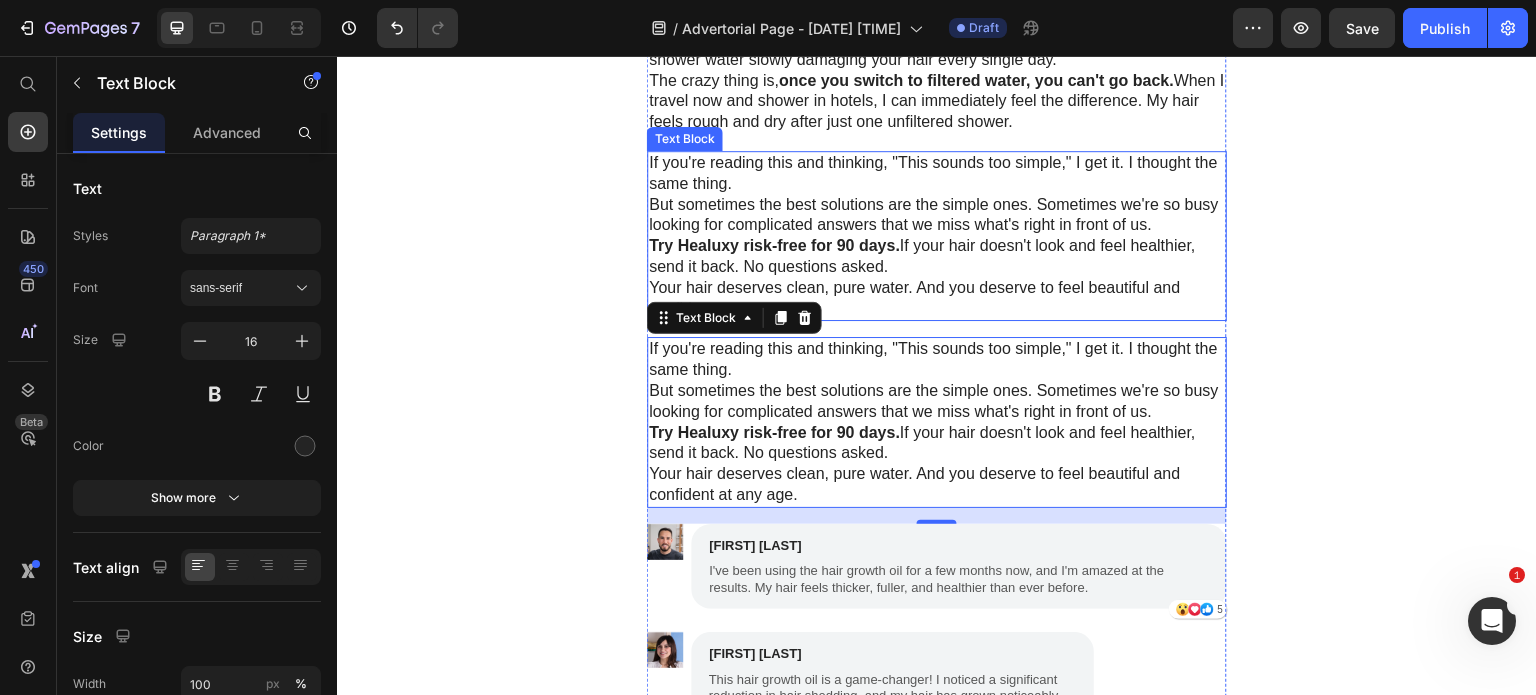 click on "Try Healuxy risk-free for [NUMBER] days. If your hair doesn't look and feel healthier, send it back. No questions asked." at bounding box center (937, 257) 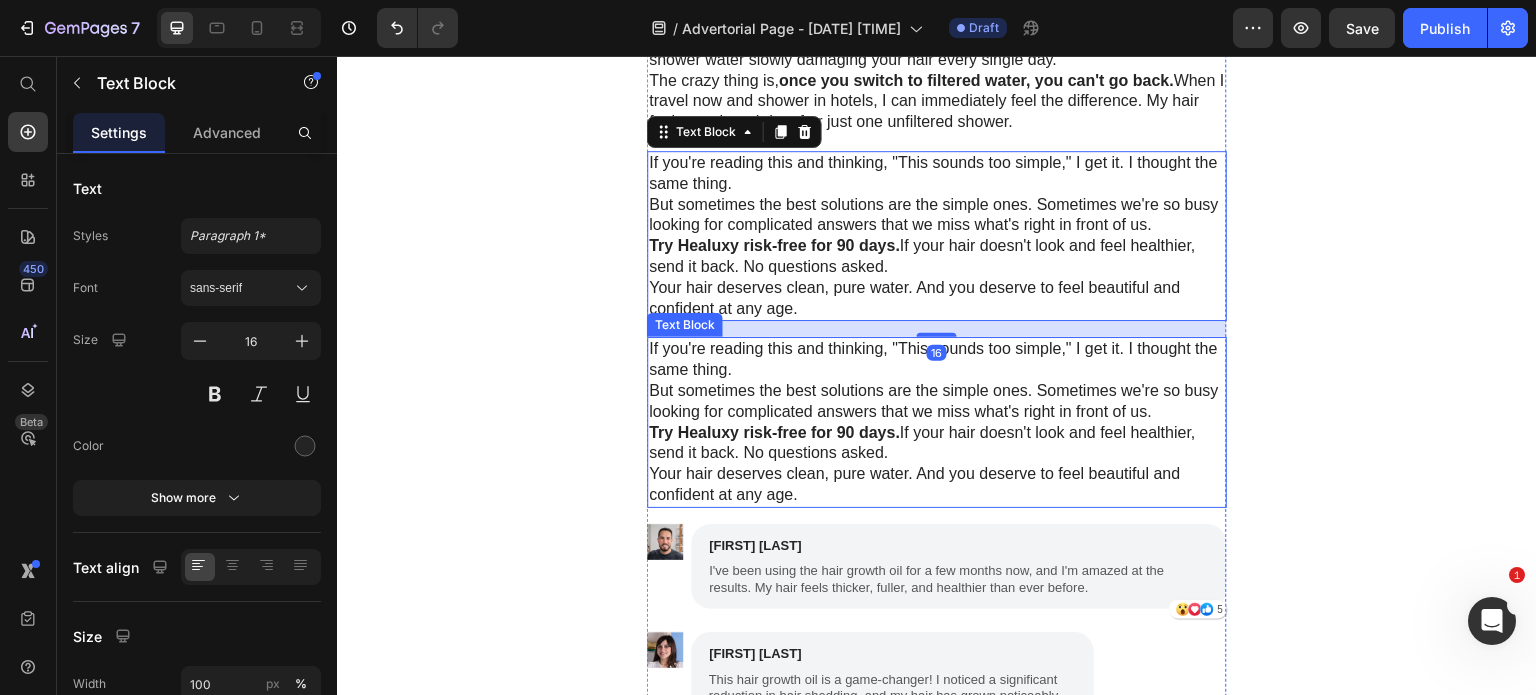 click on "If you're reading this and thinking, "This sounds too simple," I get it. I thought the same thing." at bounding box center (937, 360) 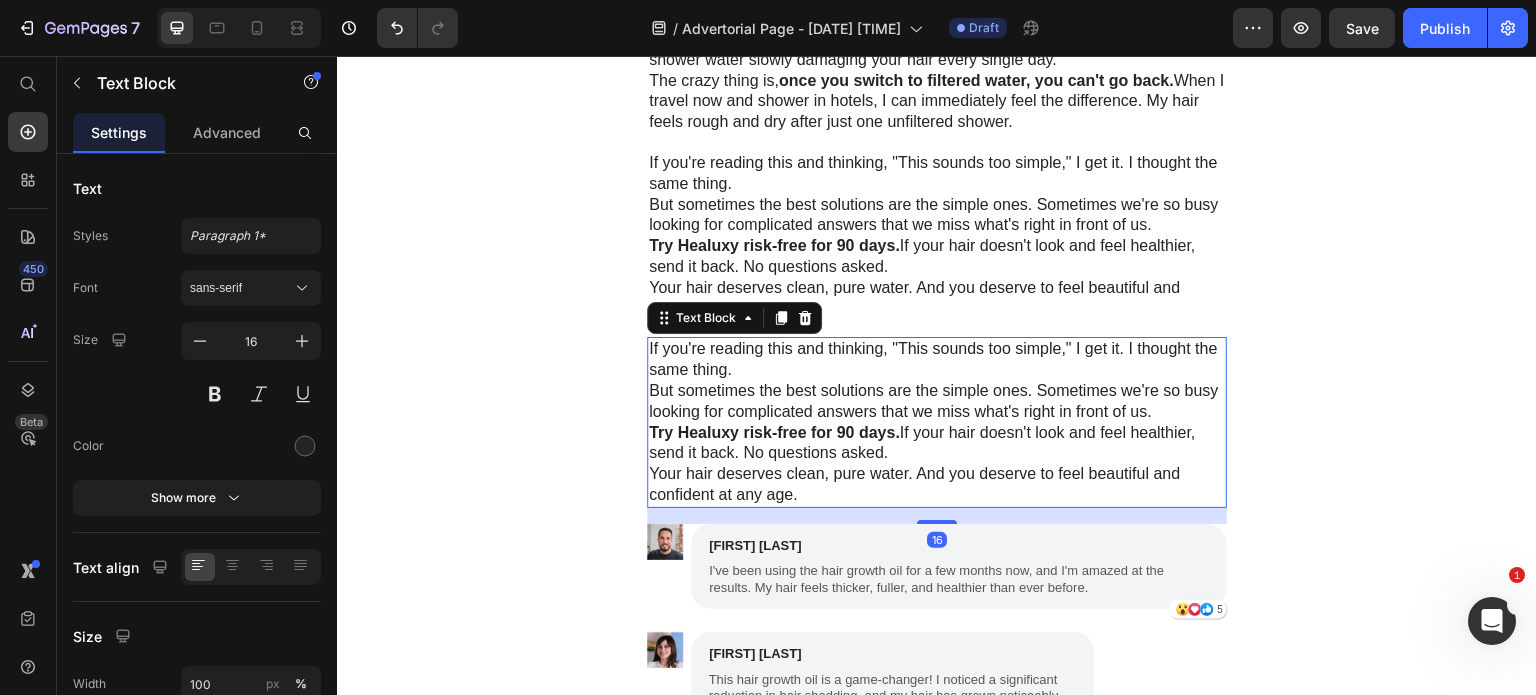 click on "If you're reading this and thinking, "This sounds too simple," I get it. I thought the same thing." at bounding box center (937, 360) 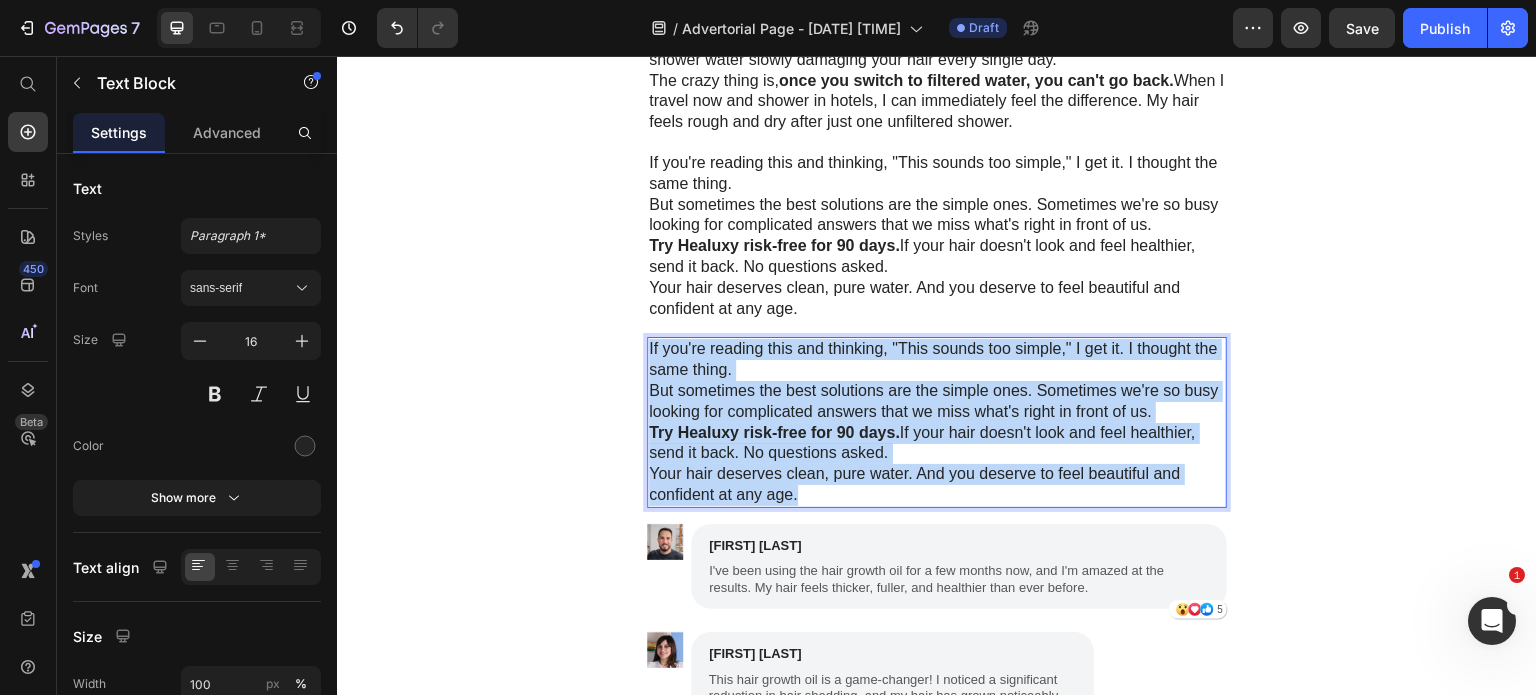 click on "Your hair deserves clean, pure water. And you deserve to feel beautiful and confident at any age." at bounding box center [937, 485] 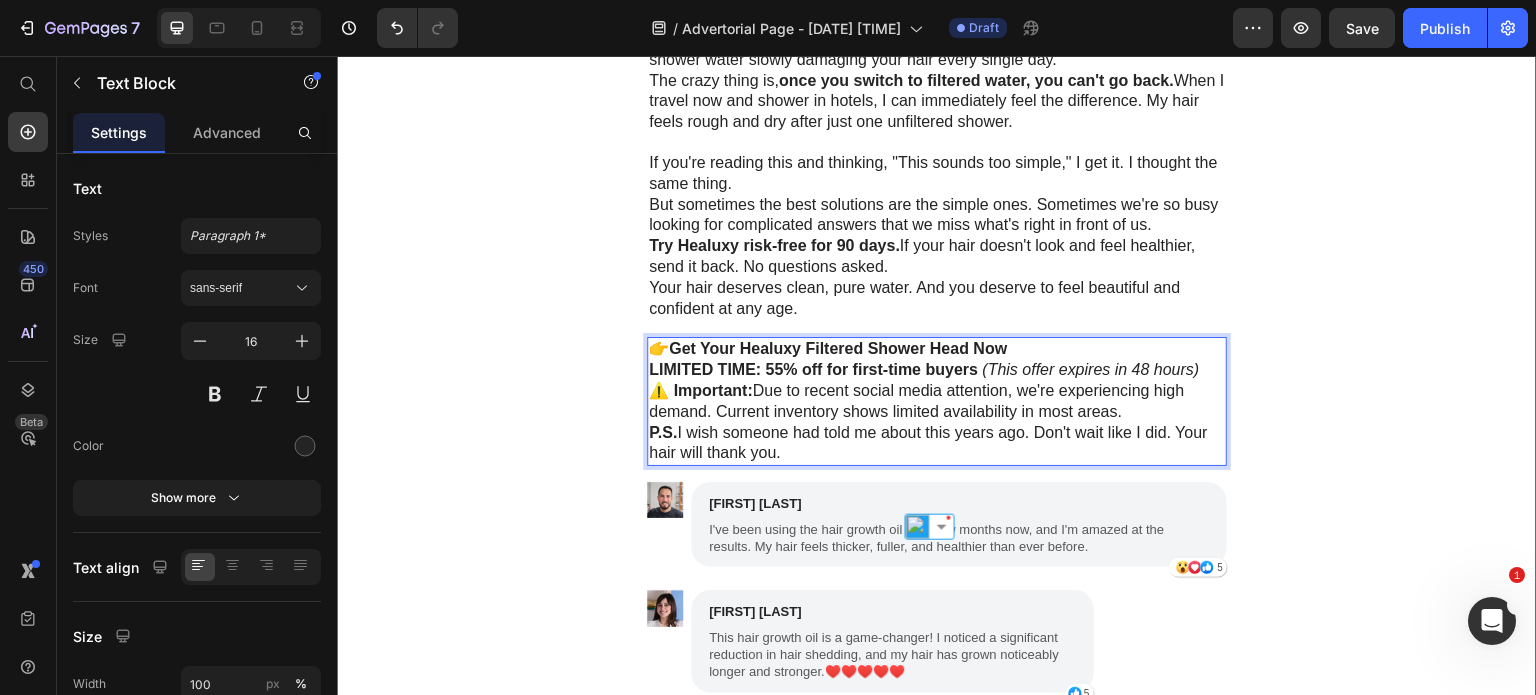 click on "Michelle mentioned she'd switched to something called the Healuxy Filtered Shower Head, and it completely turned her hair around. I was skeptical (I'd been burned before), but honestly? I was desperate. And it wasn't like I was buying another $200 bottle of miracle serum. So I ordered one. Text Block Image When it arrived, I was surprised how nice it looked. Not some weird contraption—actually prettier than my old shower head. Installation was super easy. I'm not handy at all, but it literally just screwed on where my old one was. Took maybe 10 minutes. But here's where it gets interesting... The moment I turned on that filtered water, I could smell the difference. You know that chlorine smell you sometimes notice in tap water? Gone. The water felt softer, silkier. It was like... well, like what water should actually feel like. I tried the mist setting first because my scalp had become so sensitive. It felt like silk ribbons instead of that harsh spray I was used to. Text Block Text Block Image Mist mode" at bounding box center (937, -323) 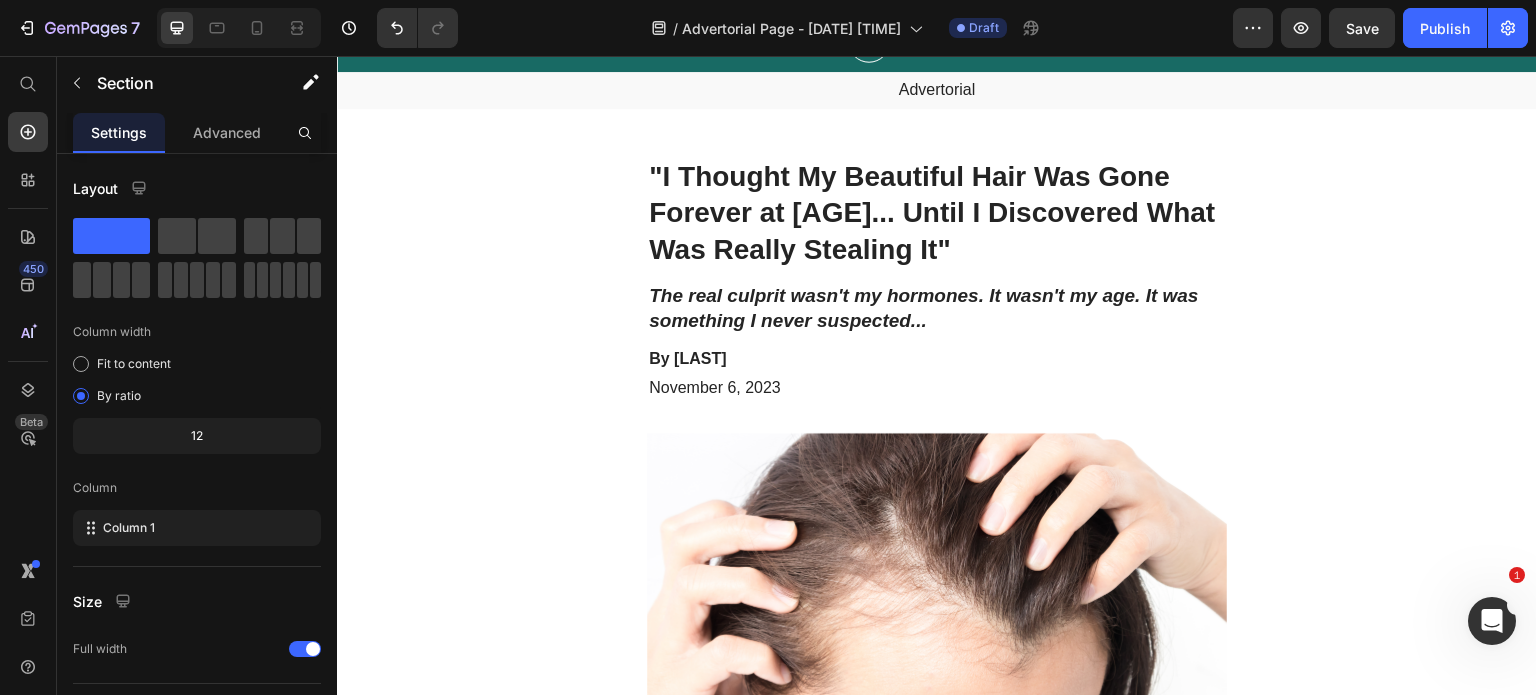 scroll, scrollTop: 0, scrollLeft: 0, axis: both 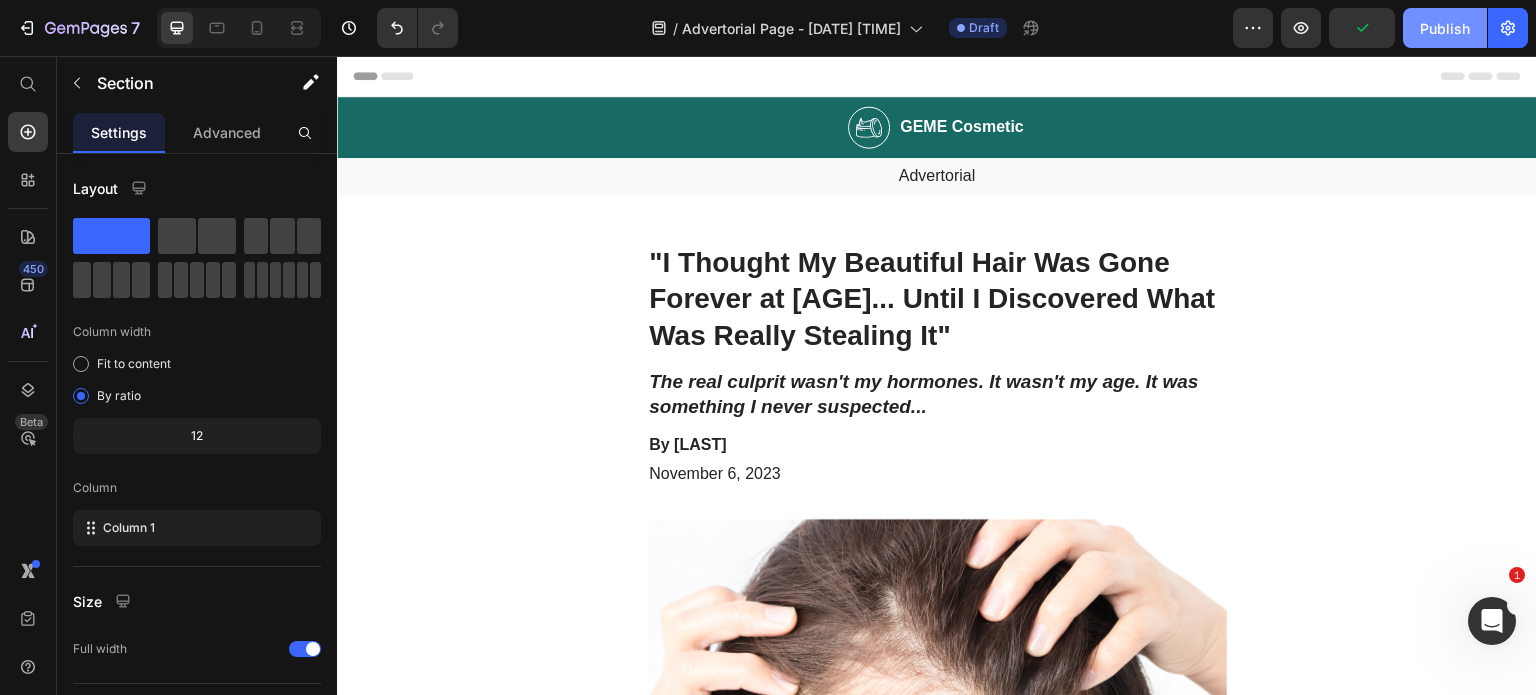 click on "Publish" at bounding box center [1445, 28] 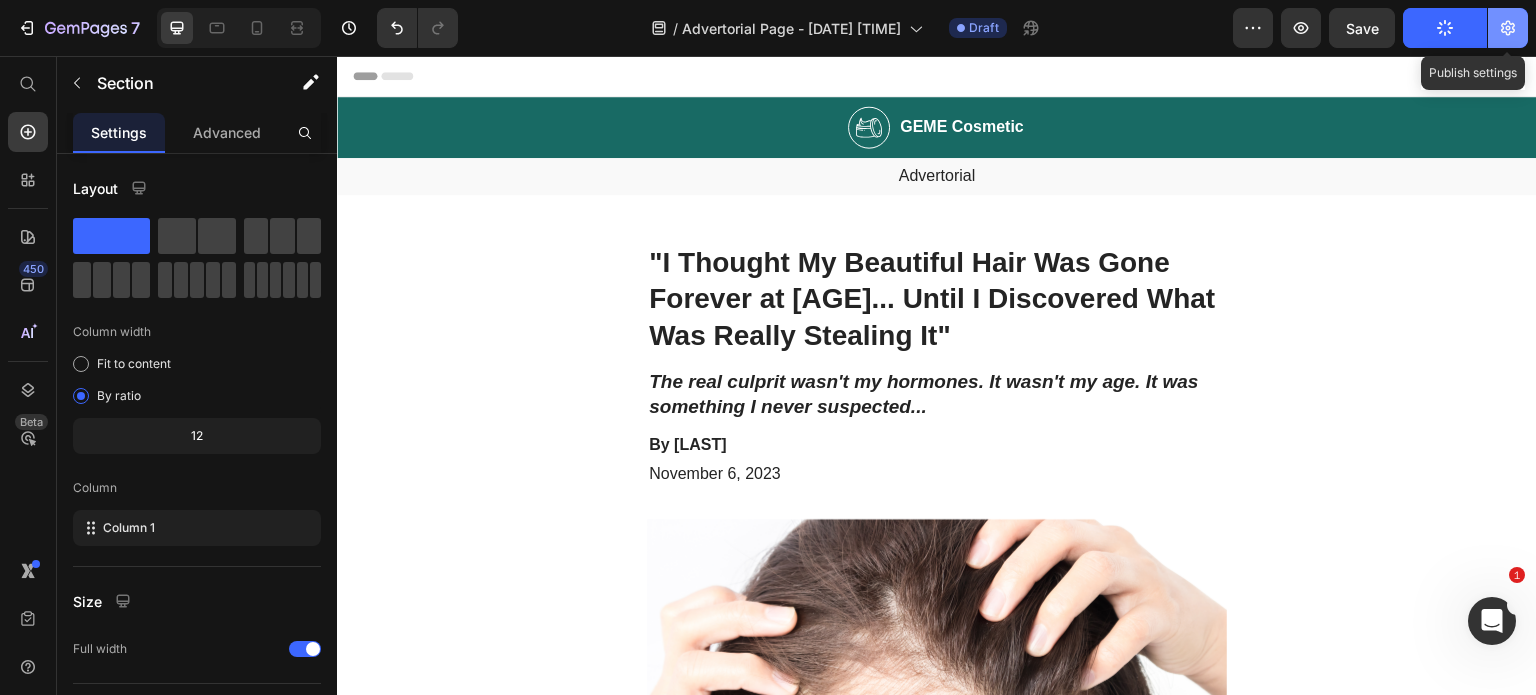 click 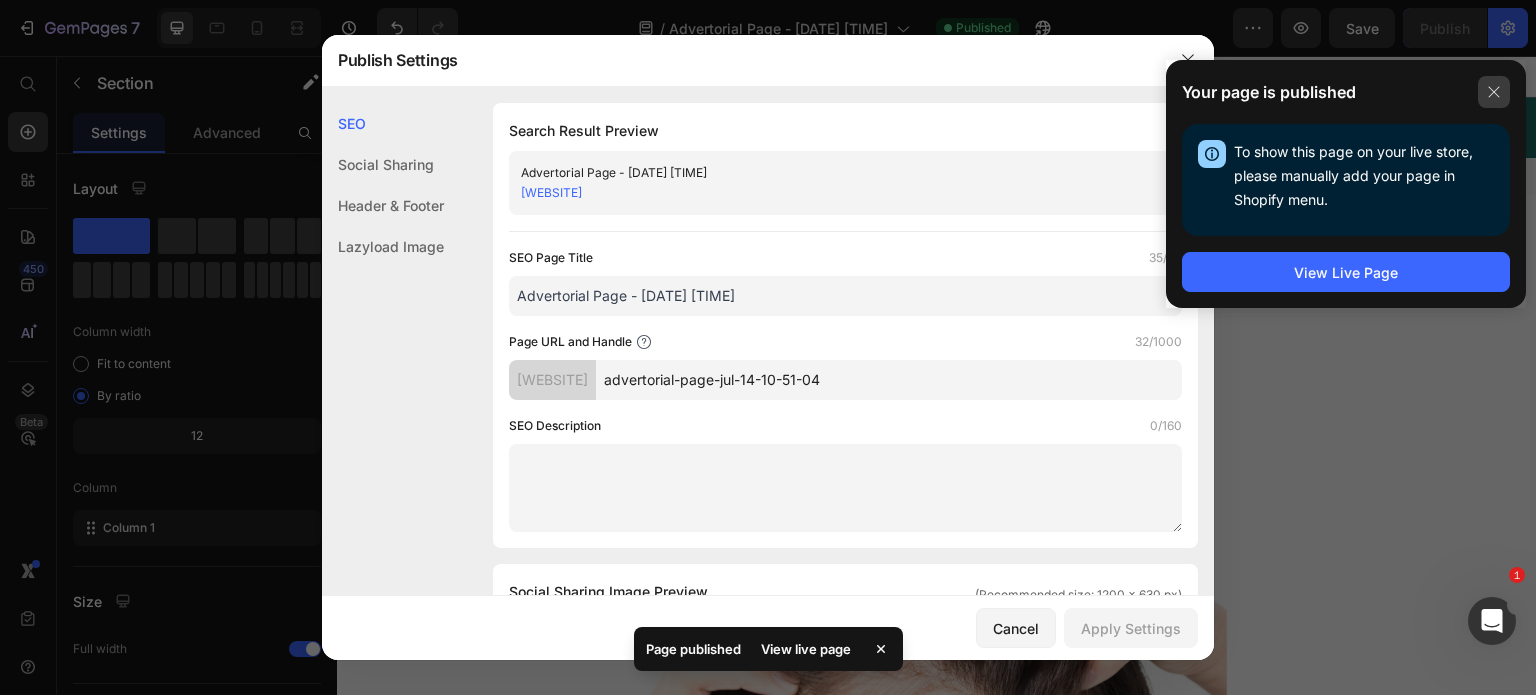 click 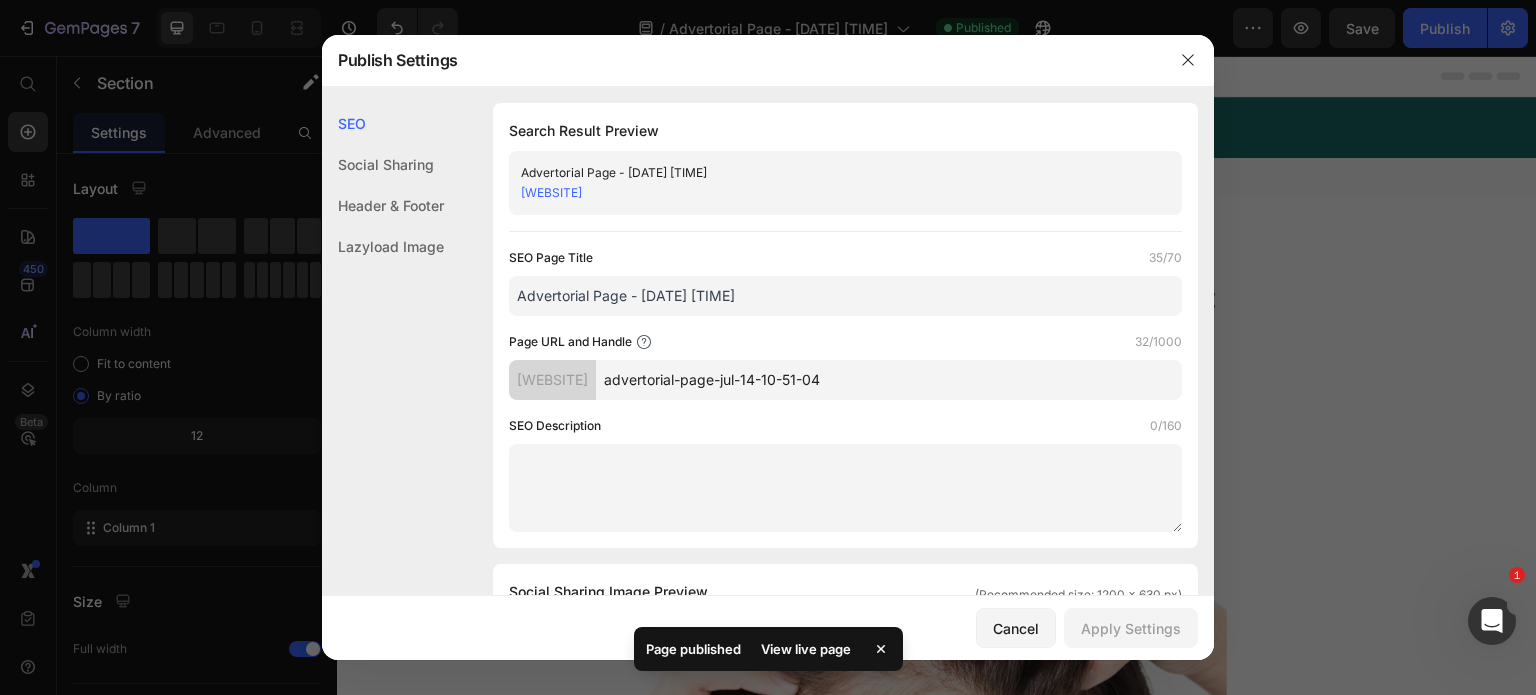 click on "advertorial-page-jul-14-10-51-04" at bounding box center (889, 380) 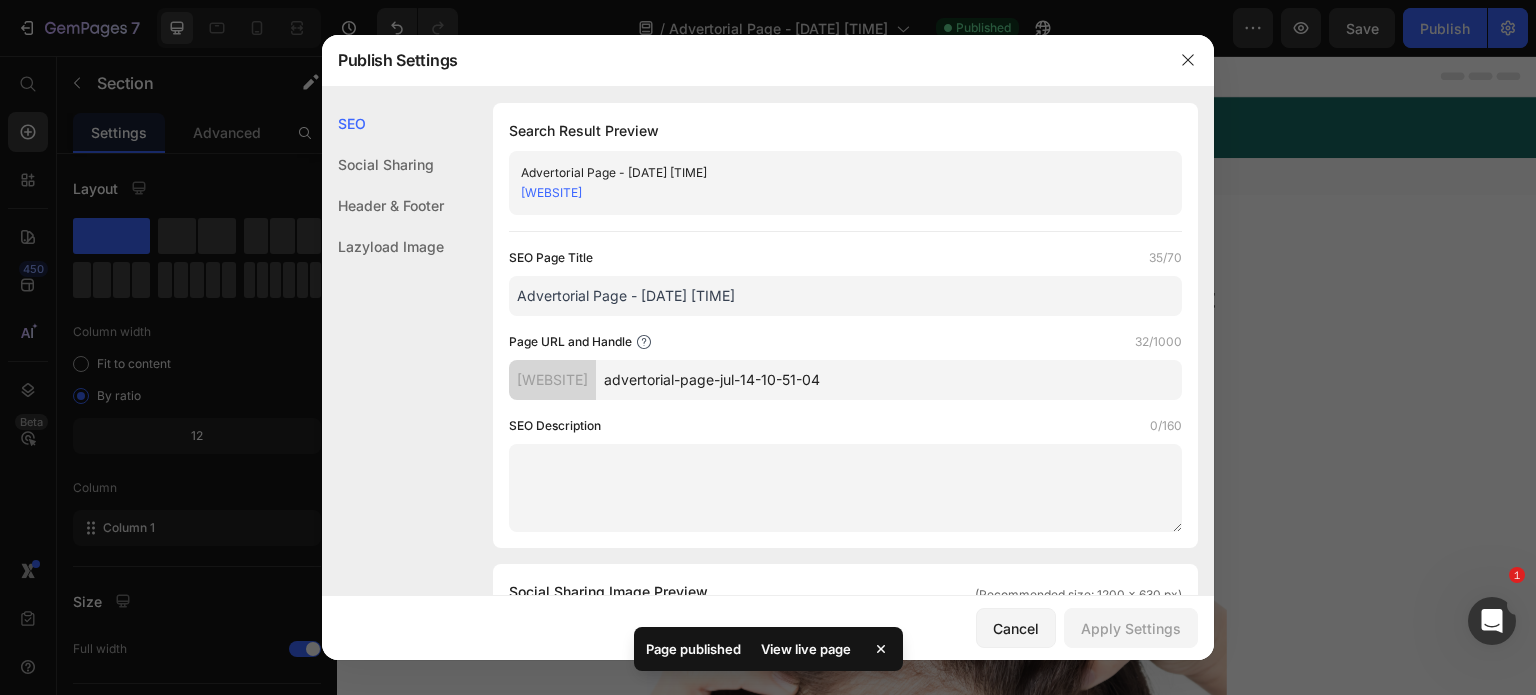 drag, startPoint x: 751, startPoint y: 379, endPoint x: 988, endPoint y: 382, distance: 237.01898 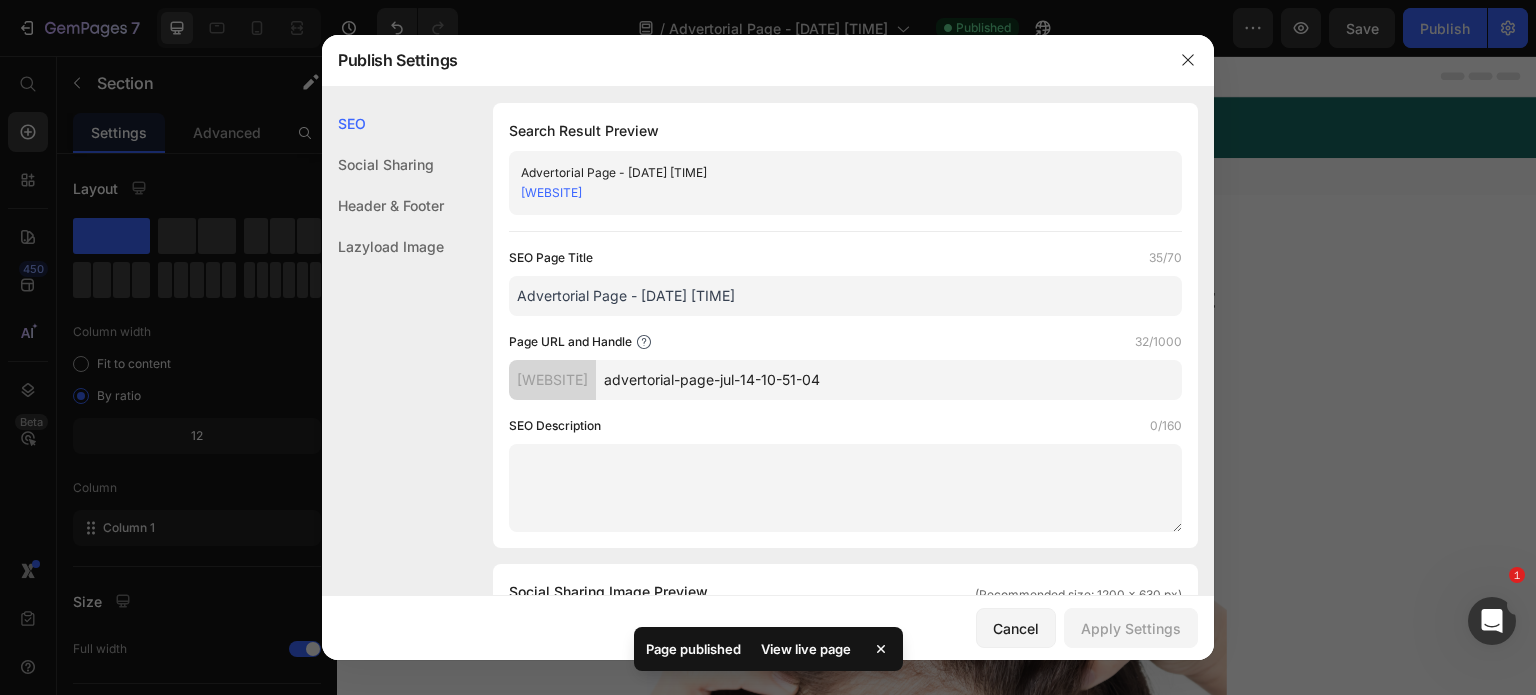 click on "advertorial-page-jul-14-10-51-04" at bounding box center [889, 380] 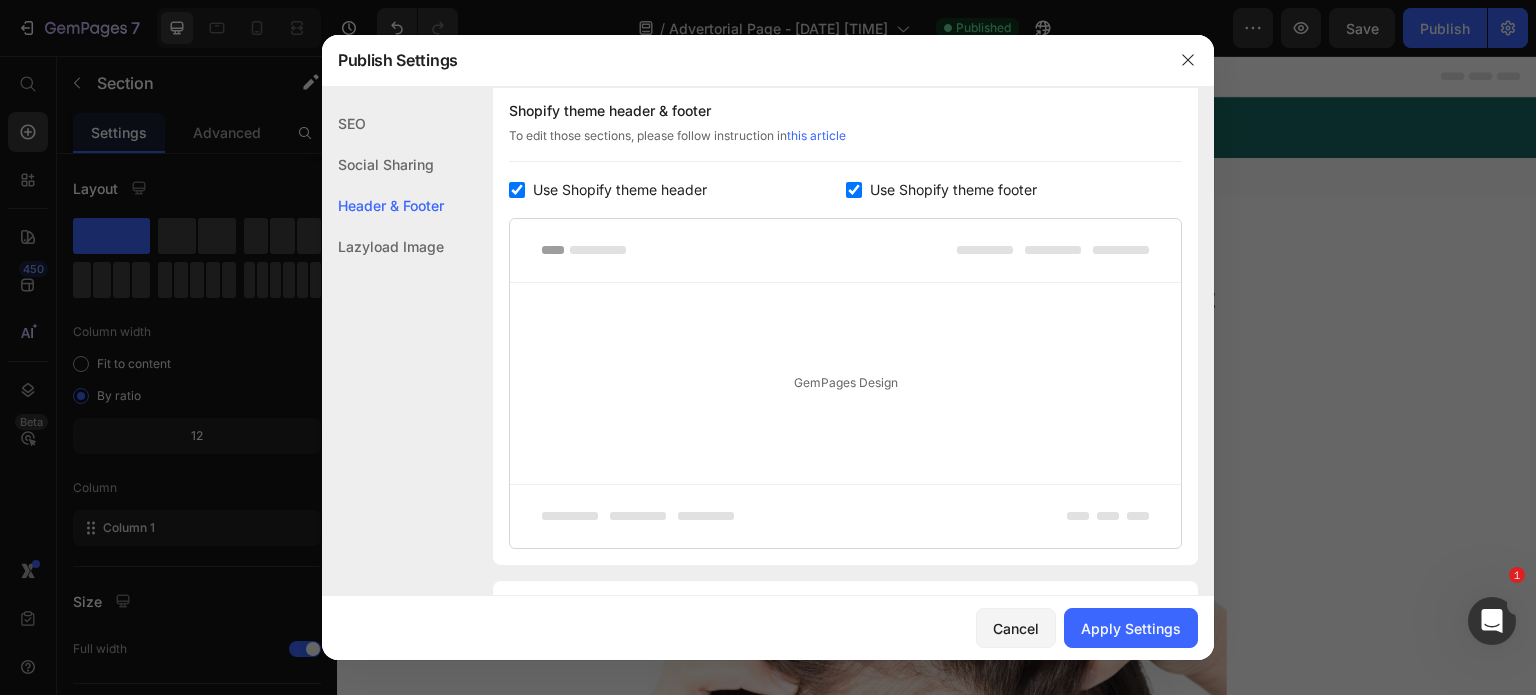 scroll, scrollTop: 876, scrollLeft: 0, axis: vertical 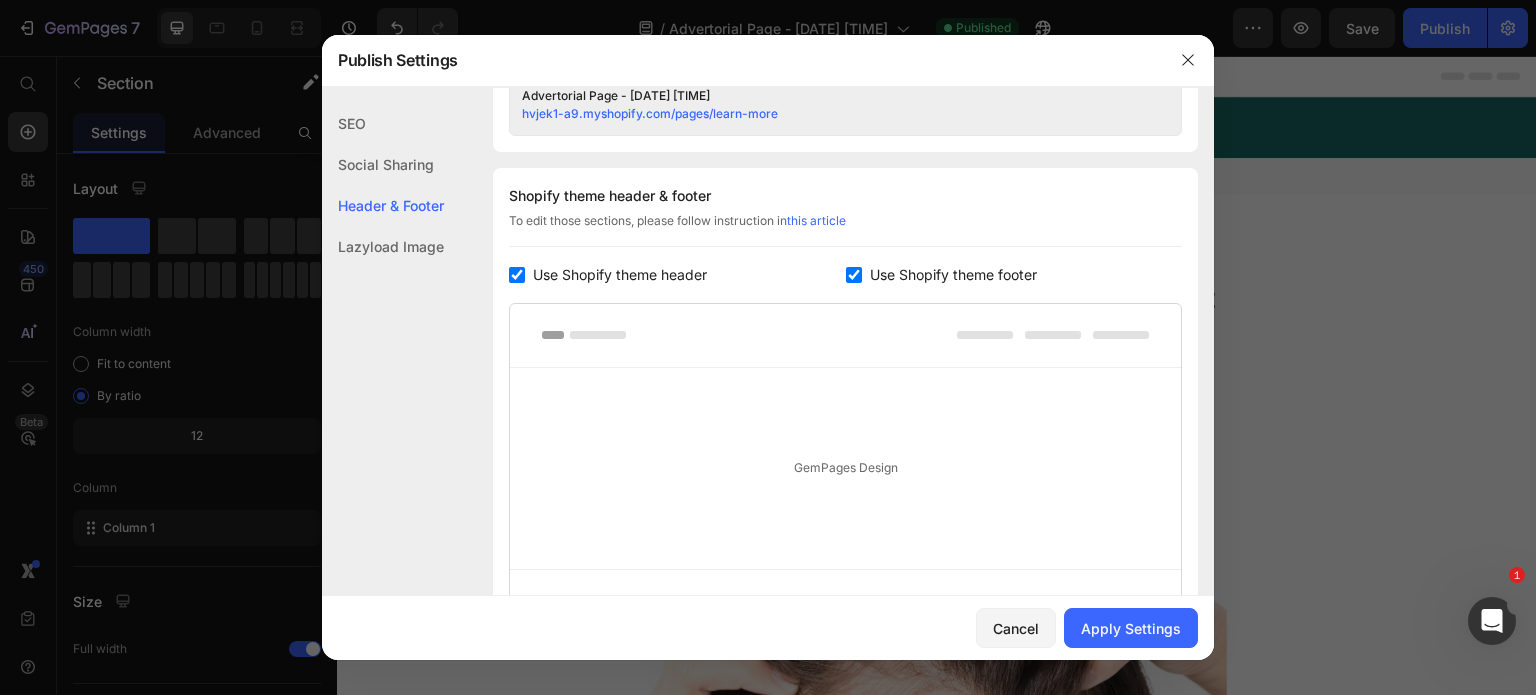 type on "learn-more" 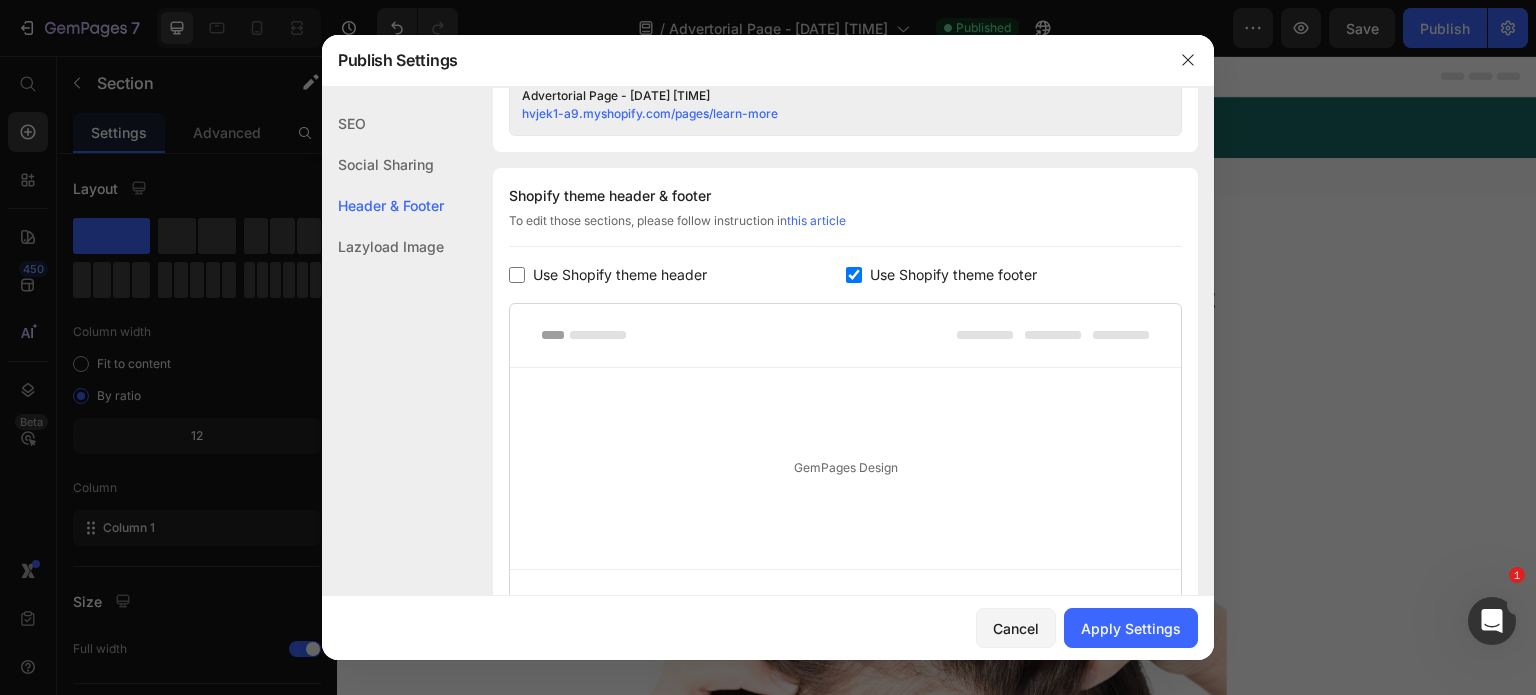 checkbox on "false" 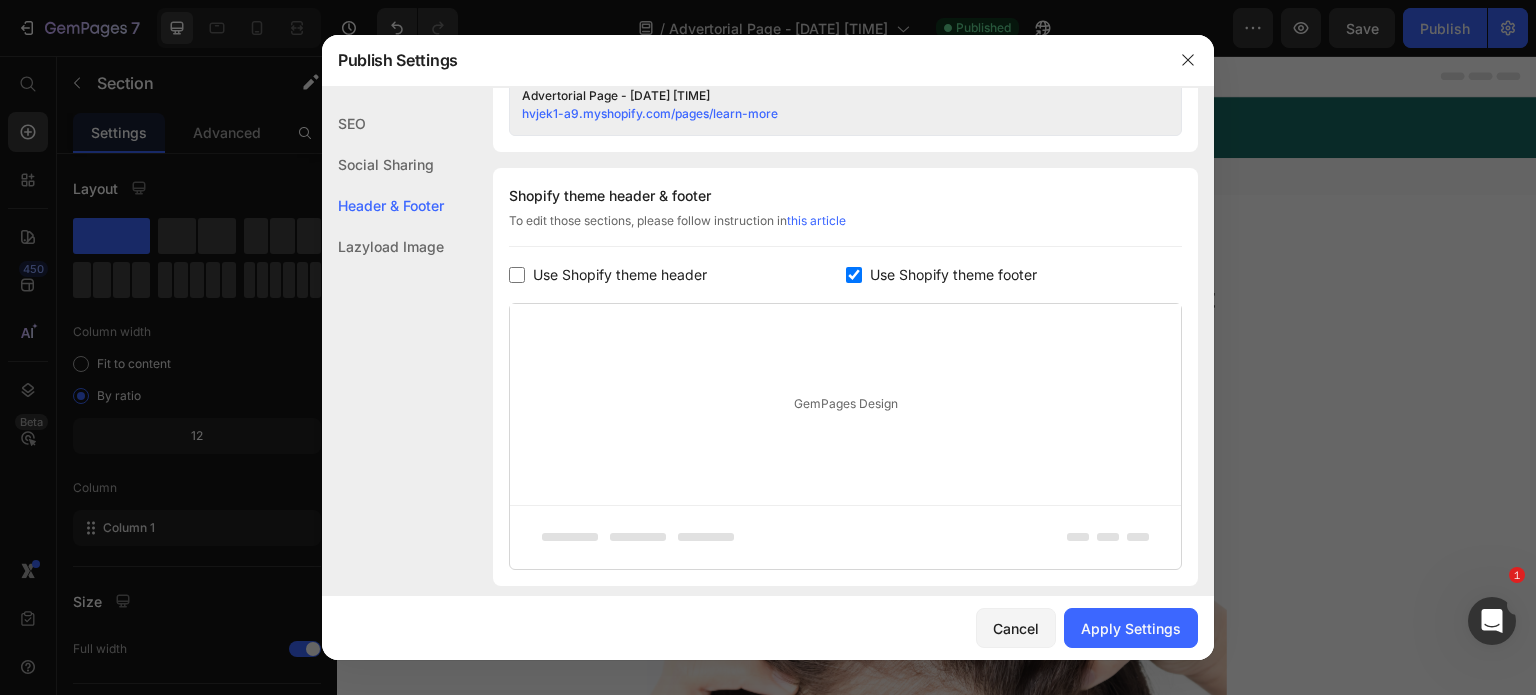 click on "Use Shopify theme footer" at bounding box center [949, 275] 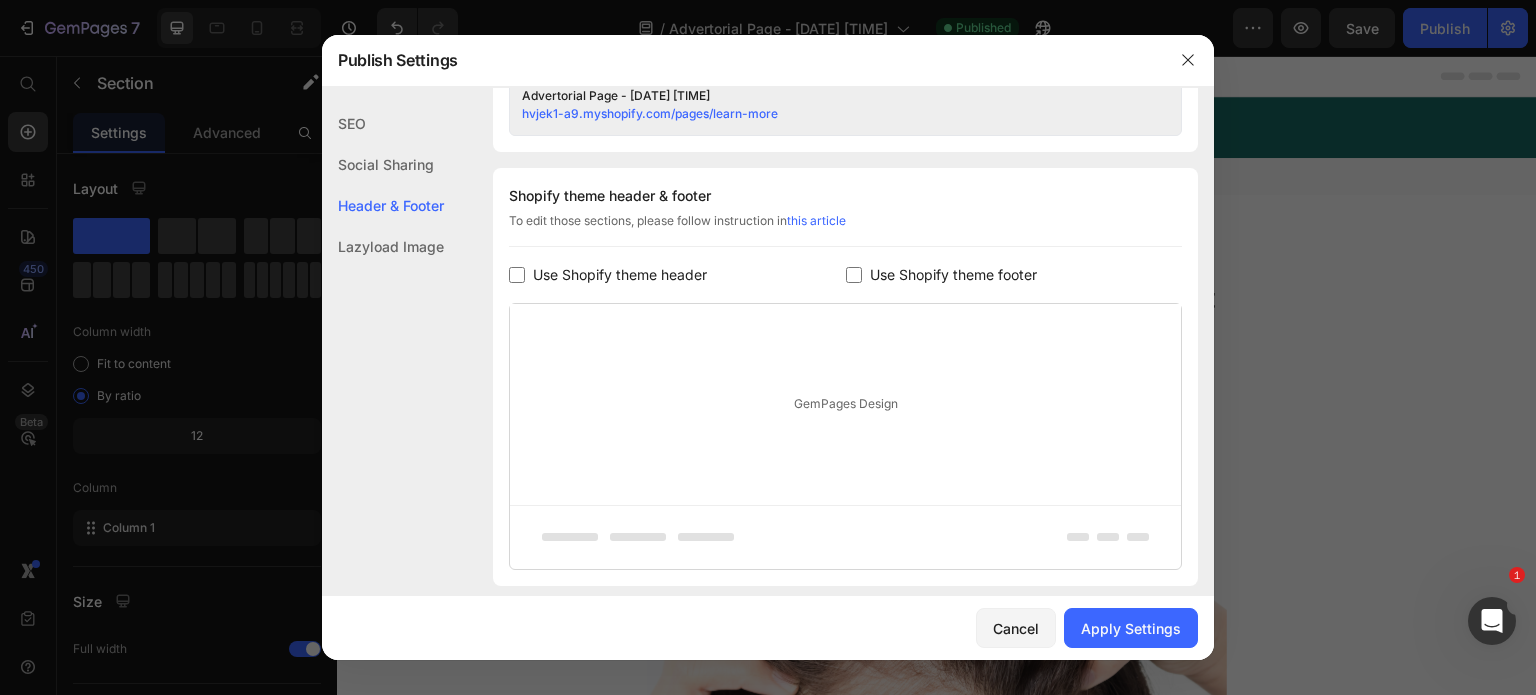 checkbox on "false" 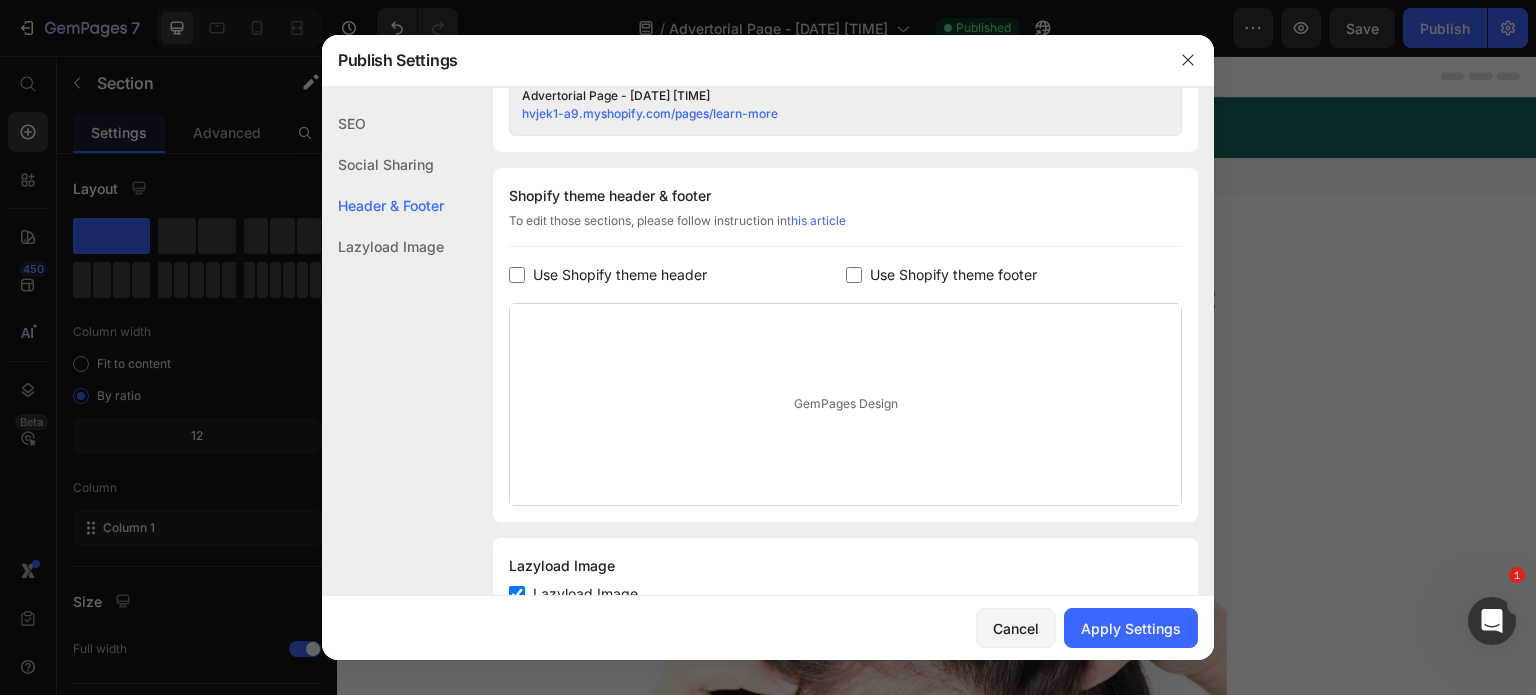 scroll, scrollTop: 948, scrollLeft: 0, axis: vertical 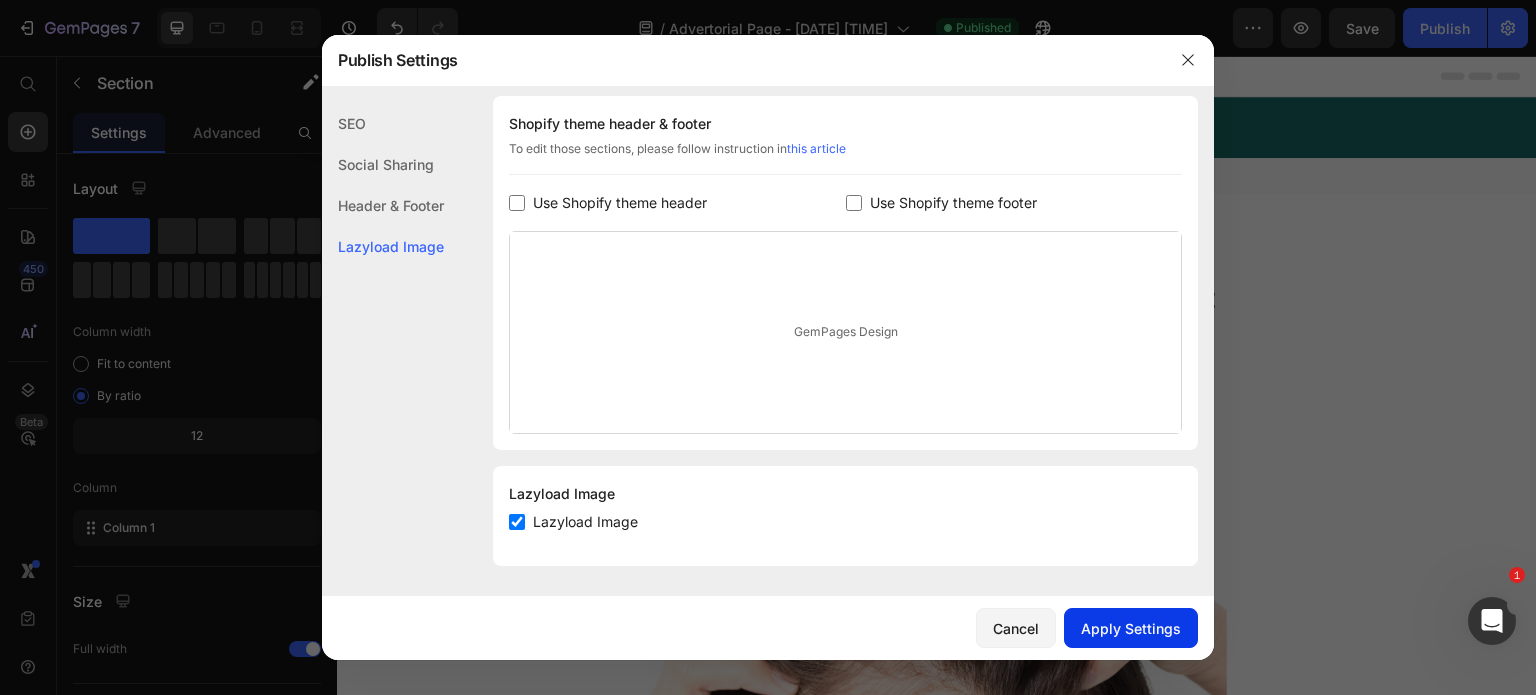 click on "Apply Settings" at bounding box center [1131, 628] 